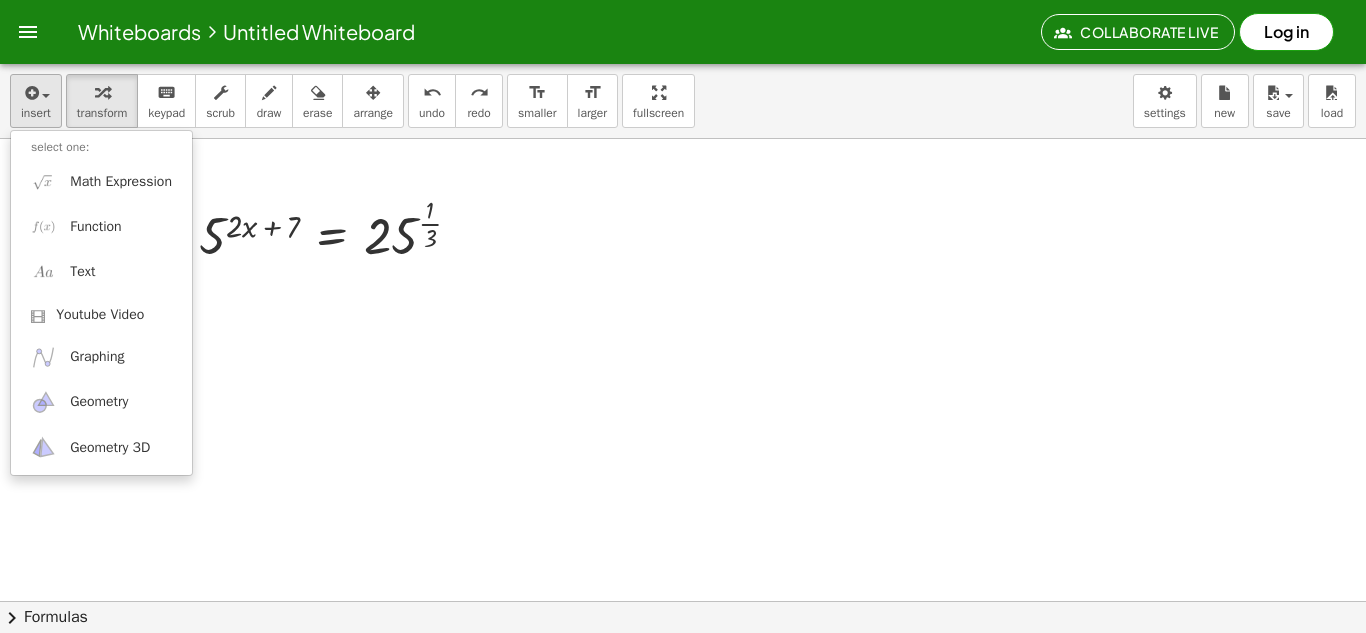 scroll, scrollTop: 0, scrollLeft: 0, axis: both 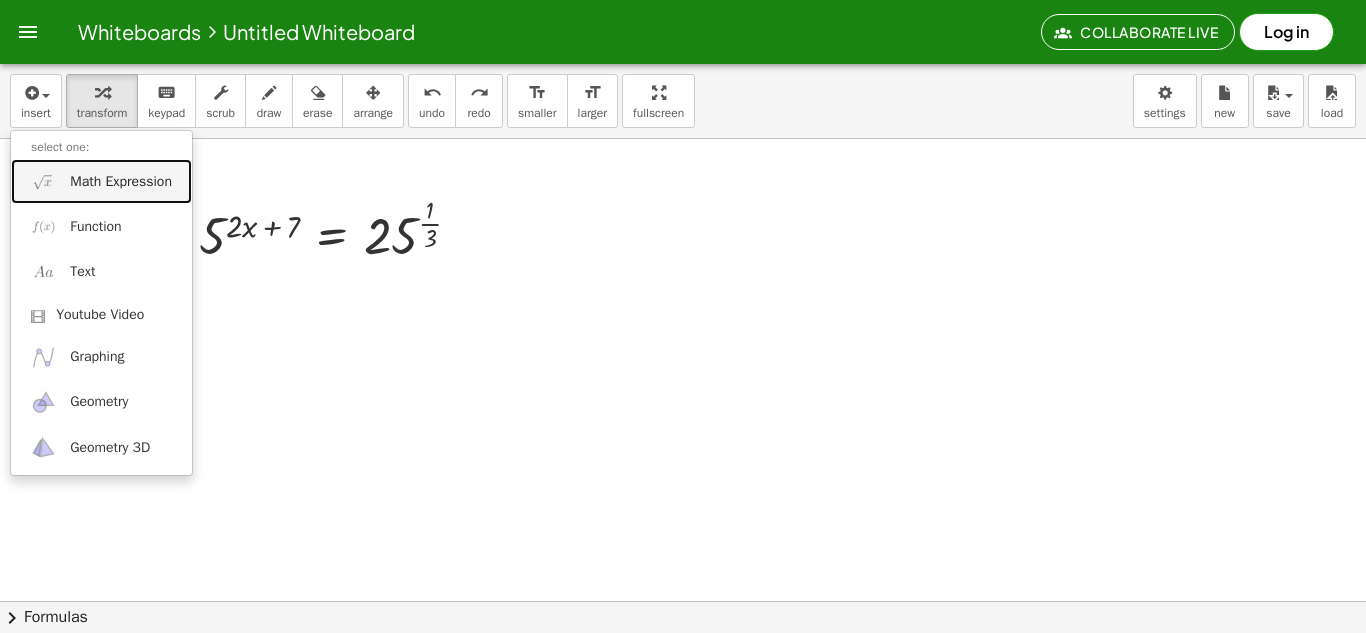 click on "Math Expression" at bounding box center [121, 182] 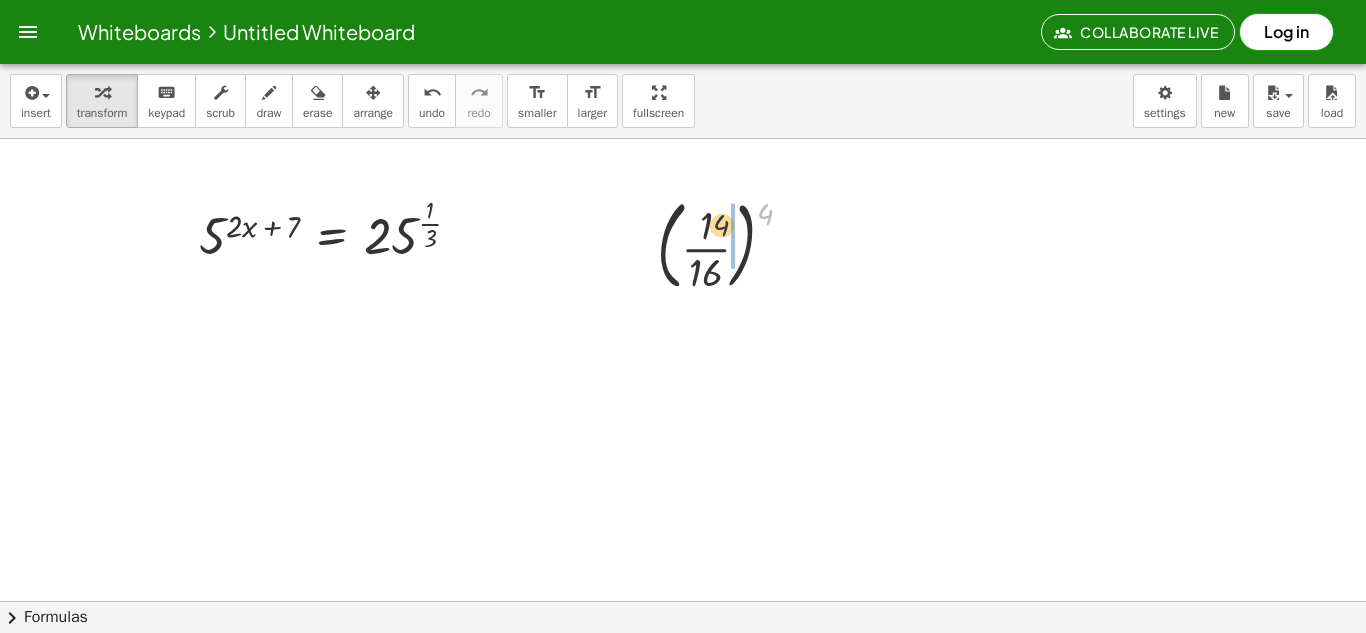 drag, startPoint x: 763, startPoint y: 212, endPoint x: 716, endPoint y: 224, distance: 48.507732 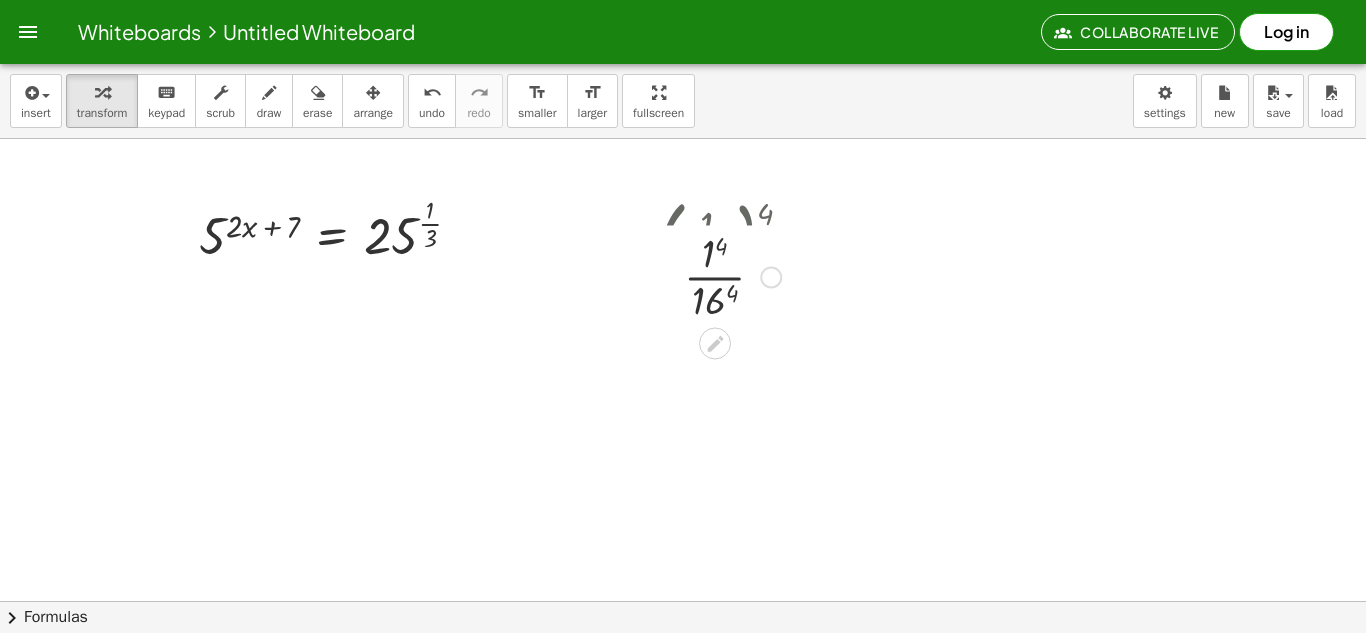 click at bounding box center [732, 244] 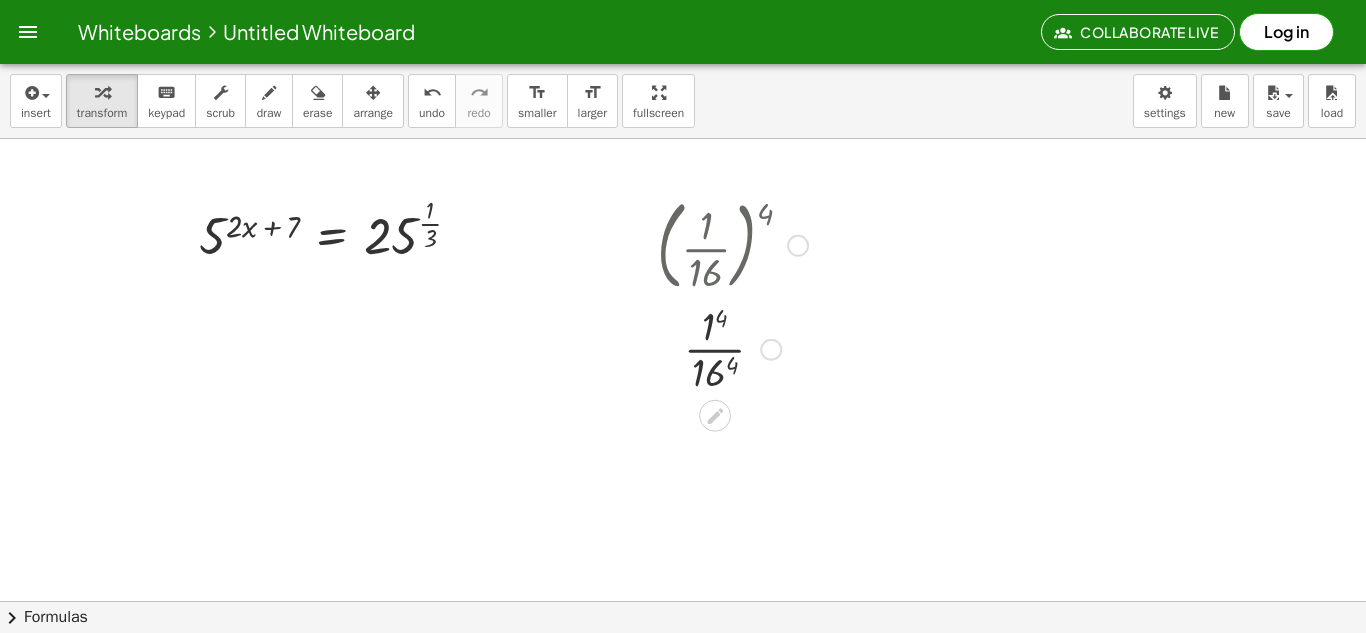 click at bounding box center [732, 348] 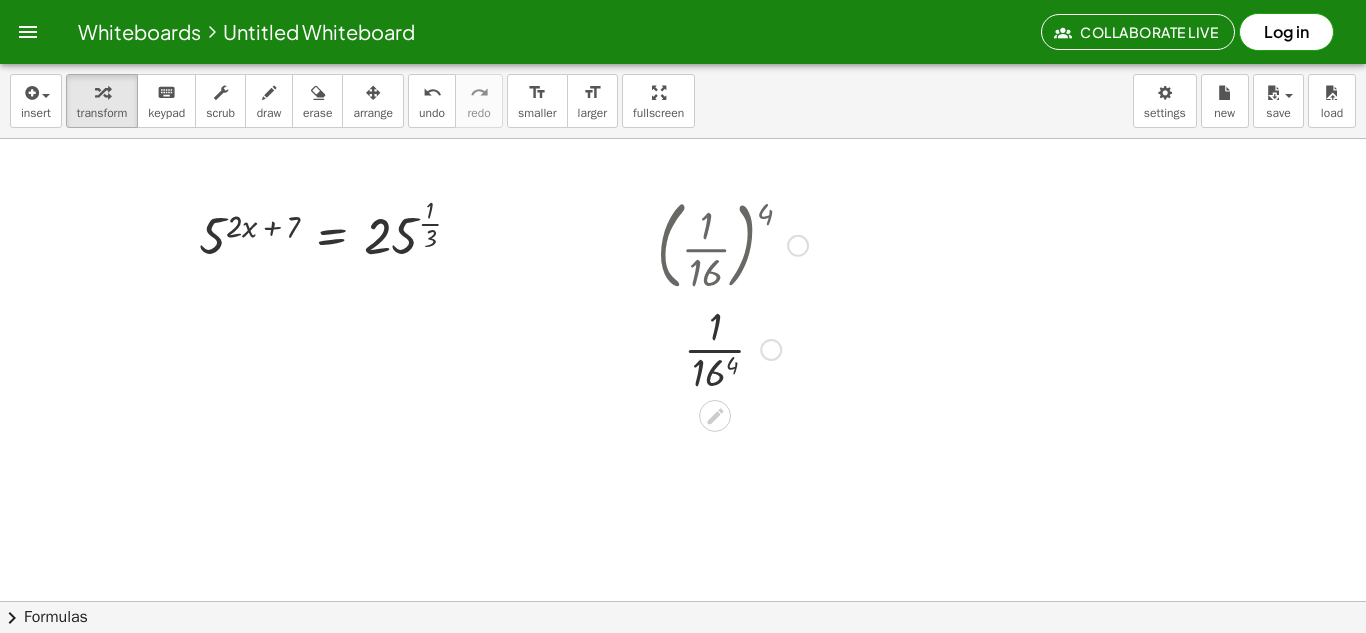 click on "( · [NUMBER] · [NUMBER] ) [NUMBER] · [NUMBER] [NUMBER] · [NUMBER] [NUMBER] · [NUMBER] · [NUMBER] [NUMBER]" at bounding box center (715, 246) 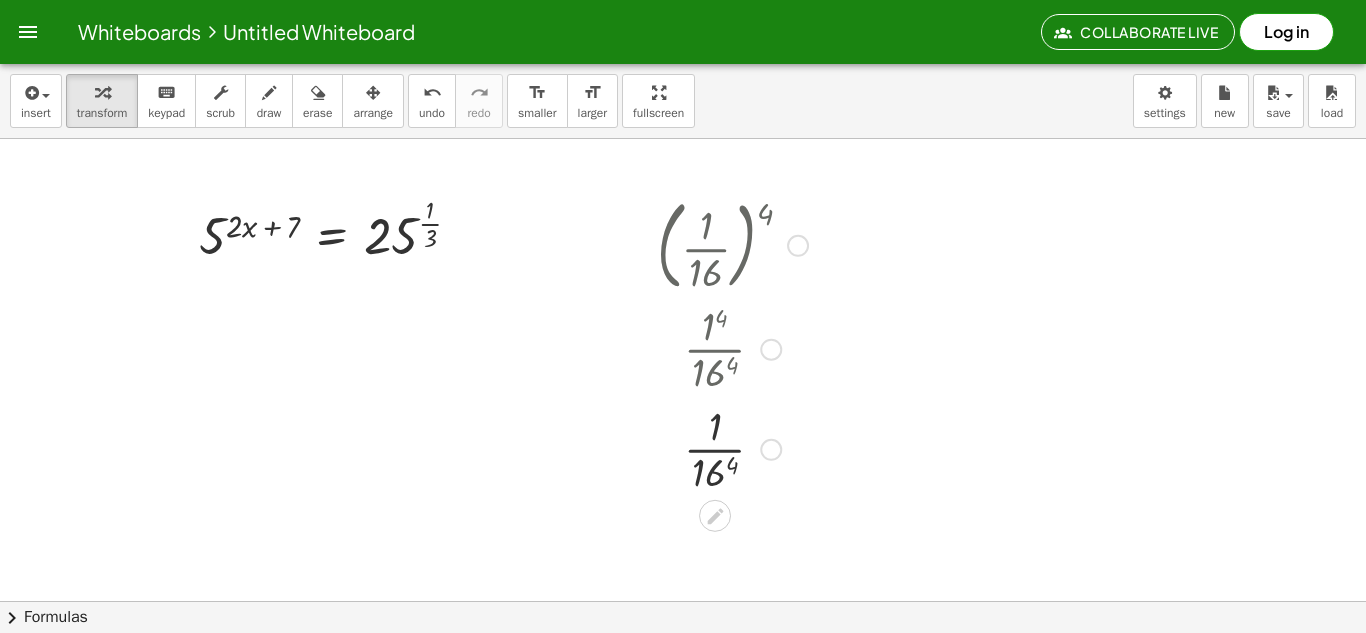 click at bounding box center (732, 448) 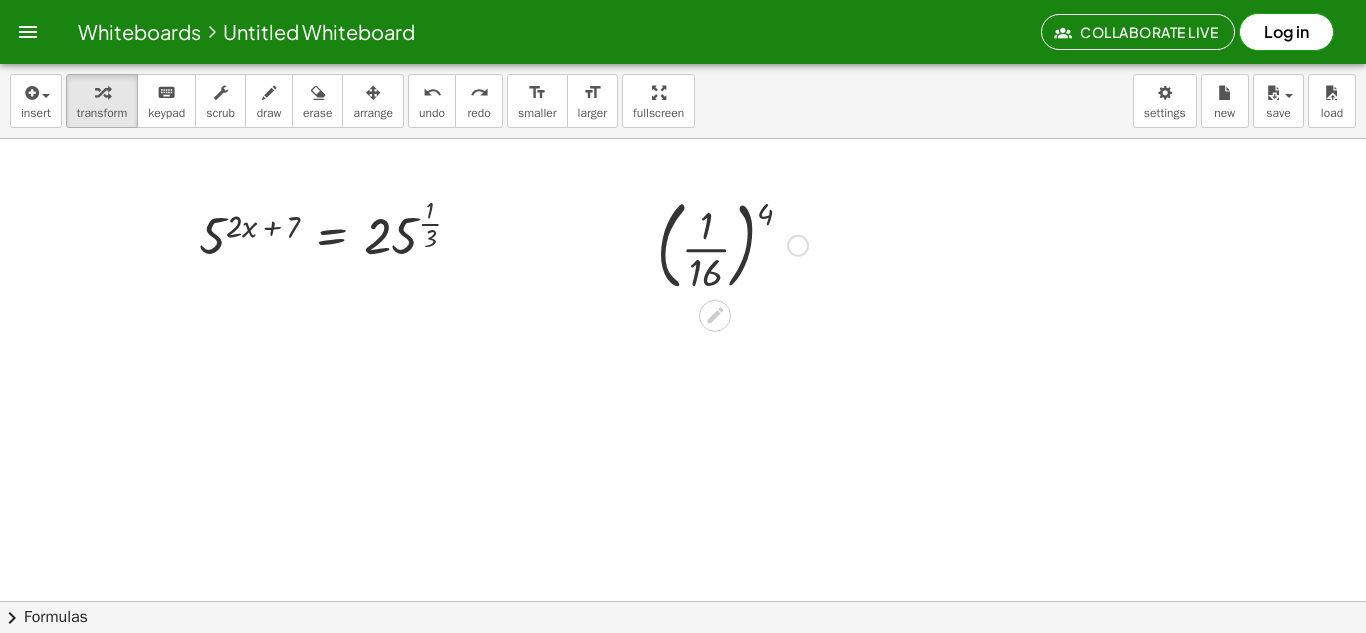 click at bounding box center [798, 246] 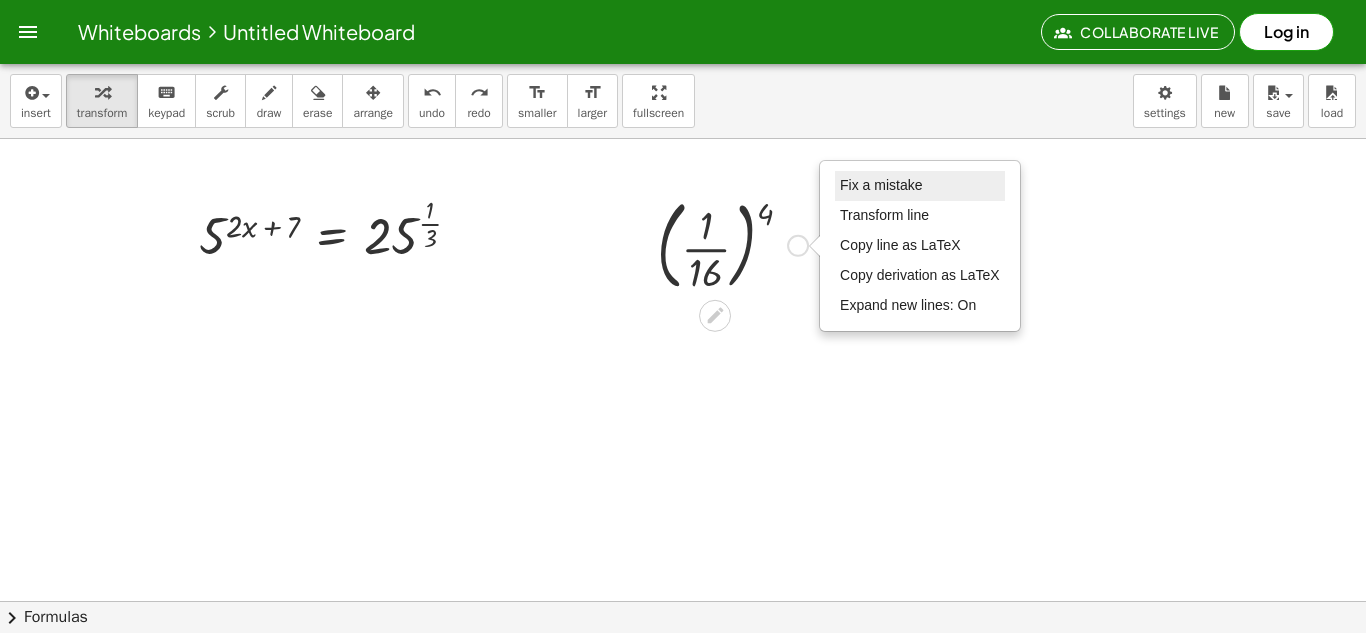 click on "Fix a mistake" at bounding box center (881, 185) 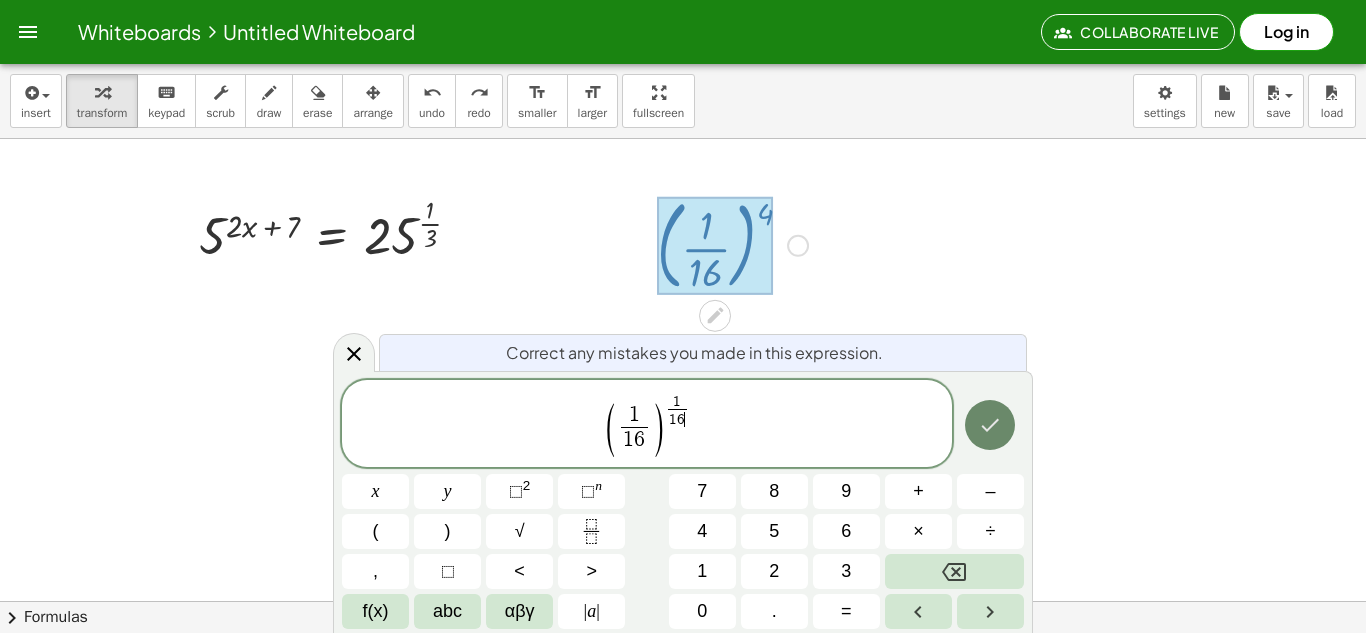 click 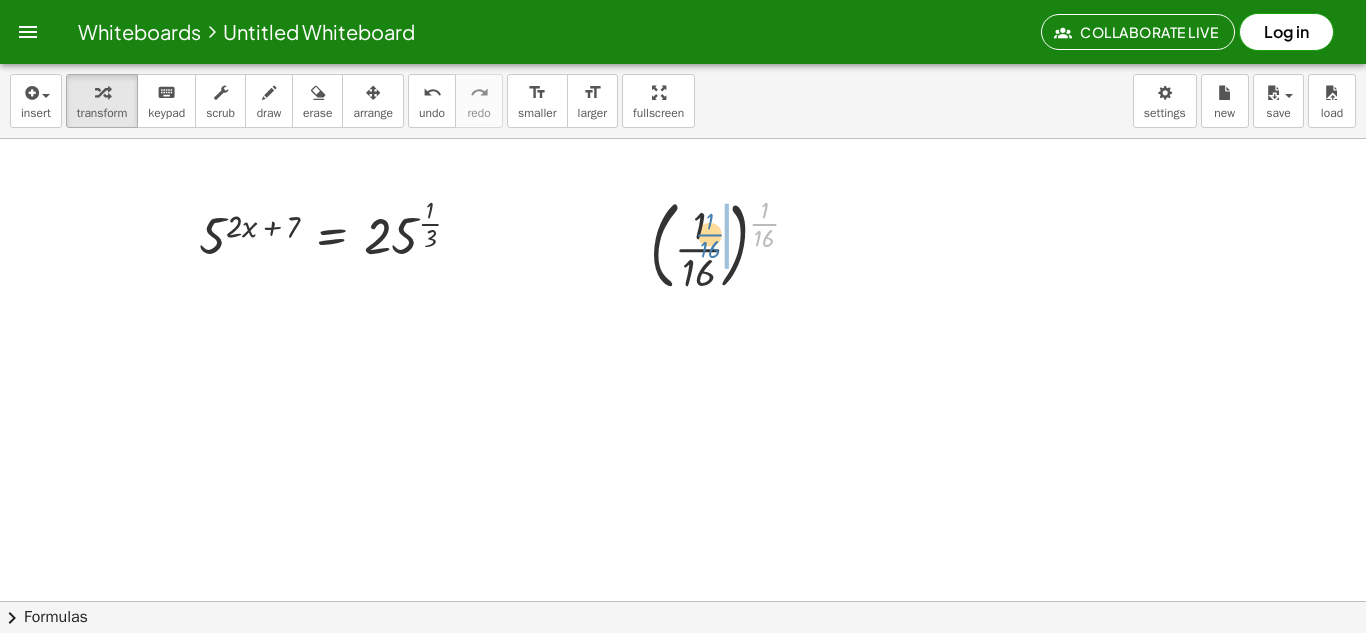 drag, startPoint x: 767, startPoint y: 226, endPoint x: 714, endPoint y: 234, distance: 53.600372 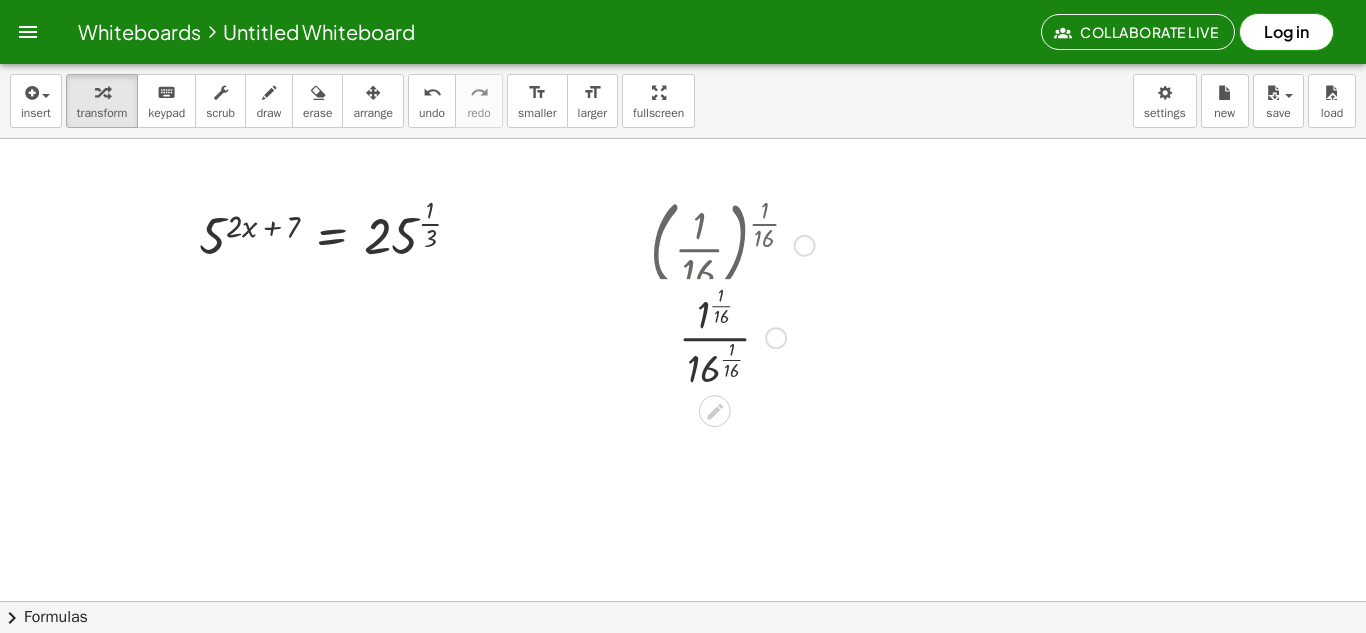 click at bounding box center [732, 244] 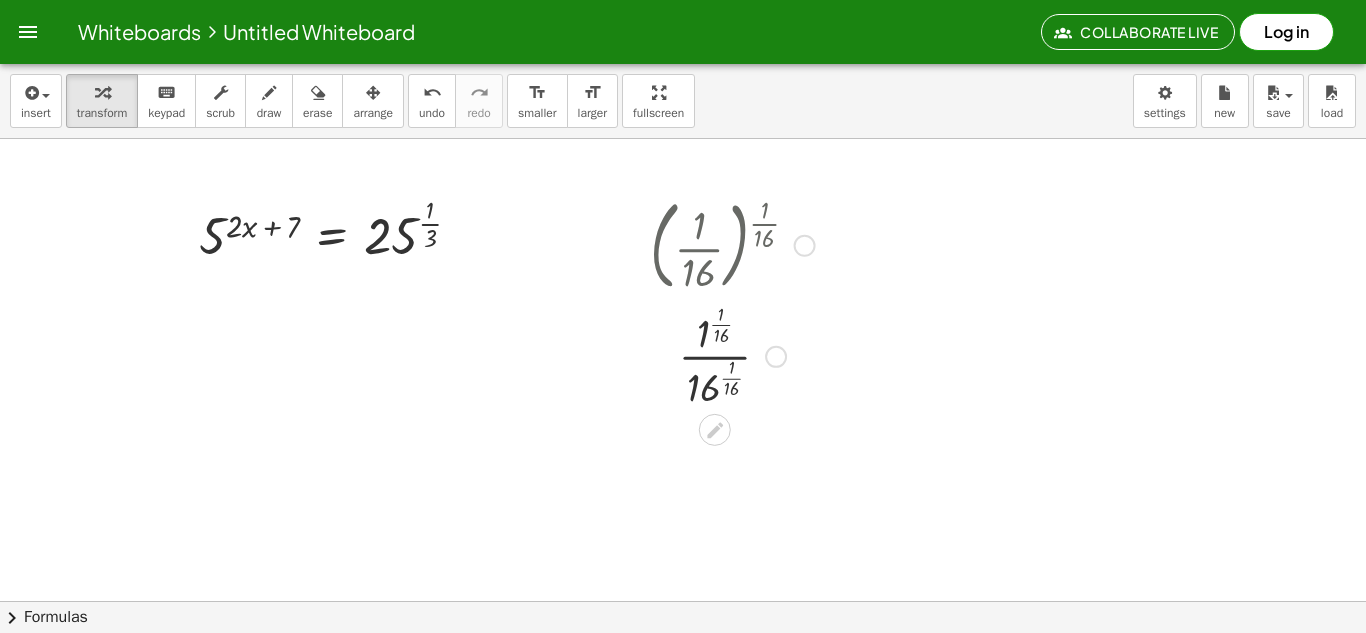 click at bounding box center (732, 355) 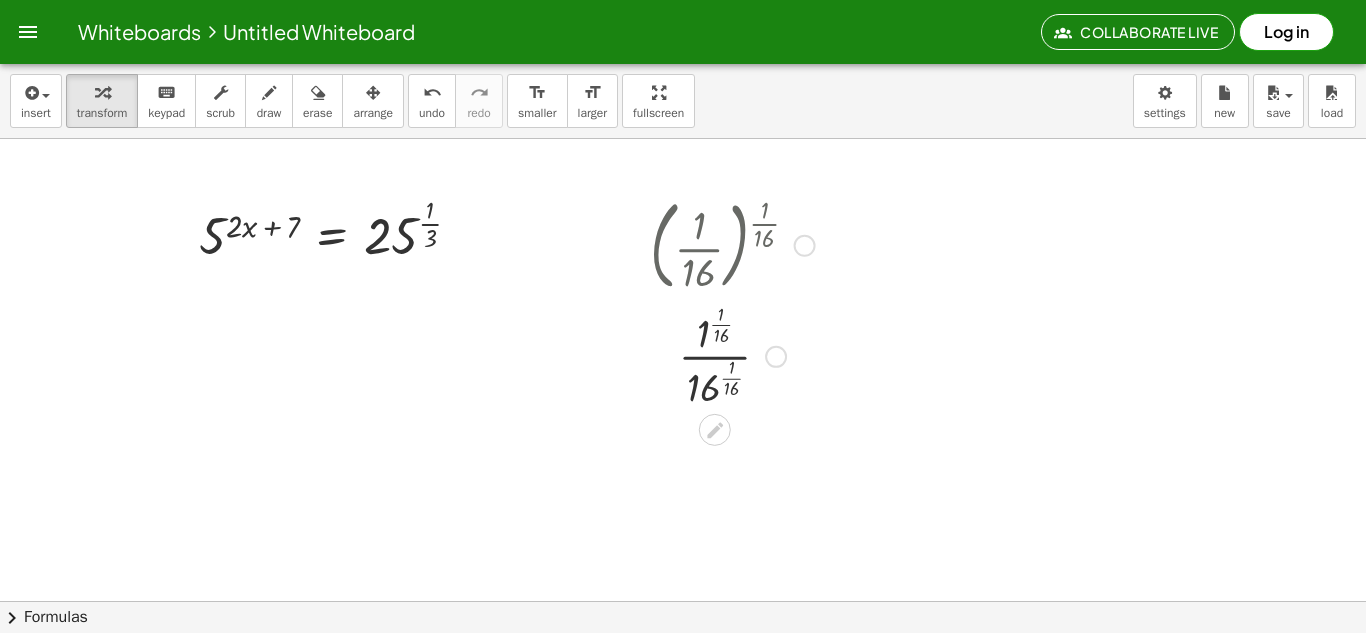 click at bounding box center [732, 355] 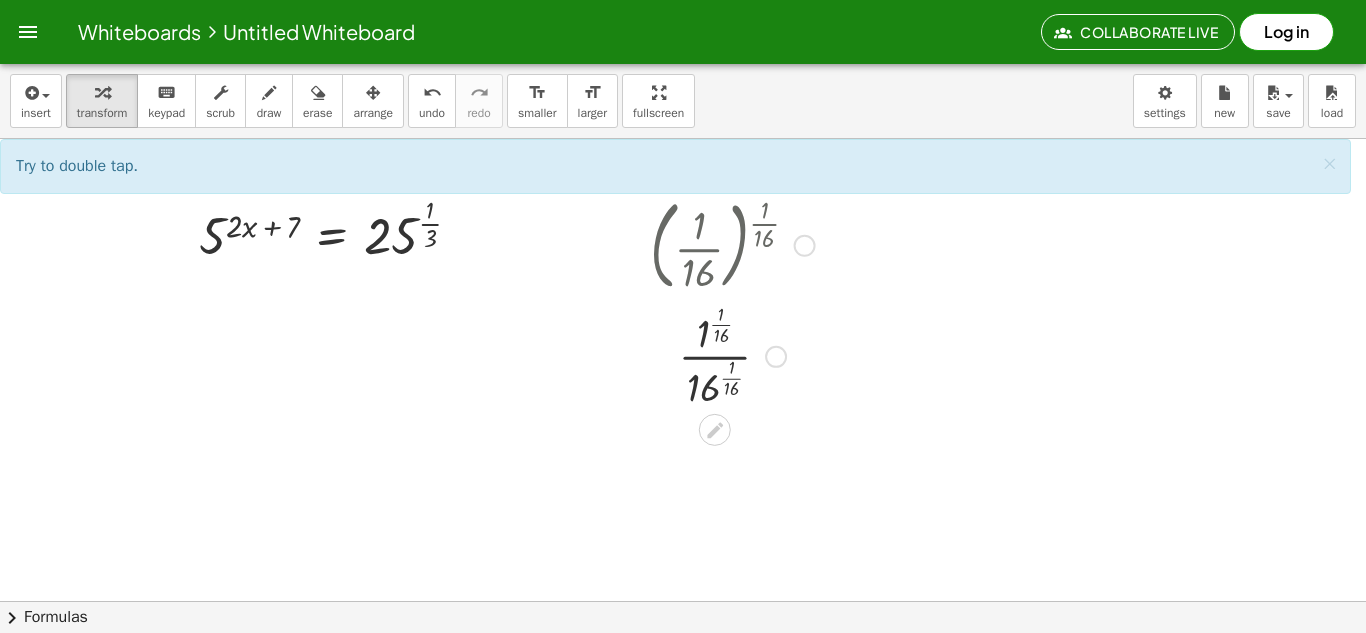 click at bounding box center (732, 355) 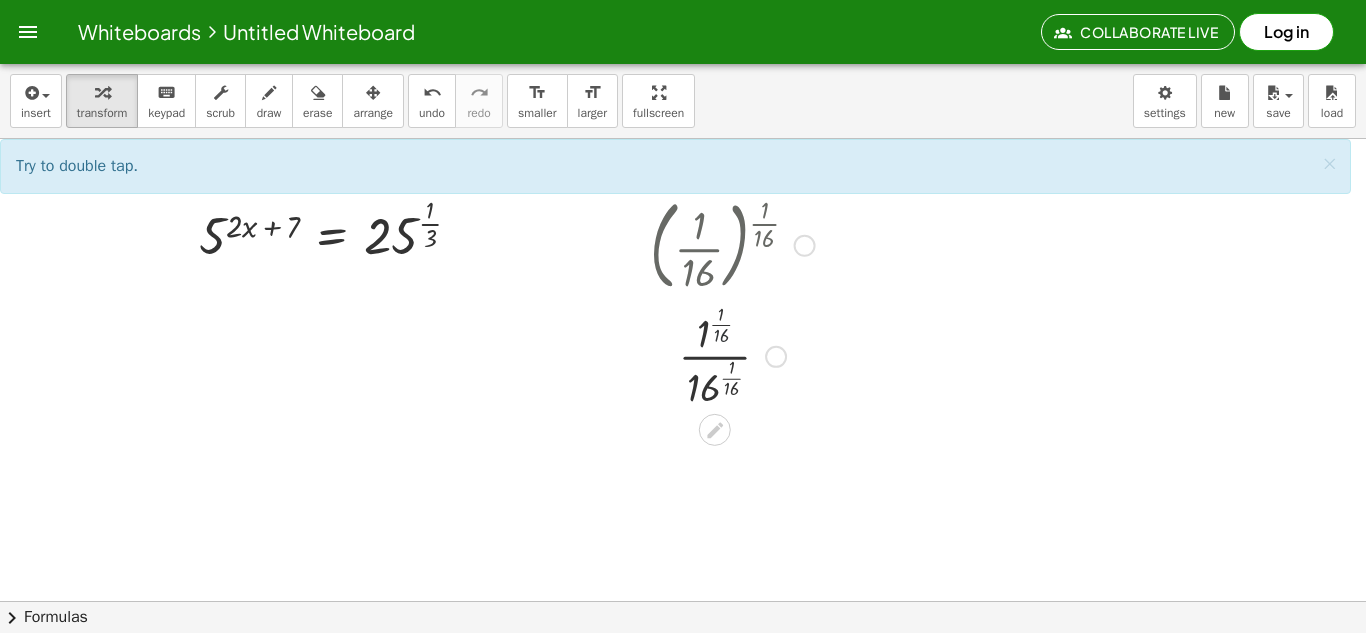 click at bounding box center [732, 355] 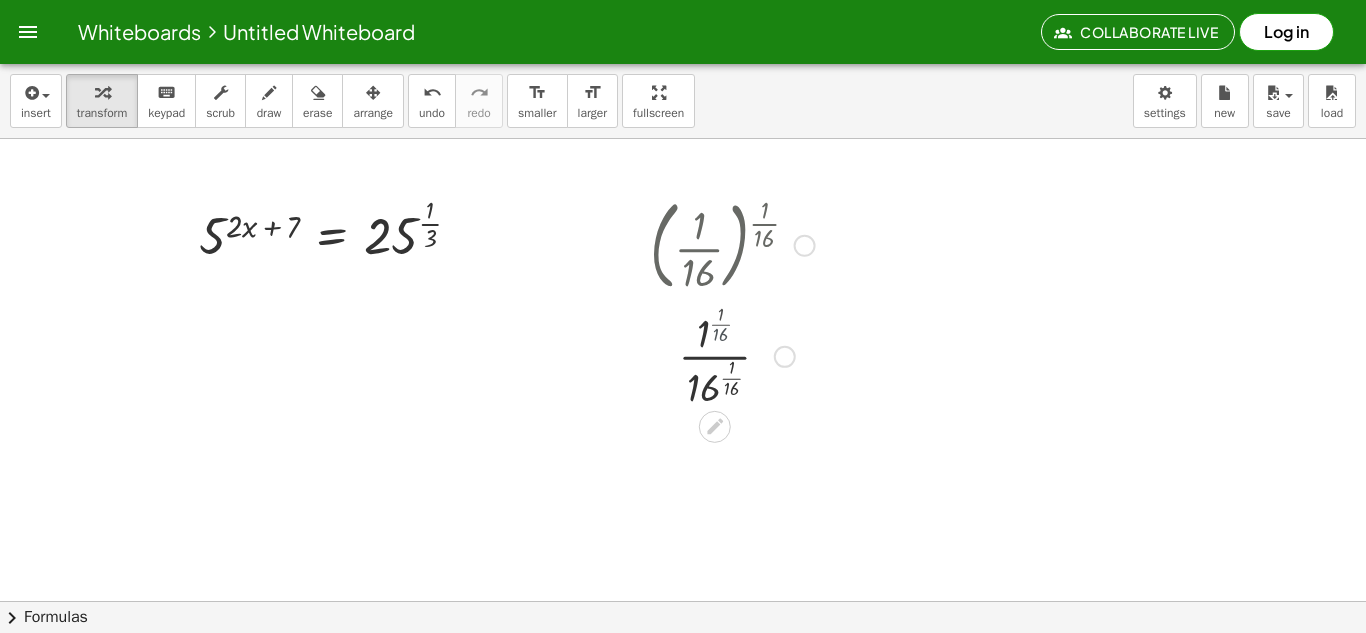 click at bounding box center (732, 354) 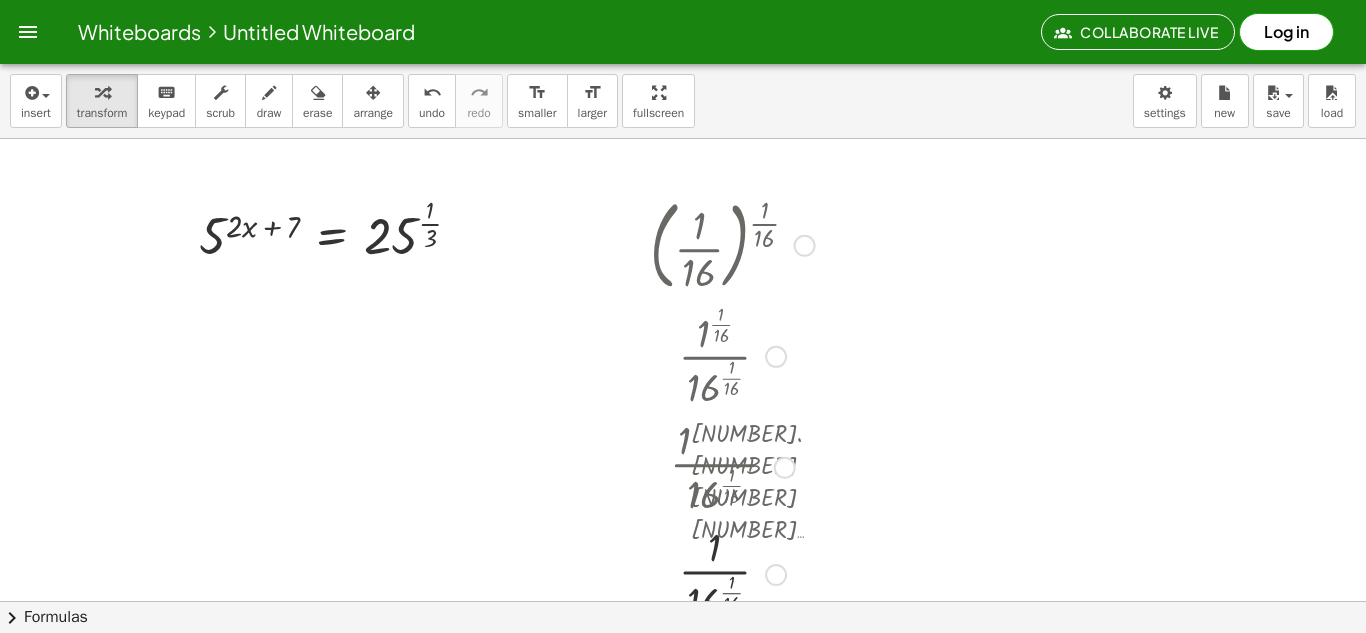 scroll, scrollTop: 155, scrollLeft: 0, axis: vertical 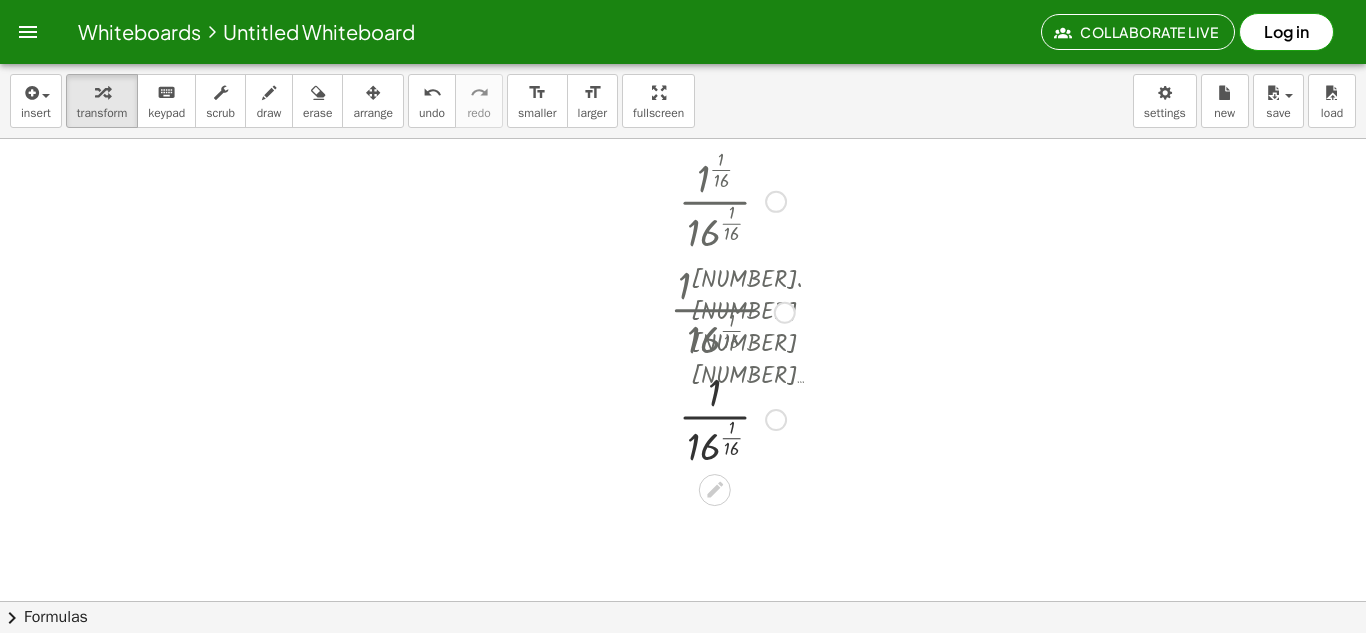 click at bounding box center (732, 417) 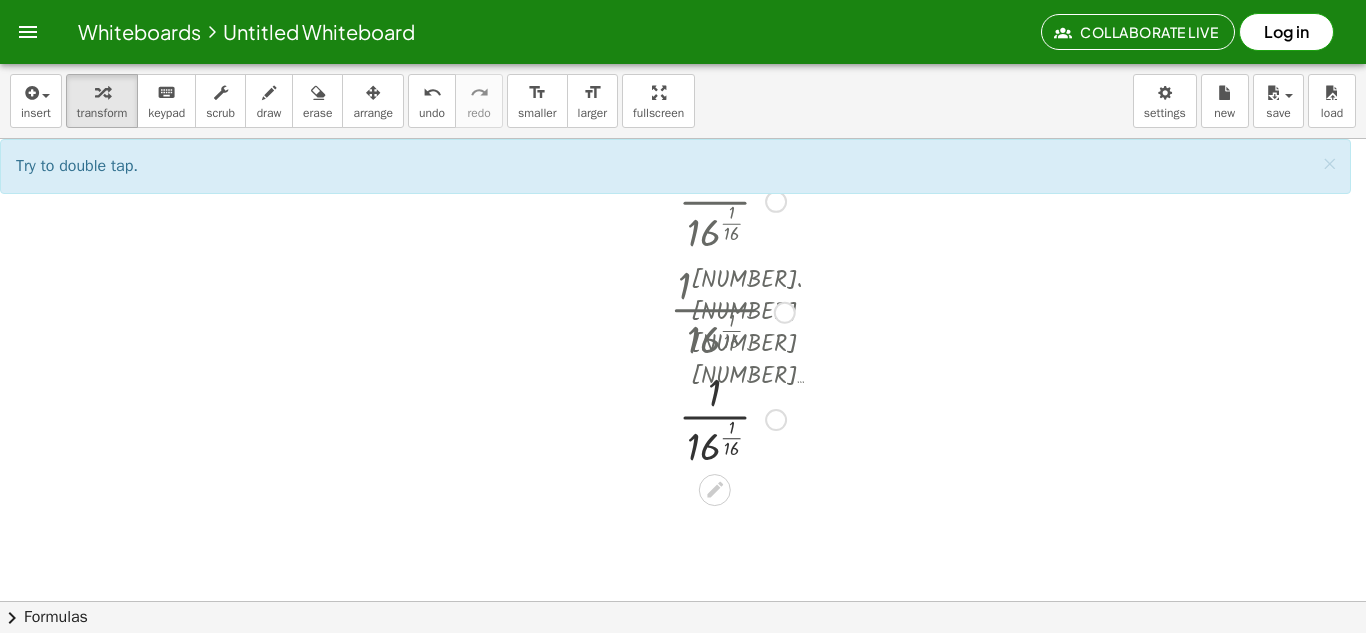 click at bounding box center [732, 417] 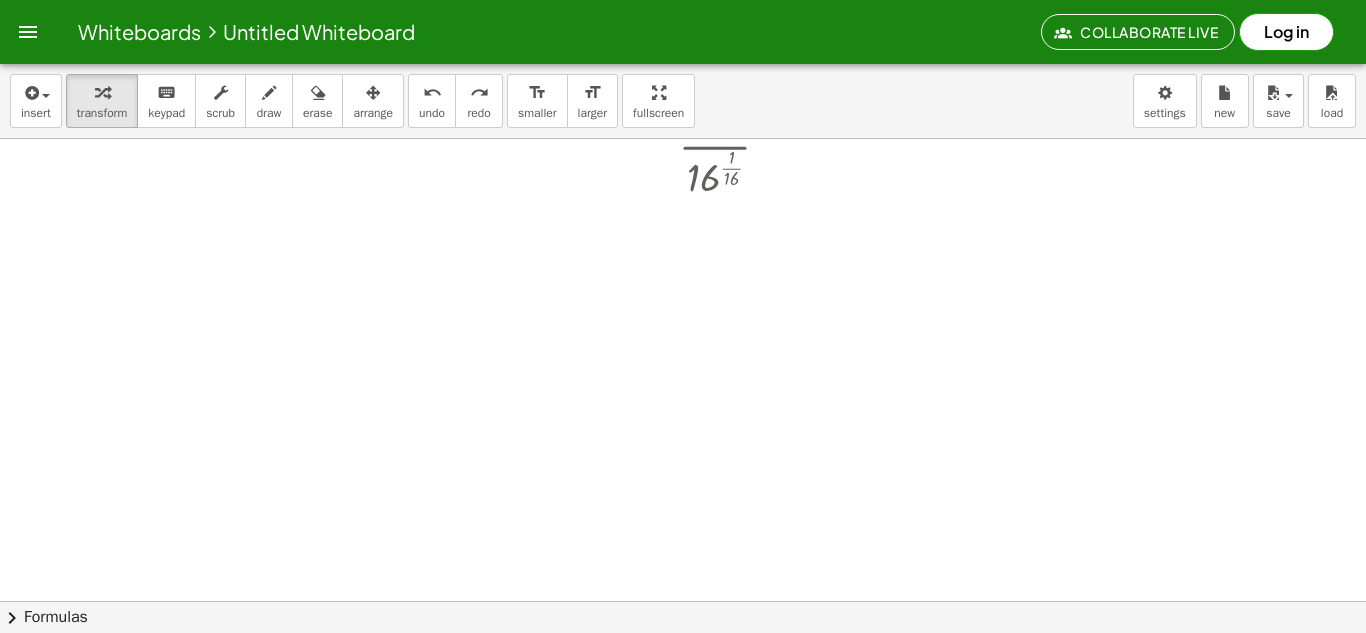 scroll, scrollTop: 0, scrollLeft: 0, axis: both 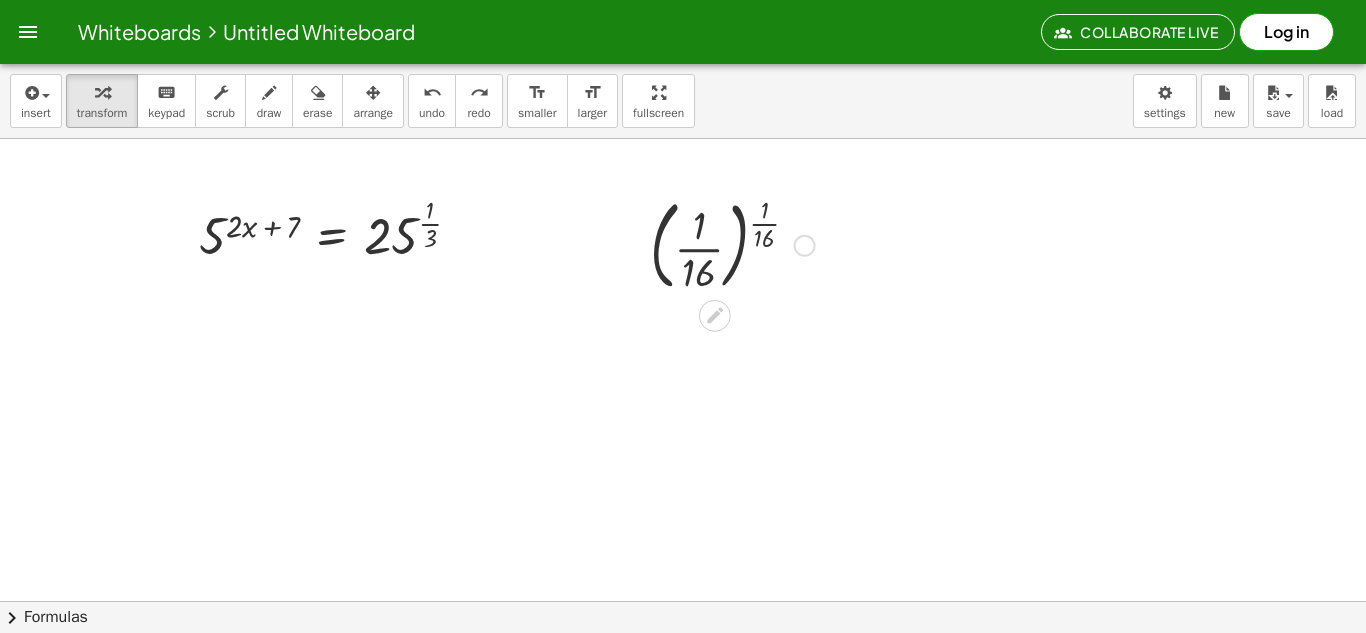 click at bounding box center [732, 244] 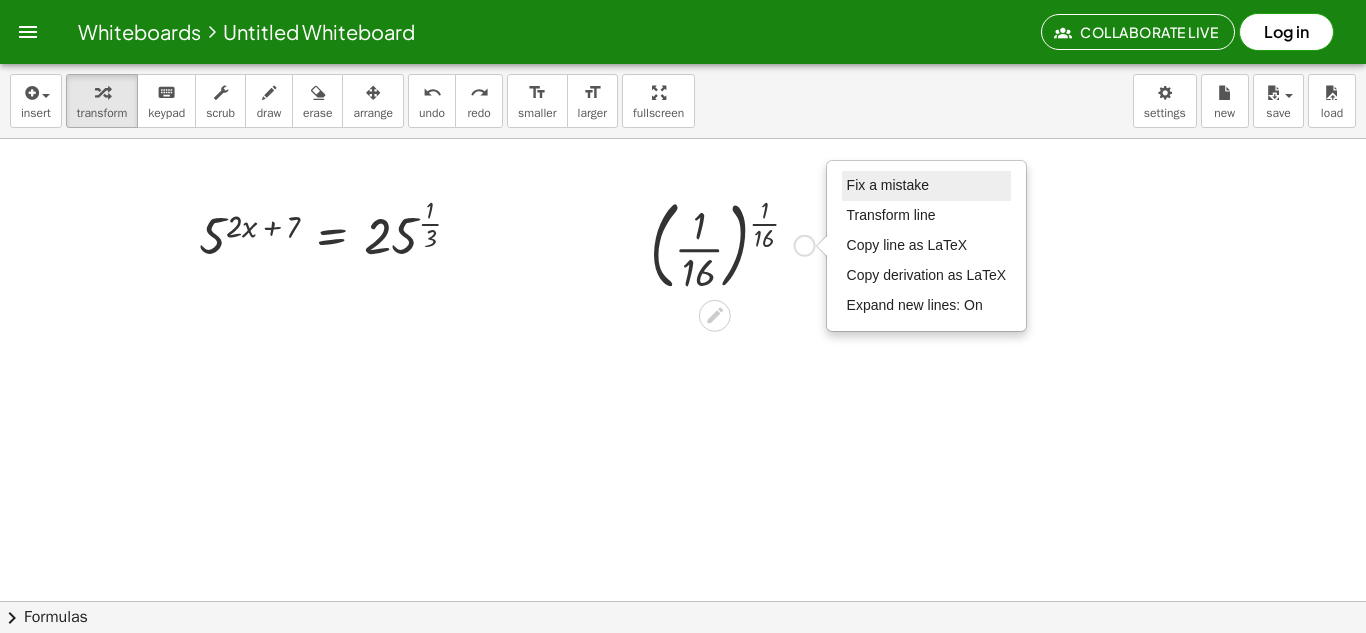 click on "Fix a mistake" at bounding box center [888, 185] 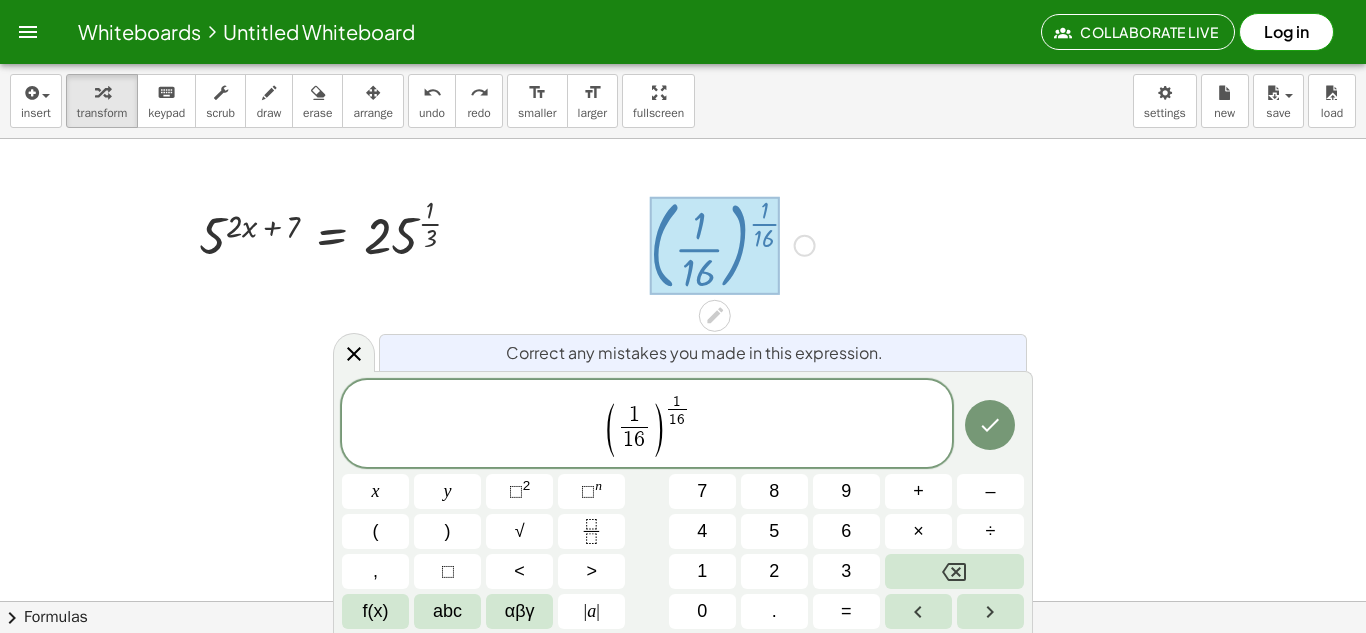 click on "1 1 6 ​" at bounding box center [677, 411] 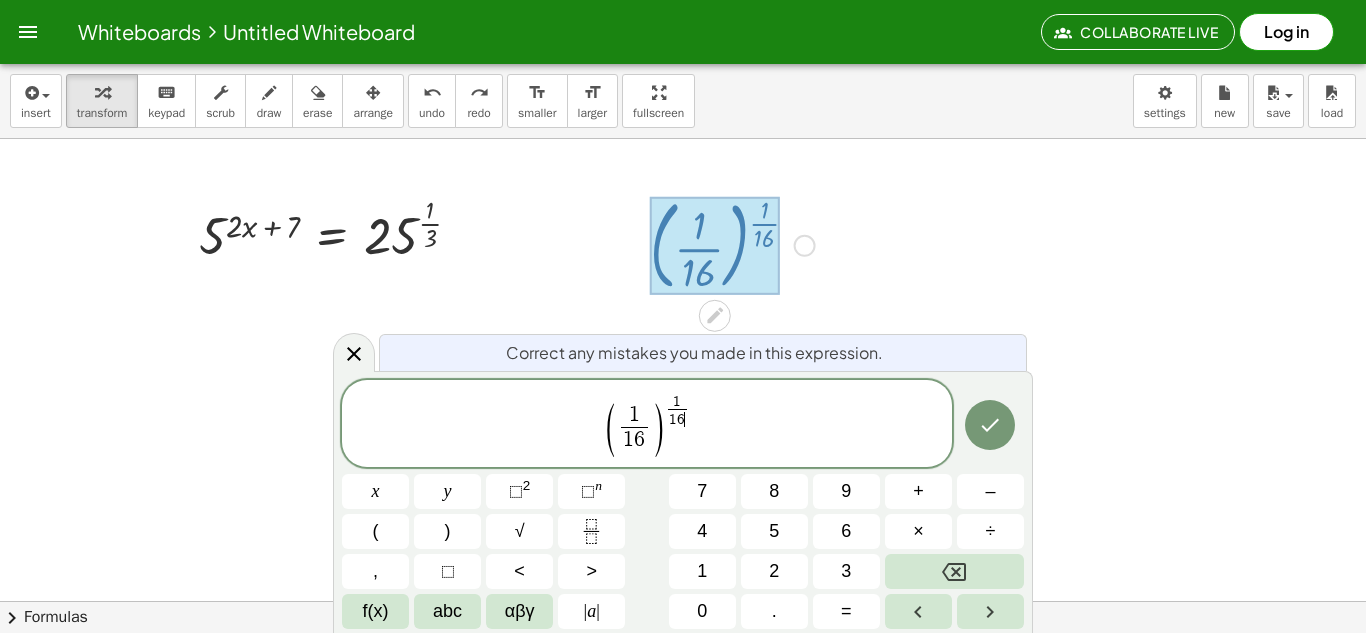 click on "[NUMBER] [NUMBER] ​ ​" at bounding box center [677, 411] 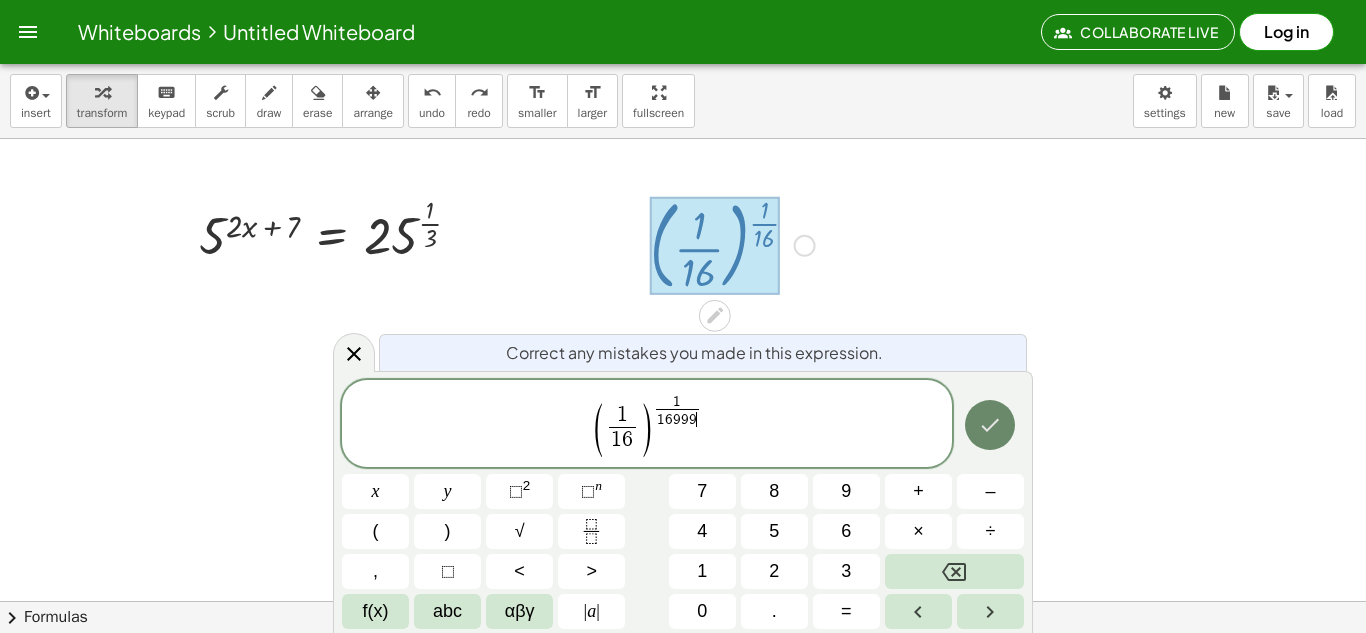 click 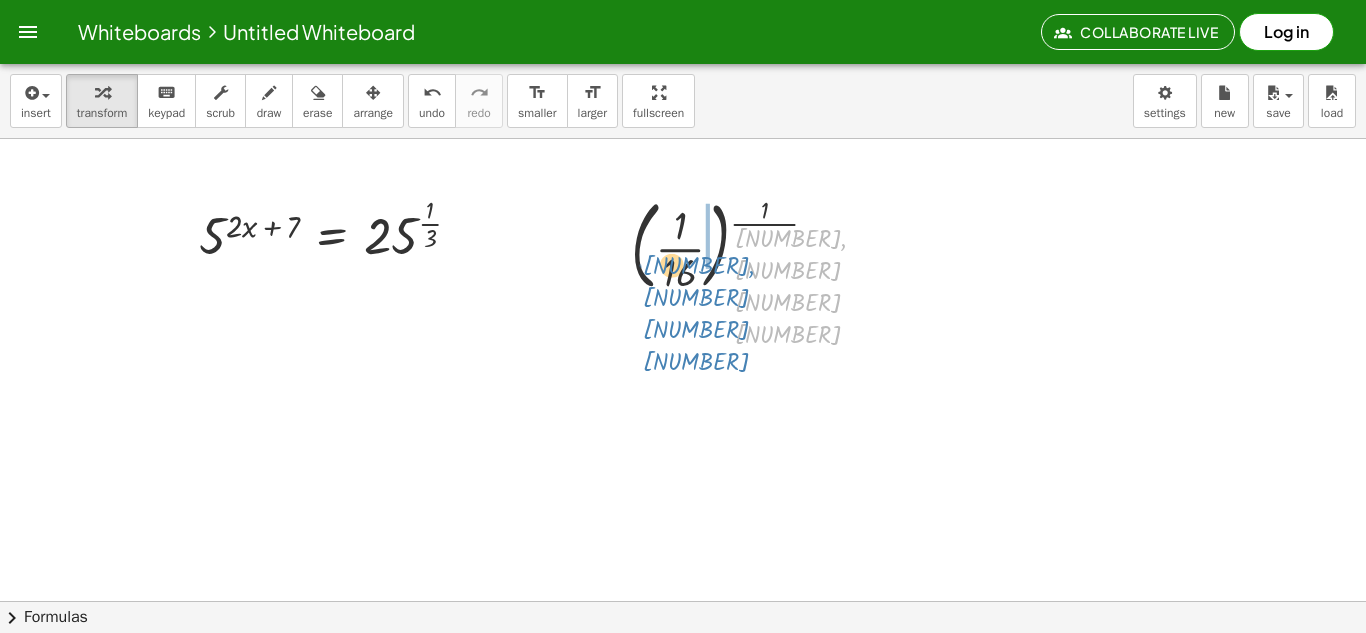 drag, startPoint x: 760, startPoint y: 236, endPoint x: 711, endPoint y: 267, distance: 57.982758 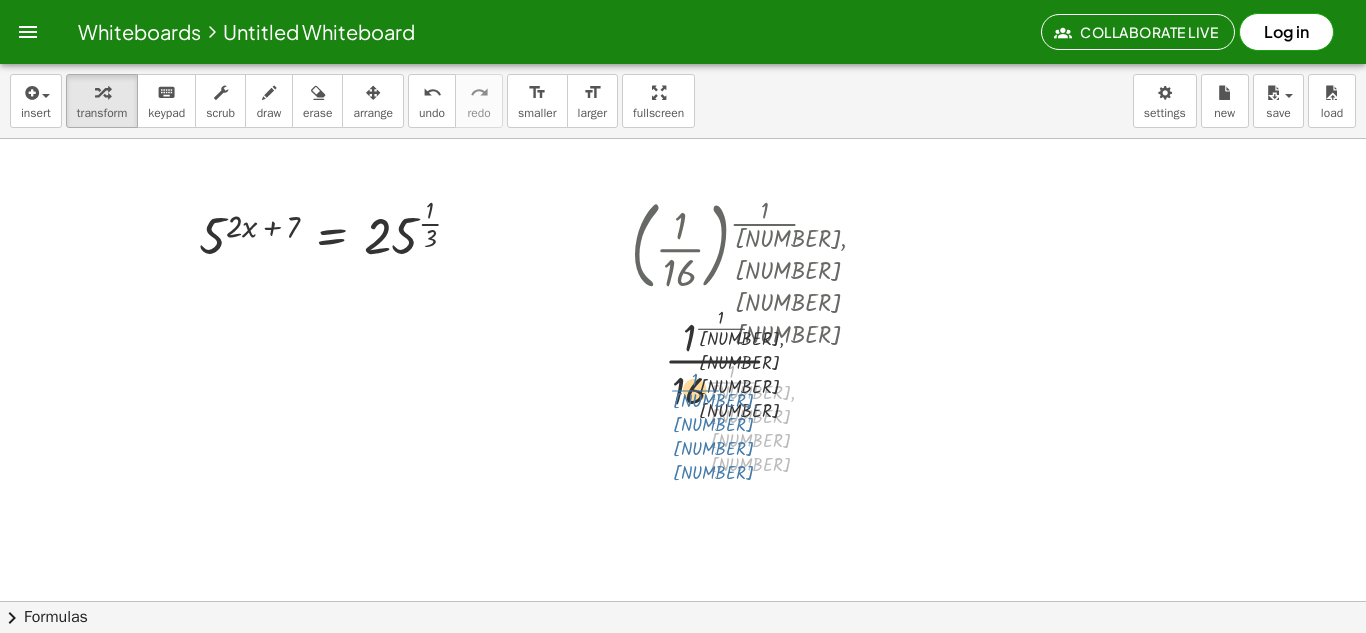 drag, startPoint x: 734, startPoint y: 384, endPoint x: 696, endPoint y: 390, distance: 38.470768 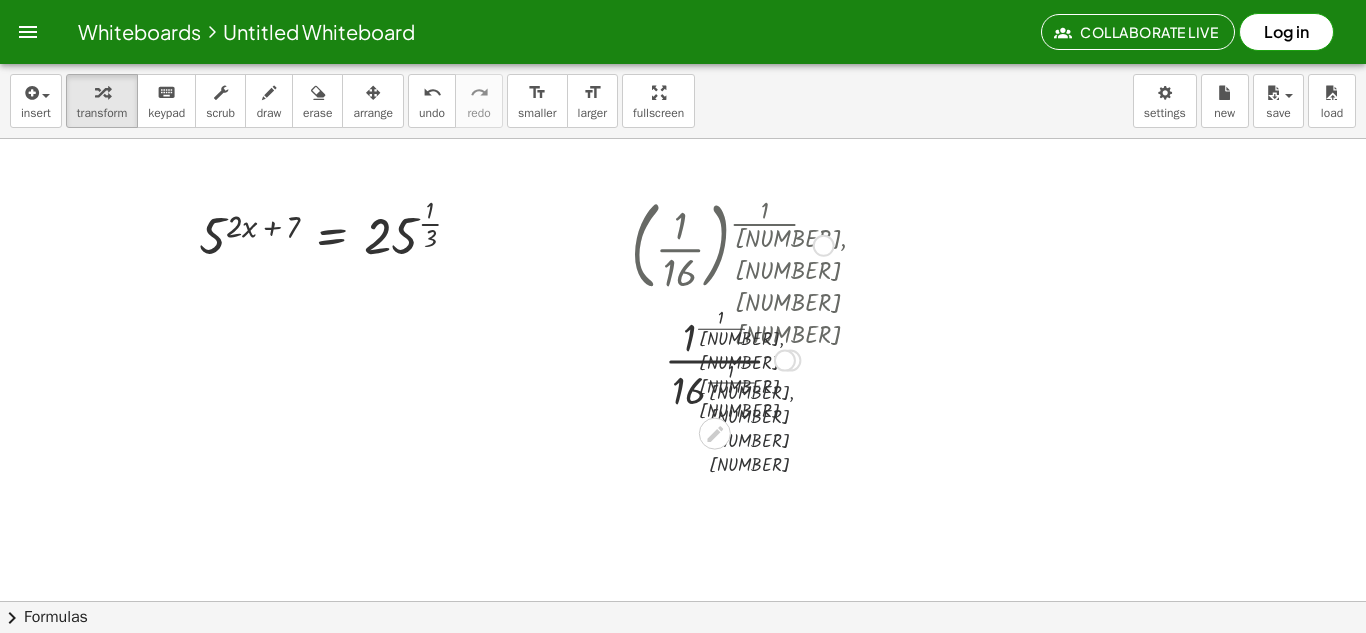 click at bounding box center (732, 358) 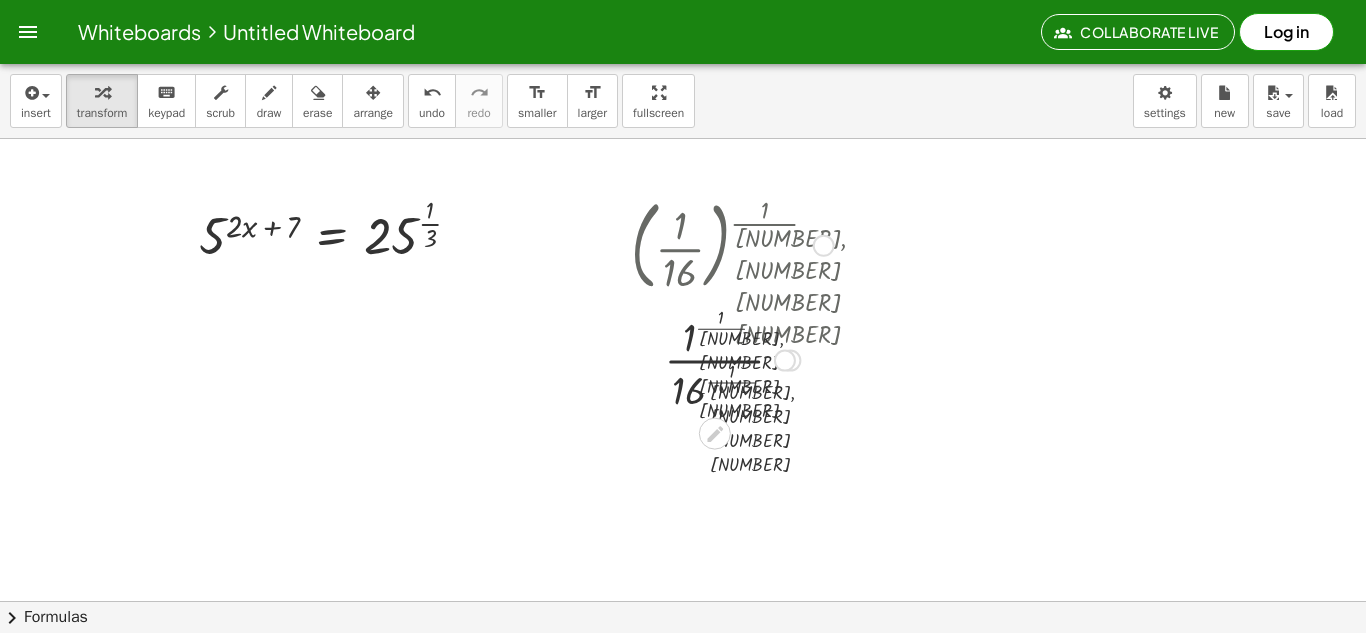 click at bounding box center (732, 358) 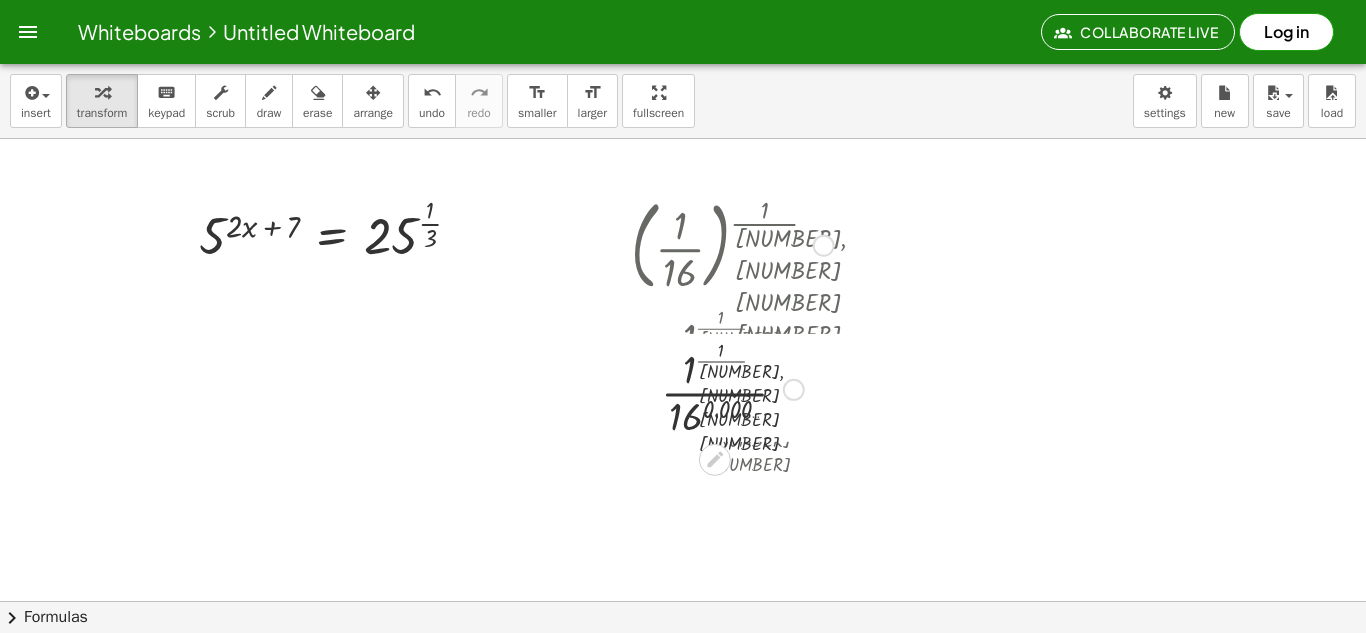 click on "( · [NUMBER] · [NUMBER] ) ( · [NUMBER] · [NUMBER],[NUMBER] ) ( · [NUMBER] ( · [NUMBER] · [NUMBER],[NUMBER] ) · [NUMBER] ( · [NUMBER] · [NUMBER],[NUMBER] ) ) [NUMBER] · [NUMBER] ( · [NUMBER] · [NUMBER],[NUMBER] ) · [NUMBER] ( · [NUMBER] · [NUMBER],[NUMBER] ) · [NUMBER] · [NUMBER] ( · [NUMBER] · [NUMBER],[NUMBER] ) [NUMBER].[NUMBER][NUMBER] … Fix a mistake Transform line Copy line as LaTeX Copy derivation as LaTeX Expand new lines: On" at bounding box center (715, 246) 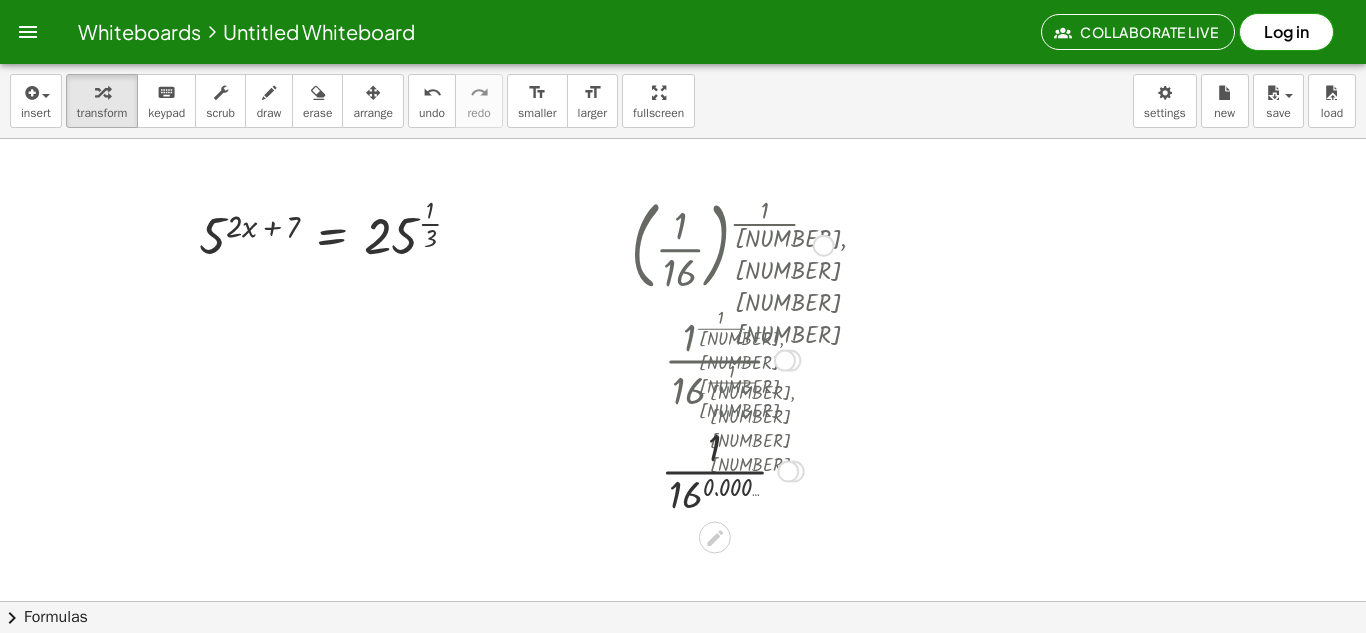 click at bounding box center [732, 469] 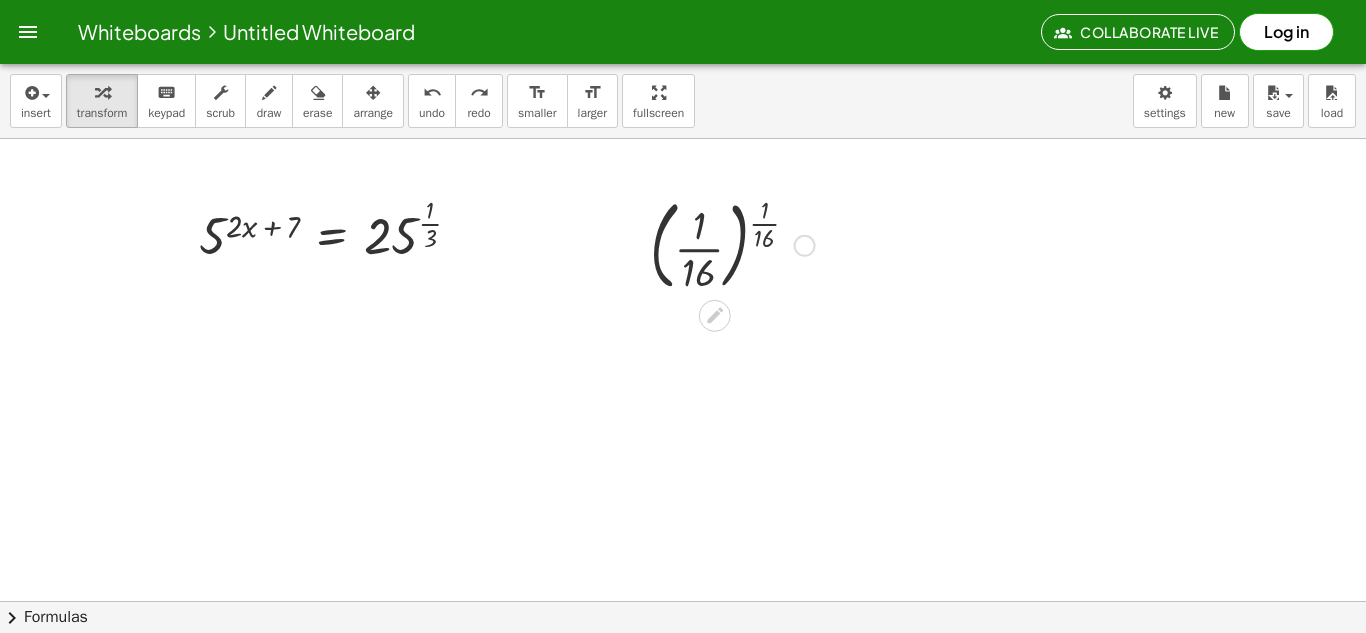 click at bounding box center [805, 246] 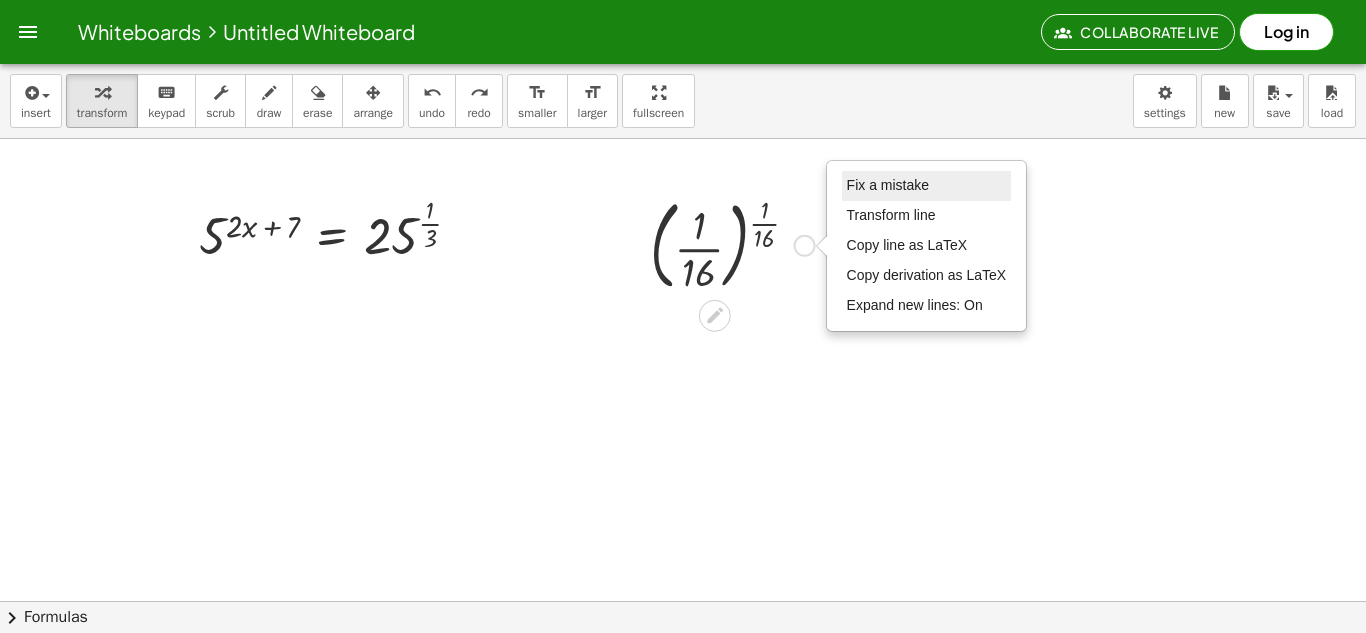 click on "Fix a mistake" at bounding box center (888, 185) 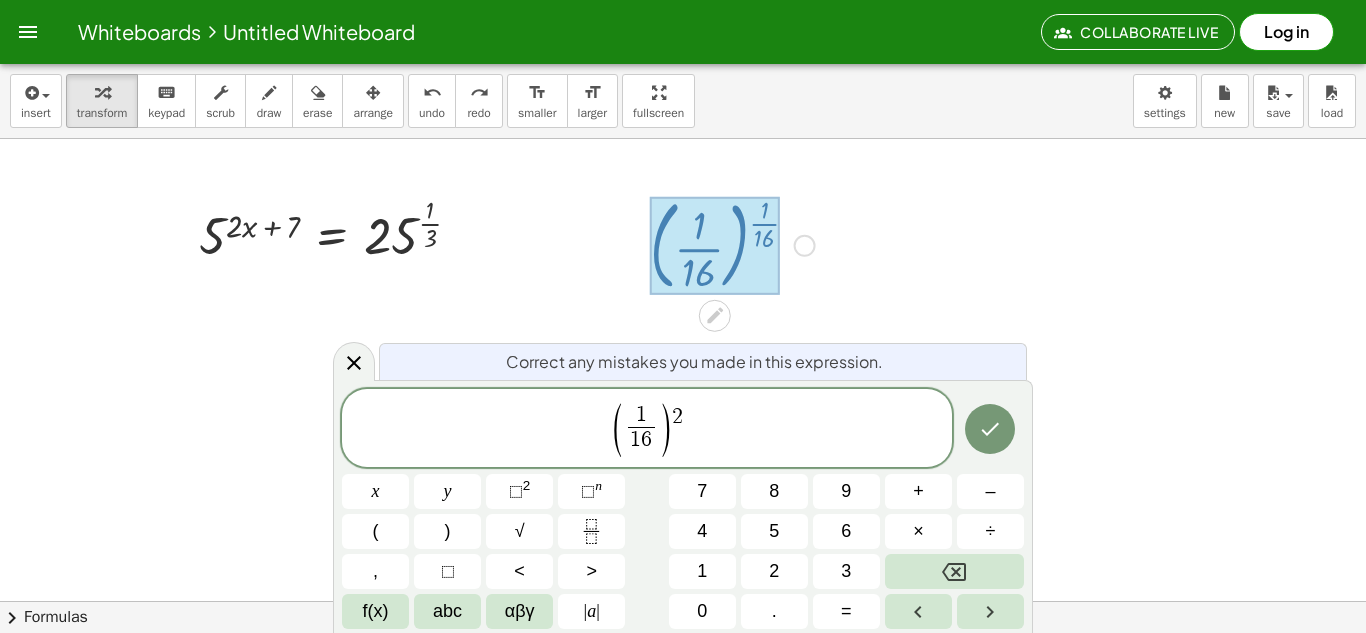 click on "( [NUMBER] [NUMBER] ) [NUMBER] [VARIABLE] [VARIABLE] [VARIABLE] [VARIABLE] [VARIABLE] + – ( ) √ [NUMBER] [NUMBER] [NUMBER] × ÷ , [VARIABLE] < > [NUMBER] [NUMBER] [NUMBER] f(x) abc αβγ | a | [NUMBER] . =" at bounding box center [683, 509] 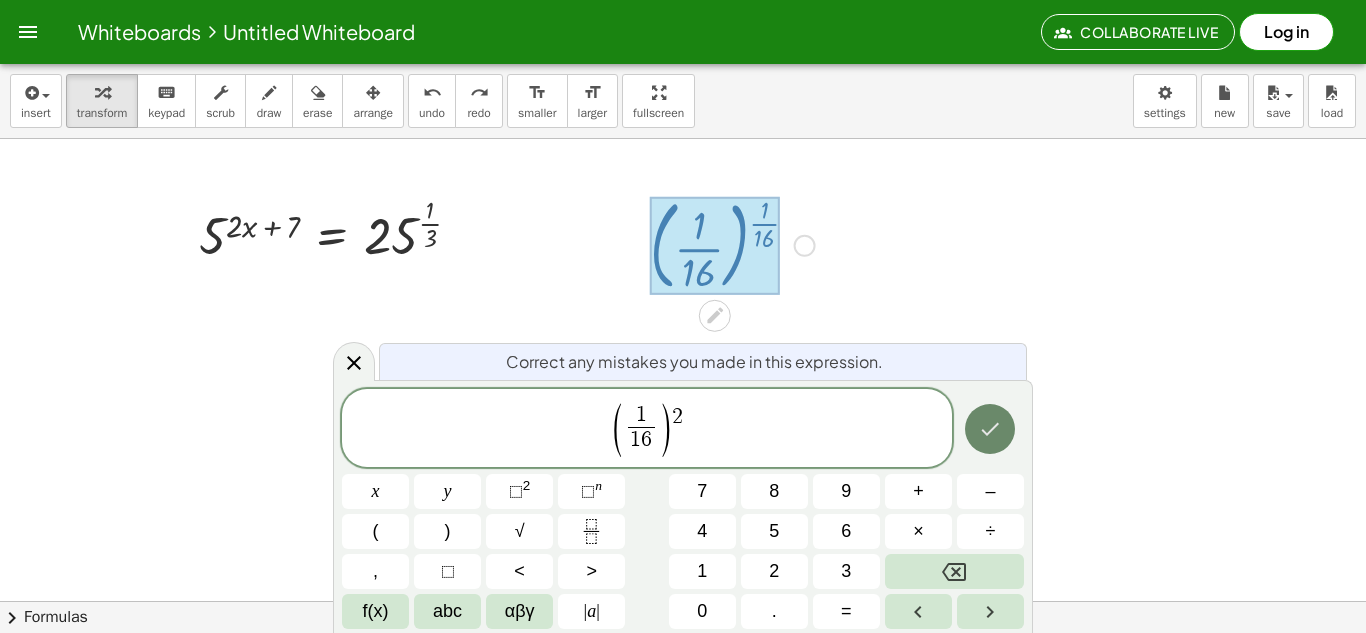 click at bounding box center (990, 429) 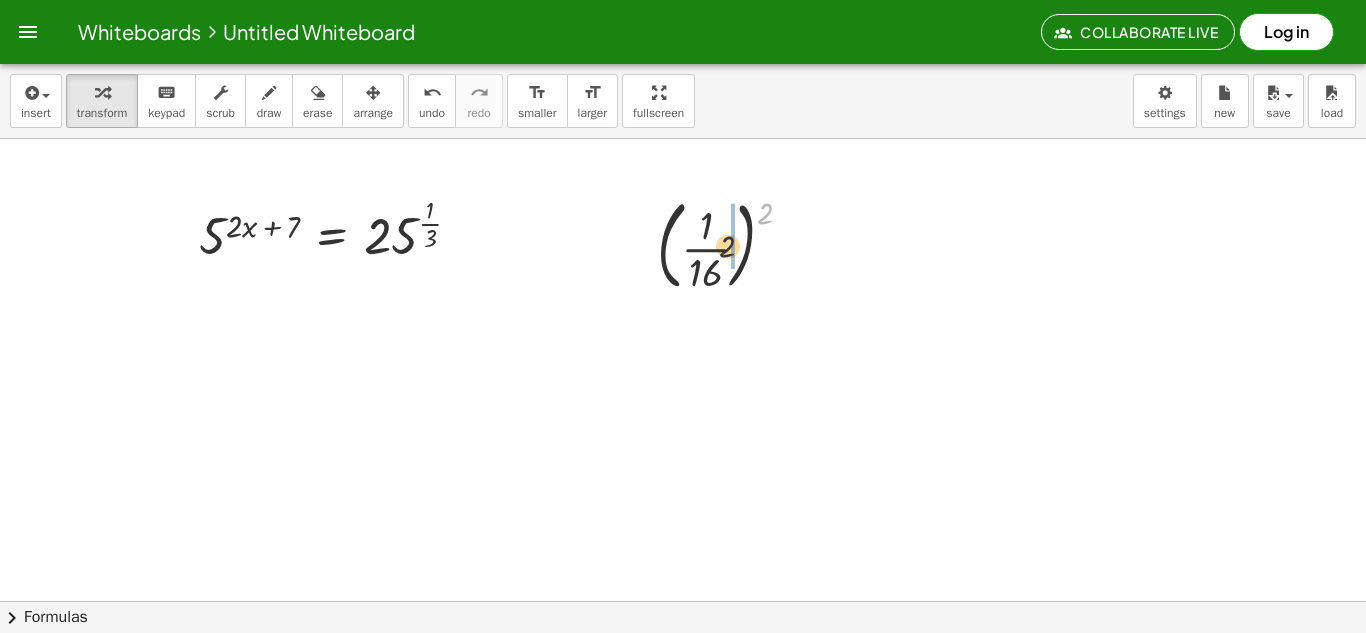 drag, startPoint x: 771, startPoint y: 216, endPoint x: 723, endPoint y: 249, distance: 58.249462 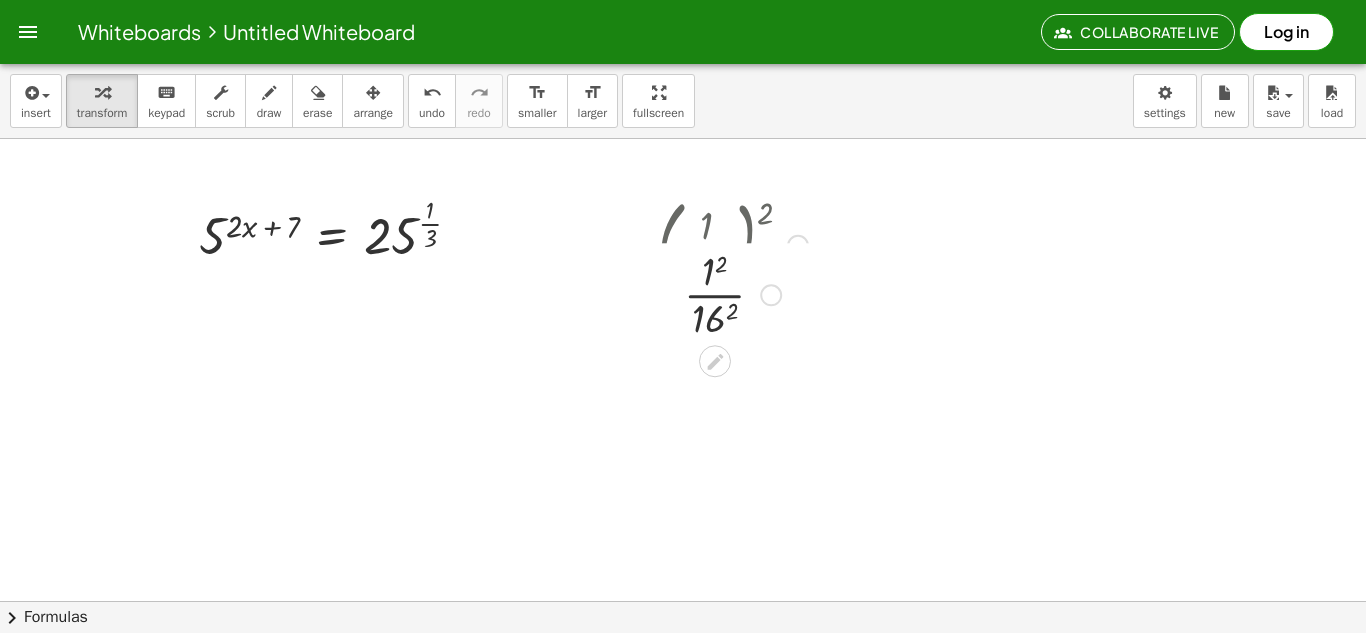 click on "( · [NUMBER] · [NUMBER] ) [NUMBER] · [NUMBER] · [NUMBER] [NUMBER] [NUMBER] Fix a mistake Transform line Copy line as LaTeX Copy derivation as LaTeX Expand new lines: On" at bounding box center (715, 246) 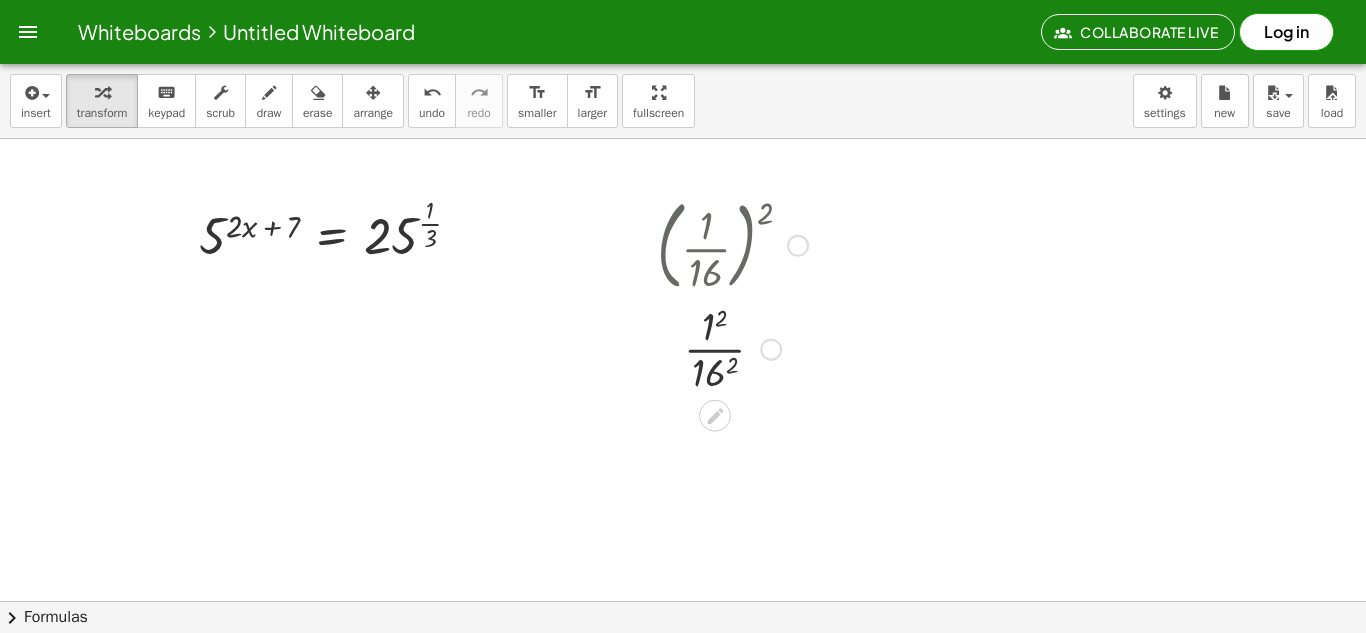 click at bounding box center [732, 348] 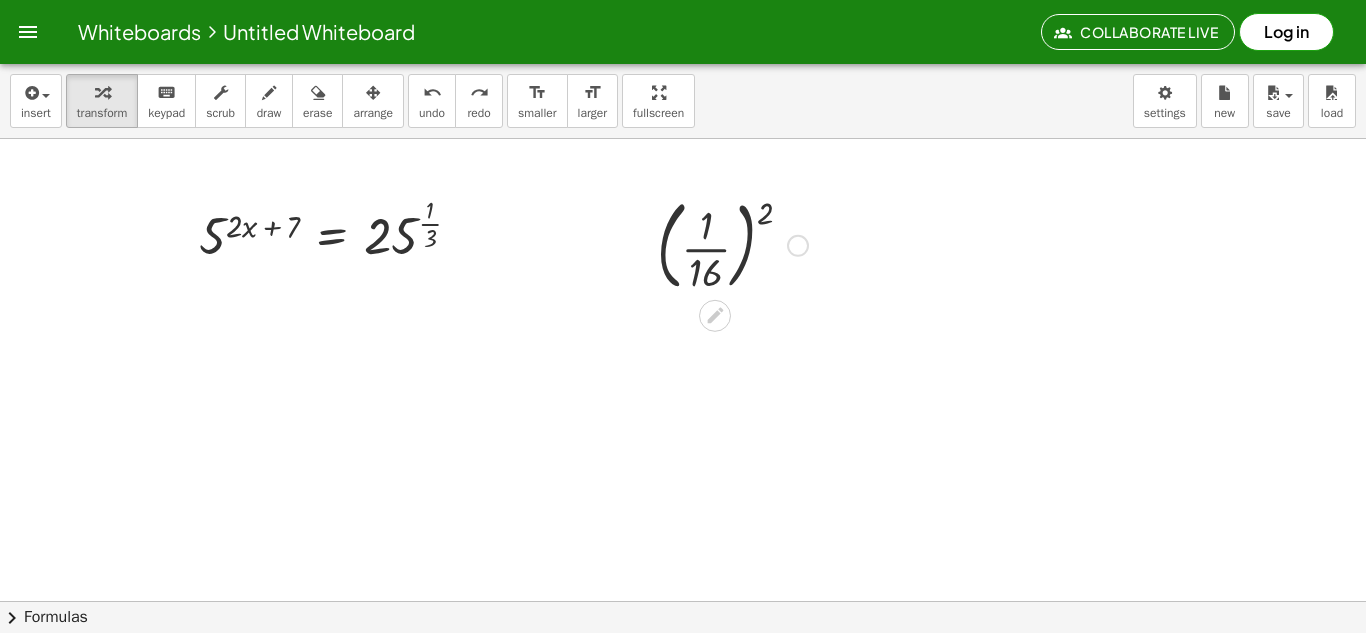 click at bounding box center (798, 246) 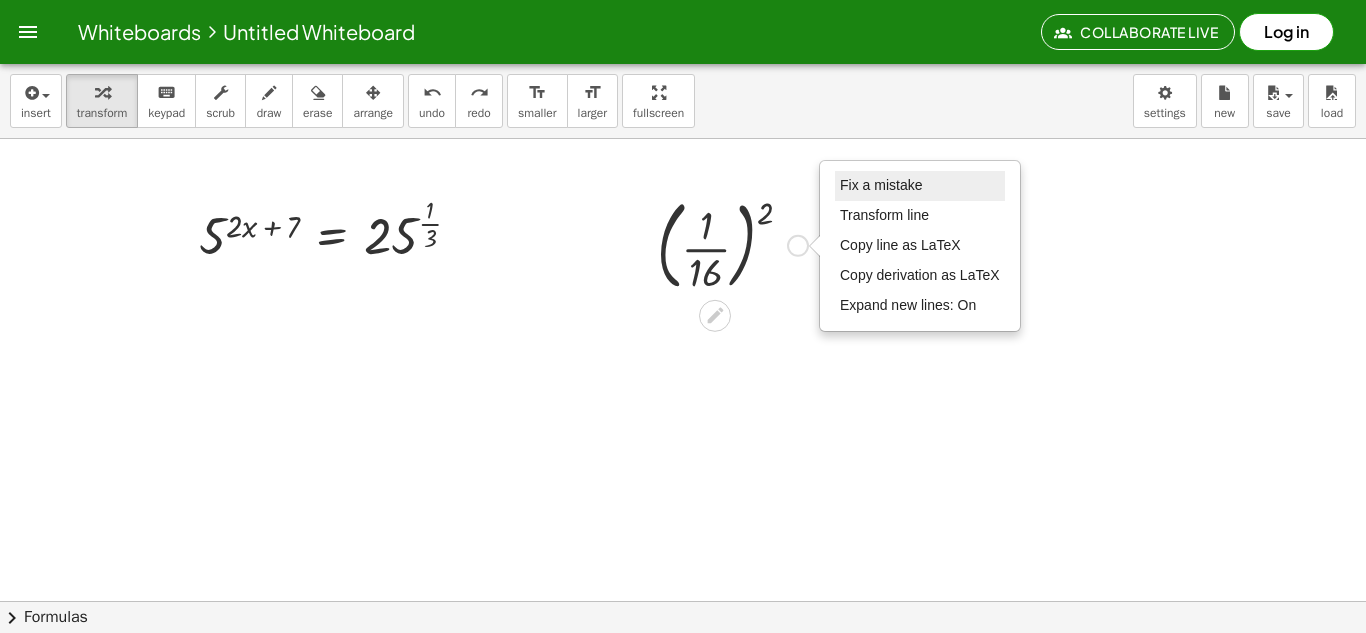 click on "Fix a mistake" at bounding box center (881, 185) 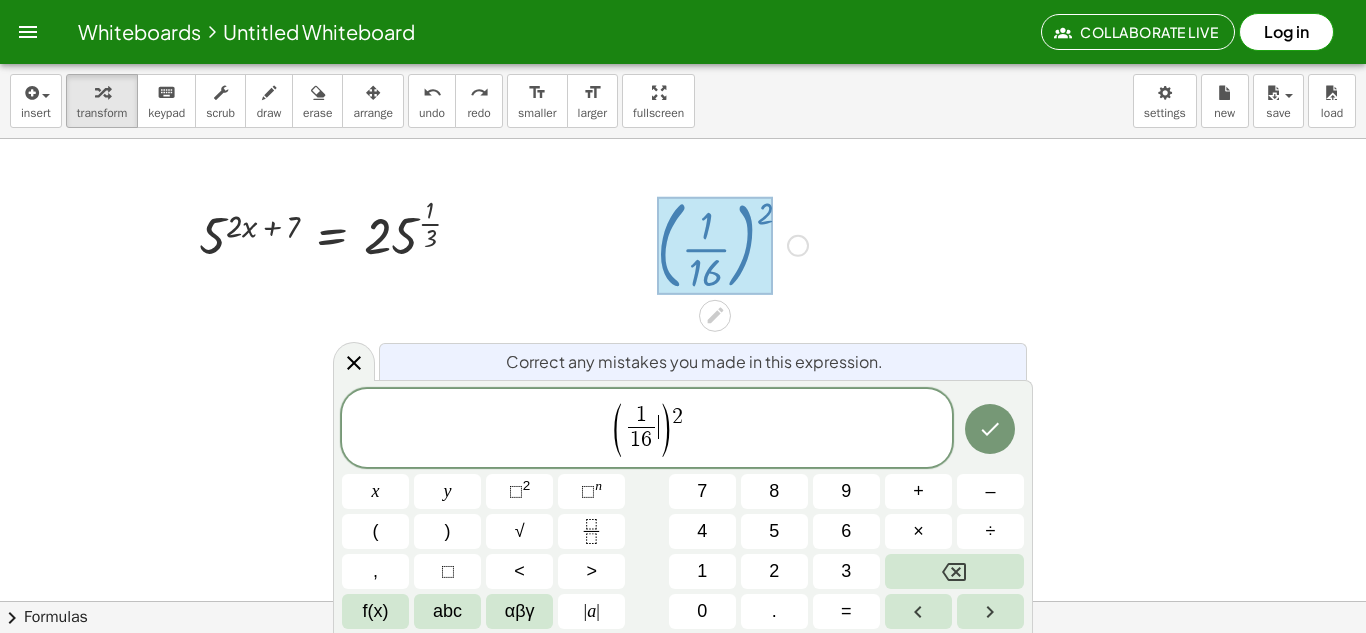 click on ")" at bounding box center [665, 430] 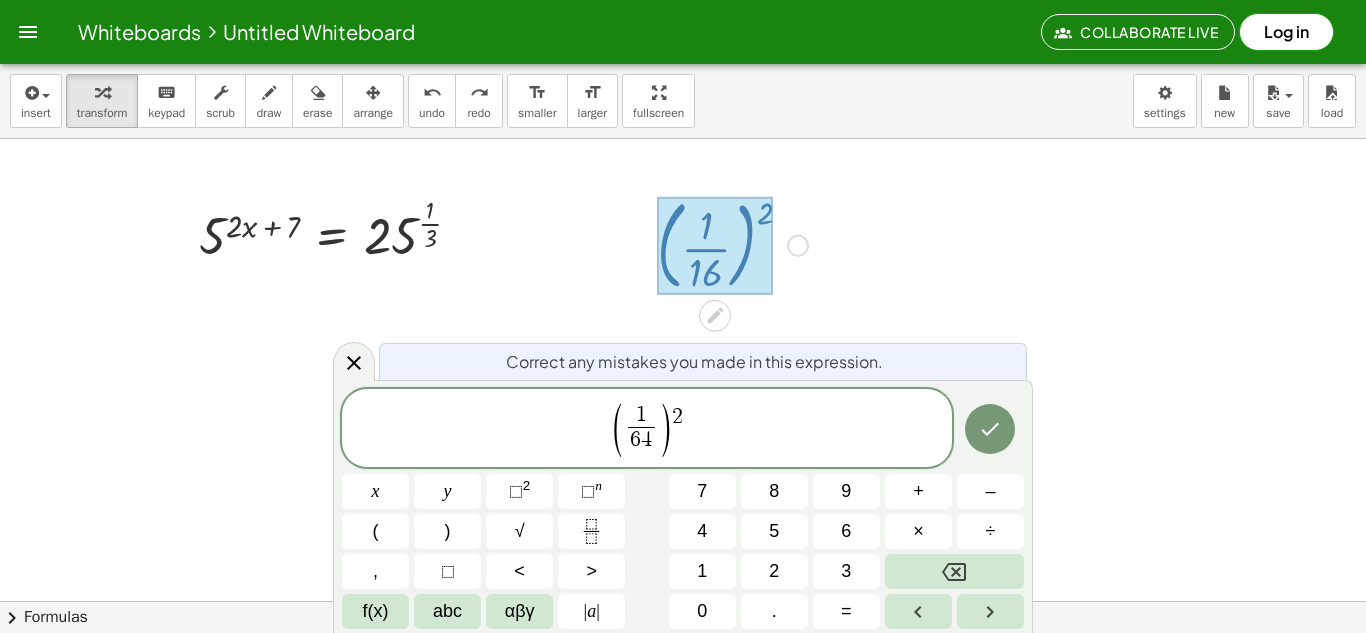 click on "( [NUMBER] [NUMBER] ​ ) [NUMBER]" at bounding box center (647, 429) 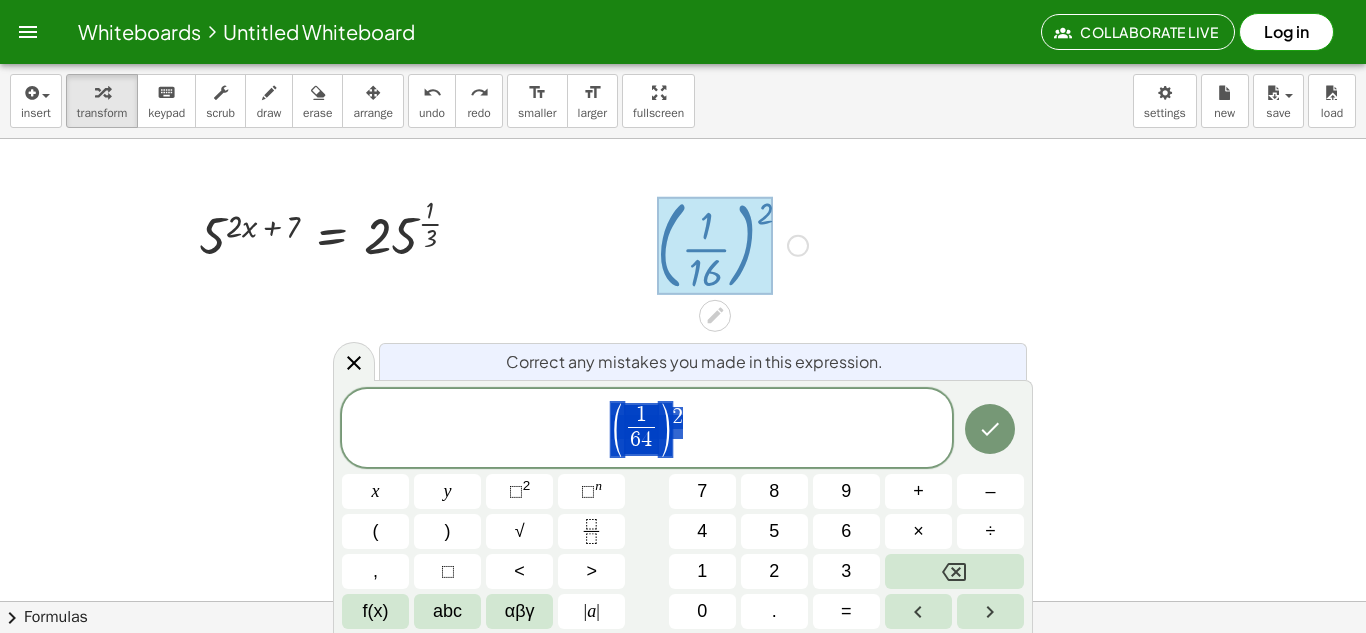 drag, startPoint x: 693, startPoint y: 438, endPoint x: 469, endPoint y: 429, distance: 224.18073 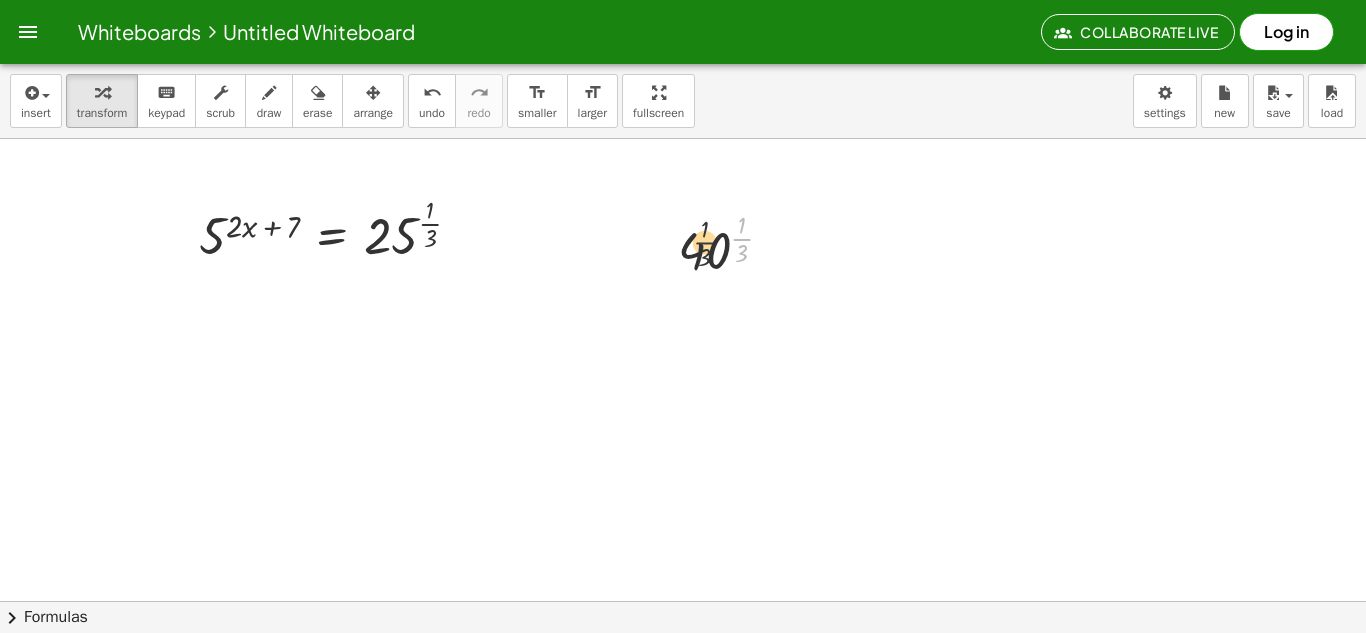 drag, startPoint x: 741, startPoint y: 242, endPoint x: 702, endPoint y: 246, distance: 39.20459 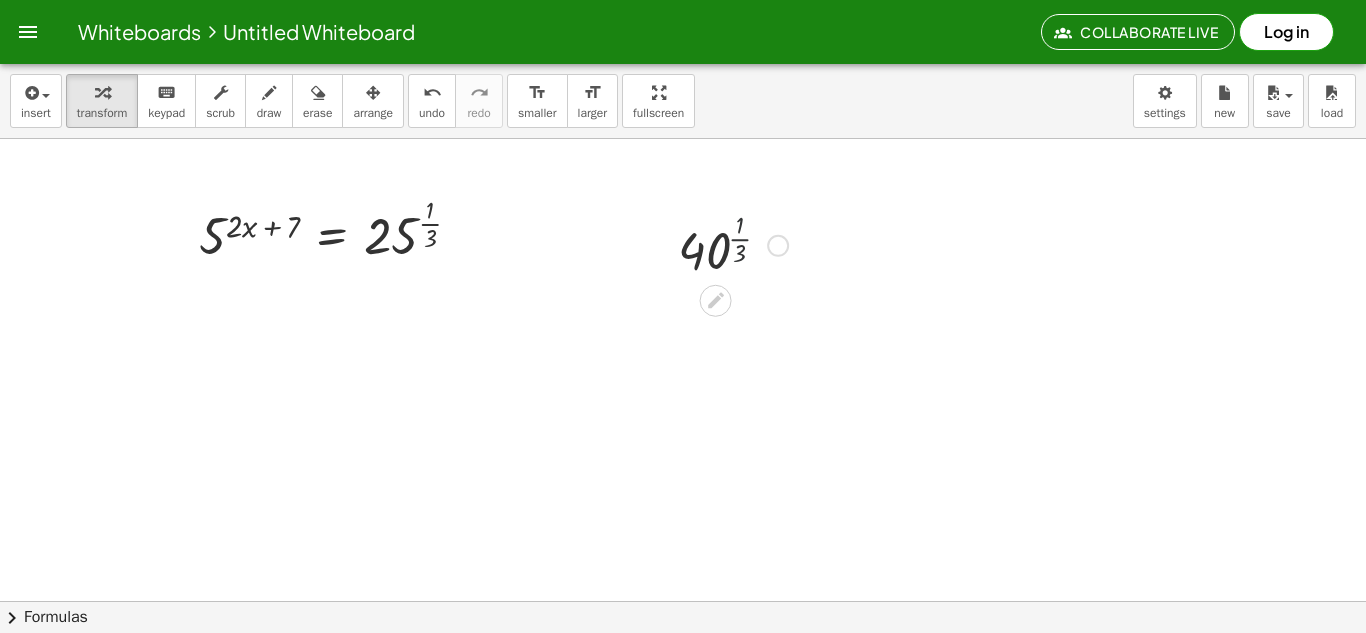 click at bounding box center [733, 244] 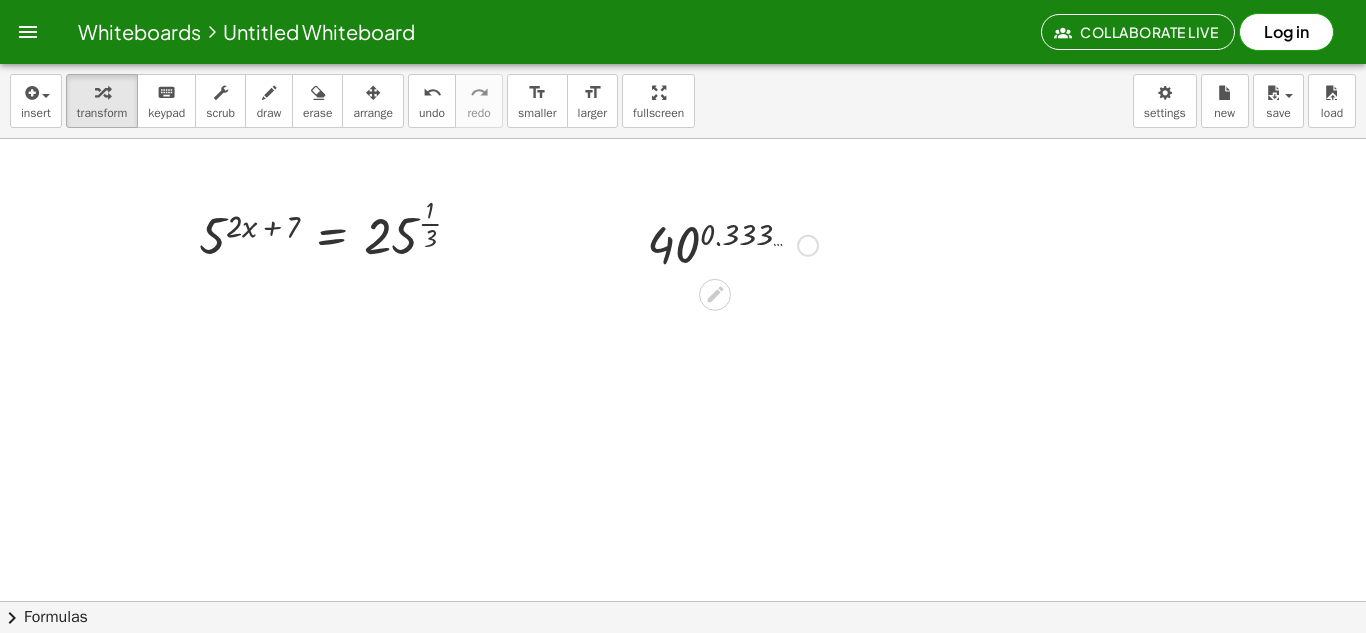 click at bounding box center [732, 244] 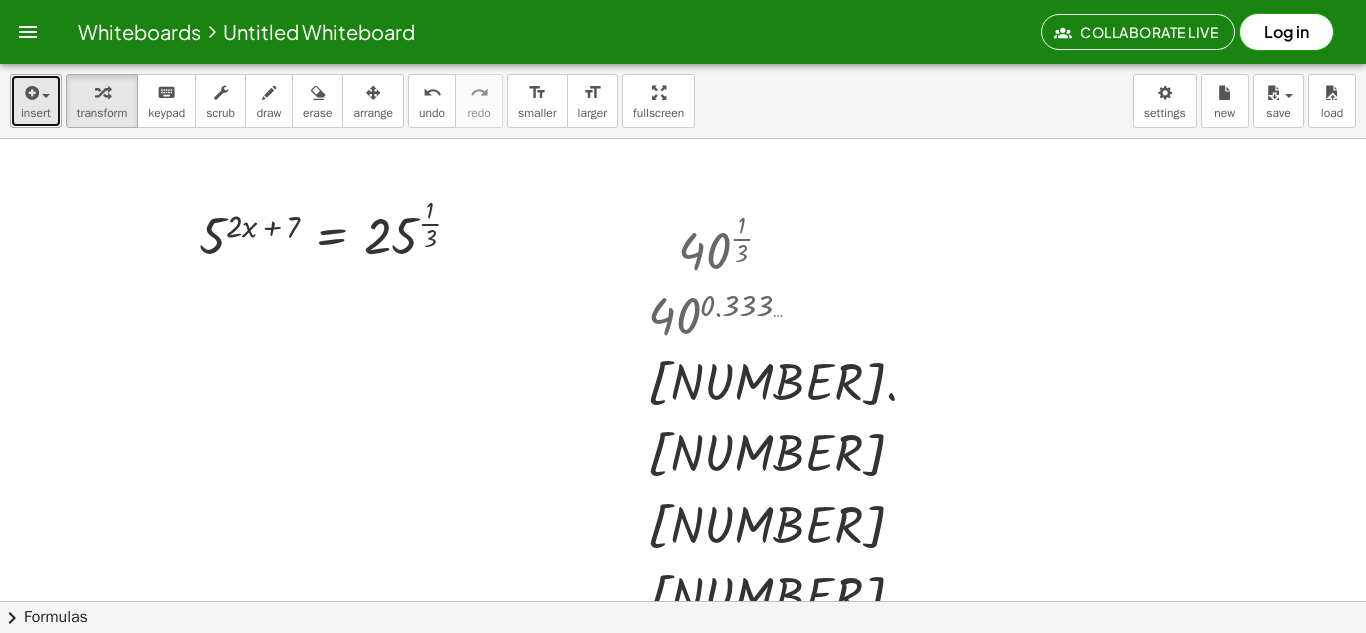 click on "insert" at bounding box center [36, 113] 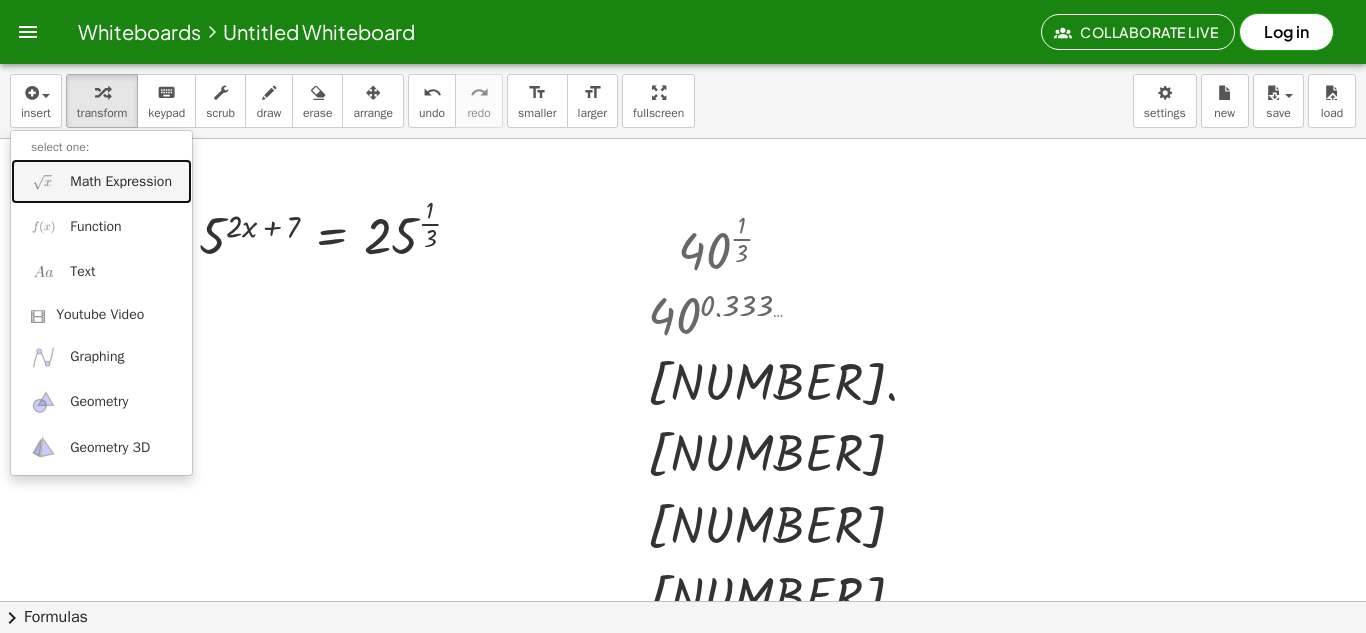 click at bounding box center (43, 181) 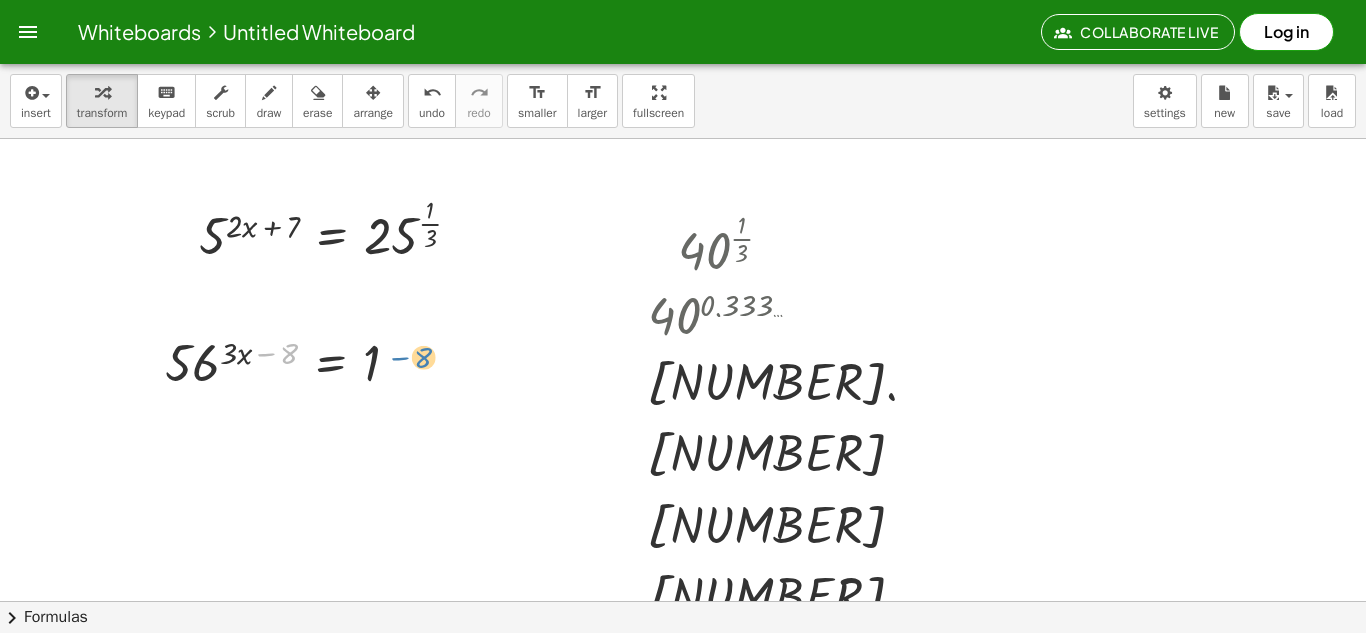 drag, startPoint x: 272, startPoint y: 343, endPoint x: 410, endPoint y: 344, distance: 138.00362 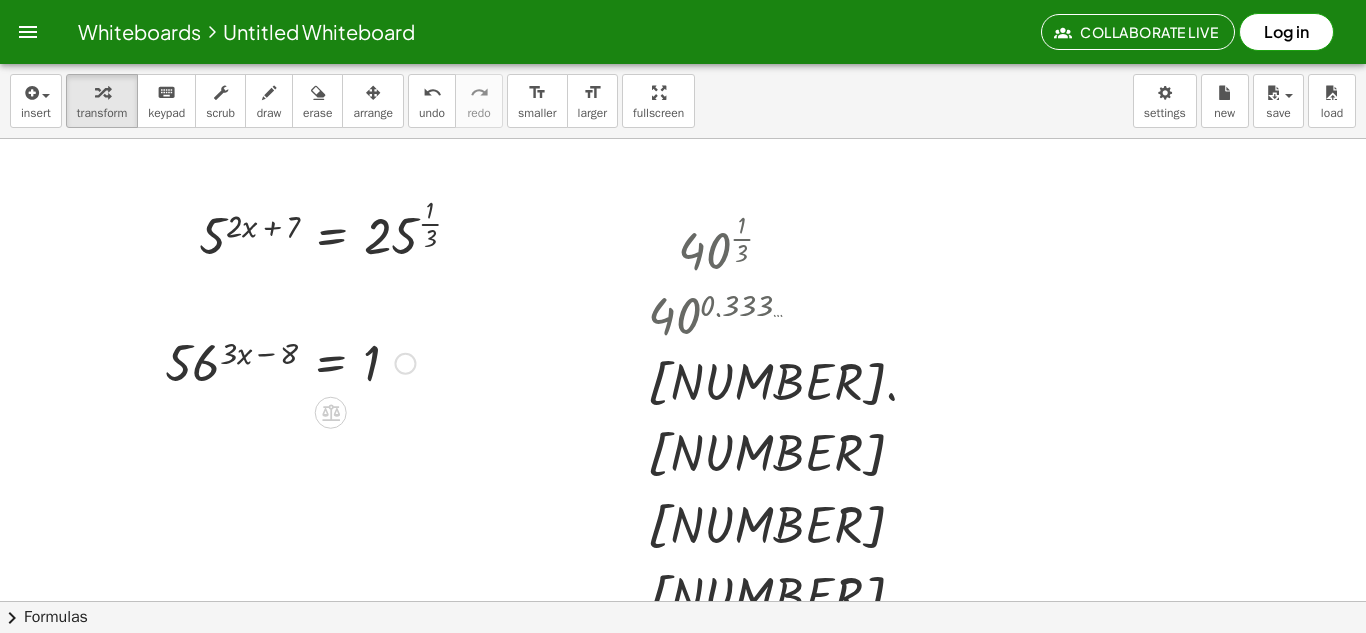 click at bounding box center [290, 362] 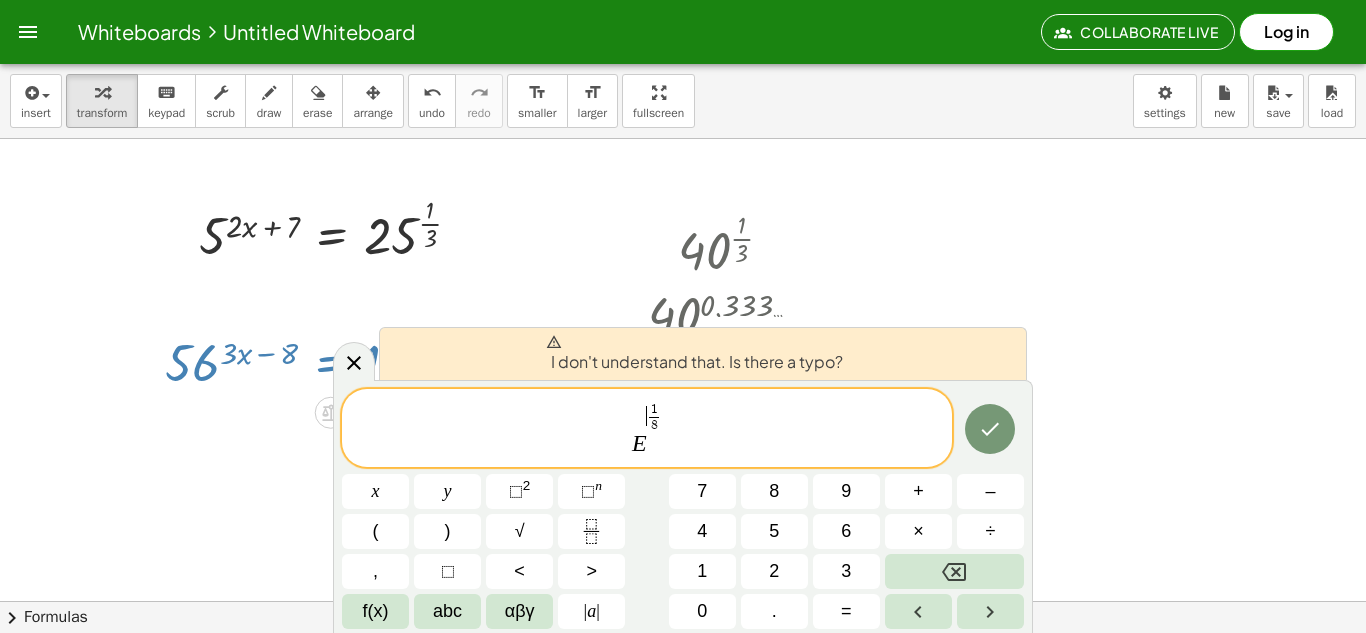 click on "1 8 ​" at bounding box center (654, 418) 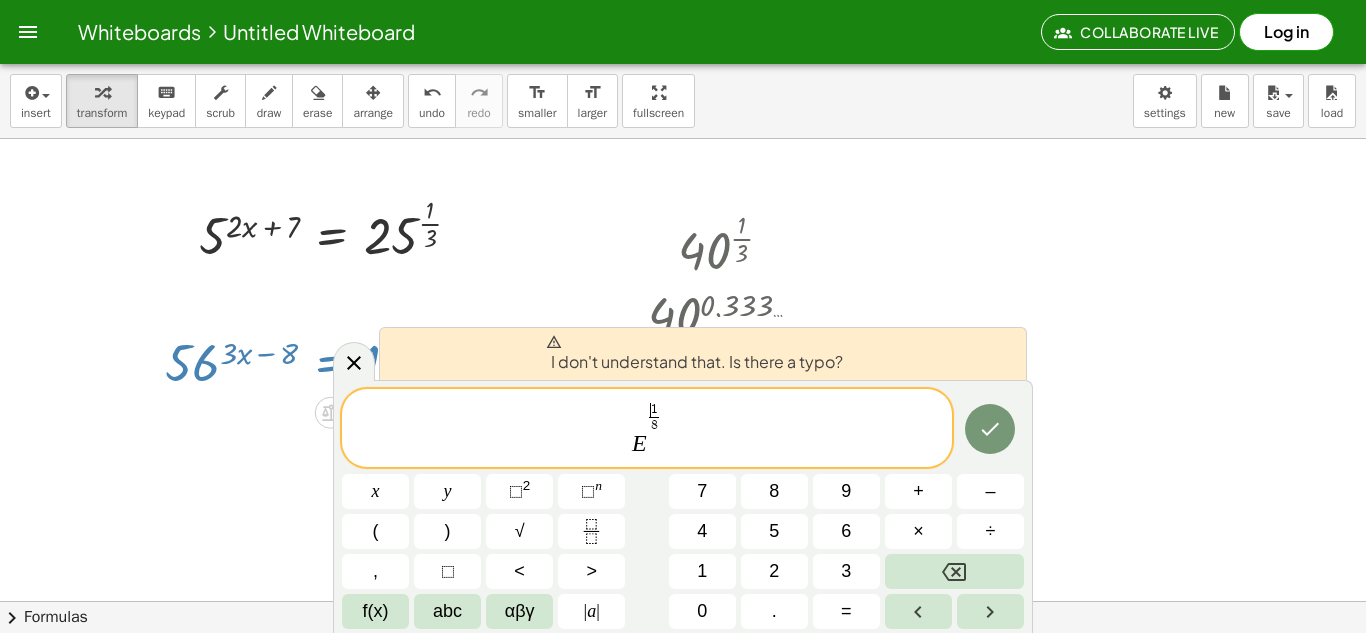 click on "[VARIABLE] [NUMBER] ​" at bounding box center (654, 424) 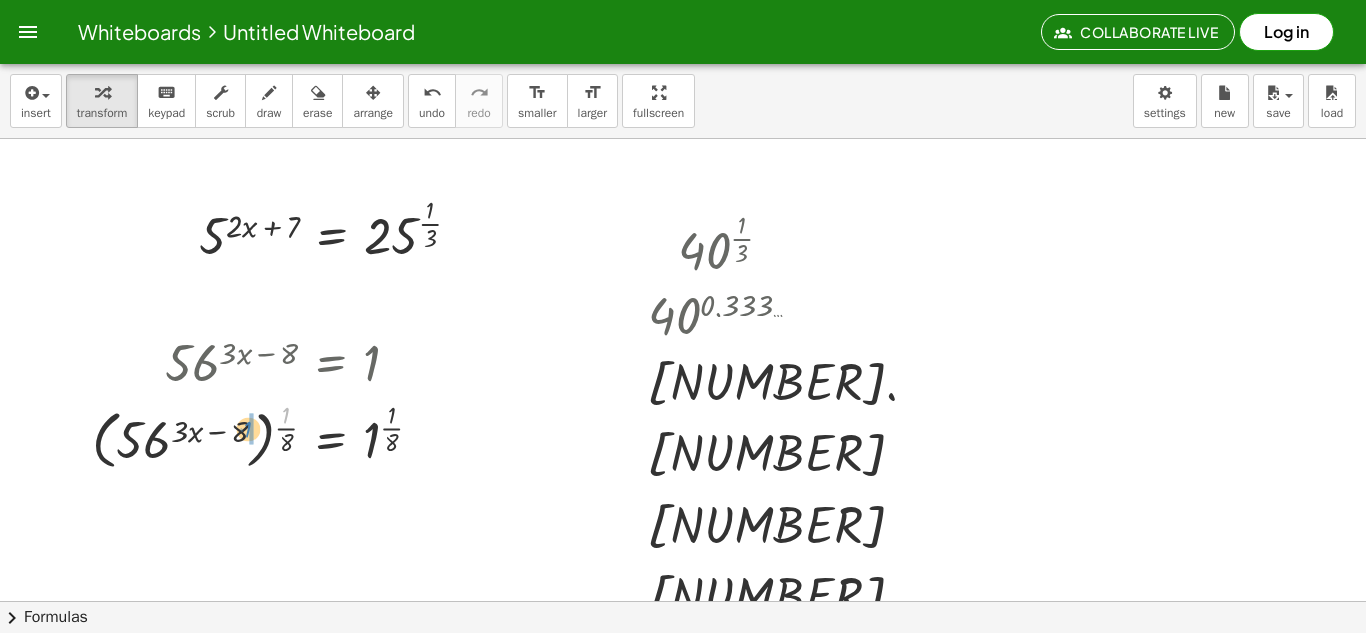 drag, startPoint x: 297, startPoint y: 412, endPoint x: 261, endPoint y: 428, distance: 39.39543 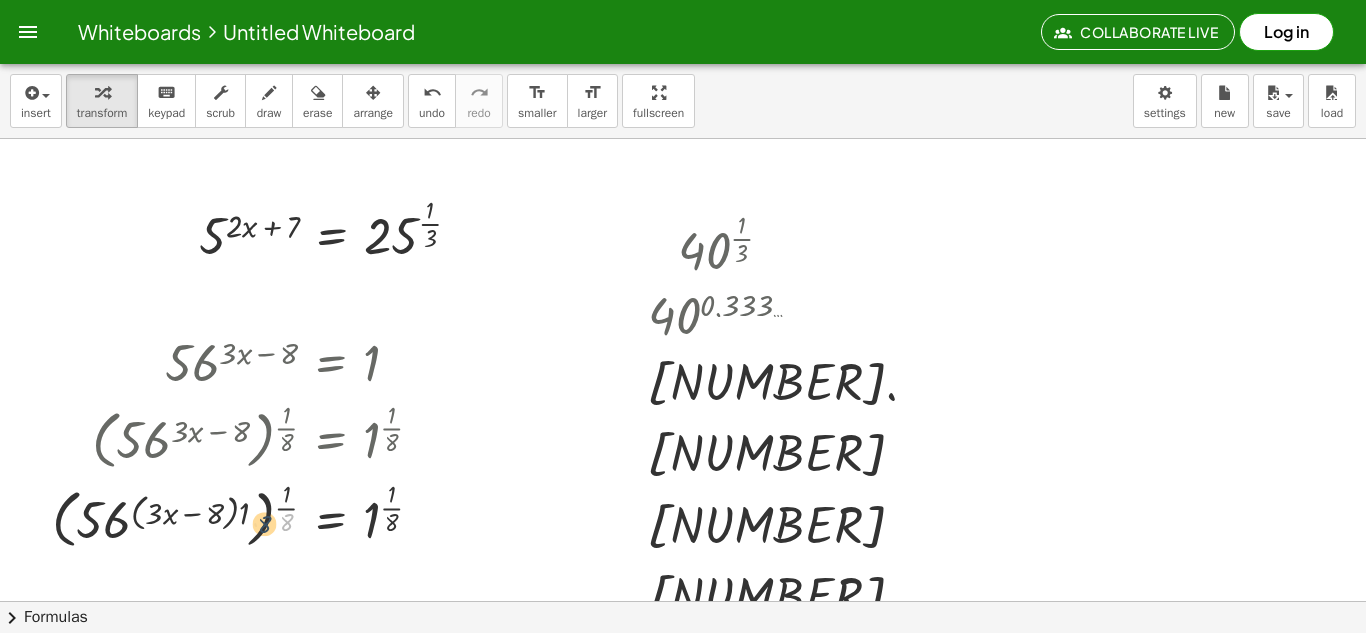drag, startPoint x: 296, startPoint y: 527, endPoint x: 272, endPoint y: 529, distance: 24.083189 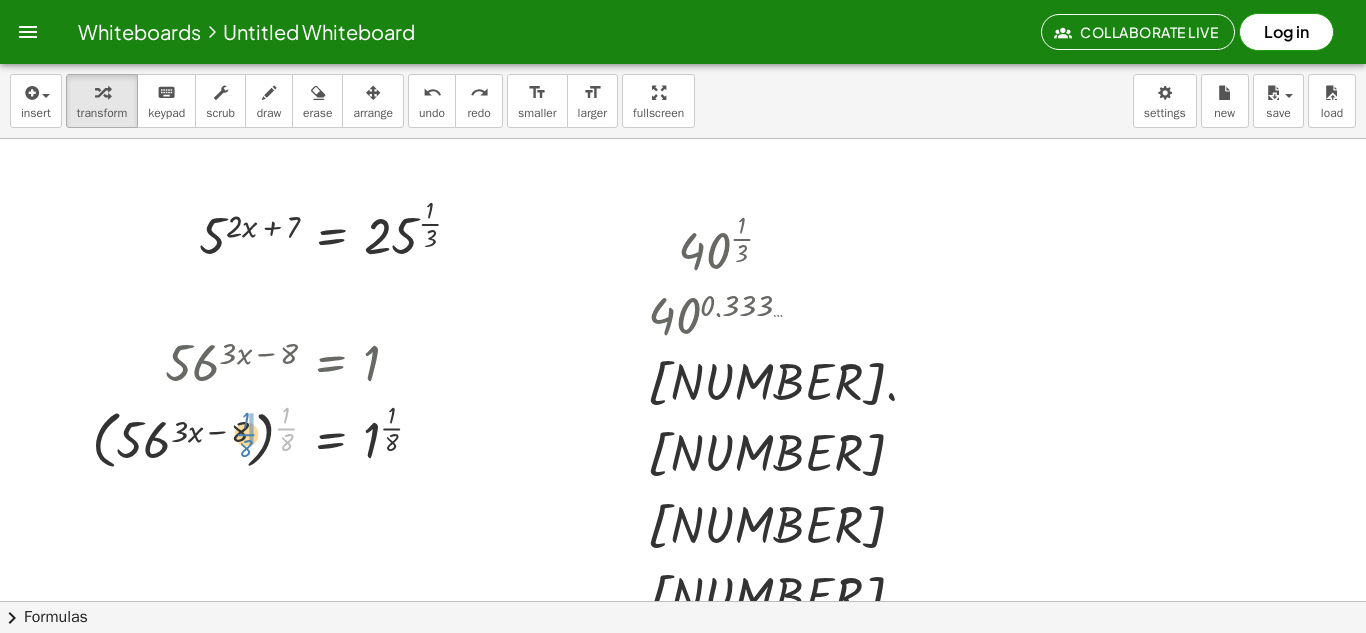 drag, startPoint x: 287, startPoint y: 425, endPoint x: 245, endPoint y: 431, distance: 42.426407 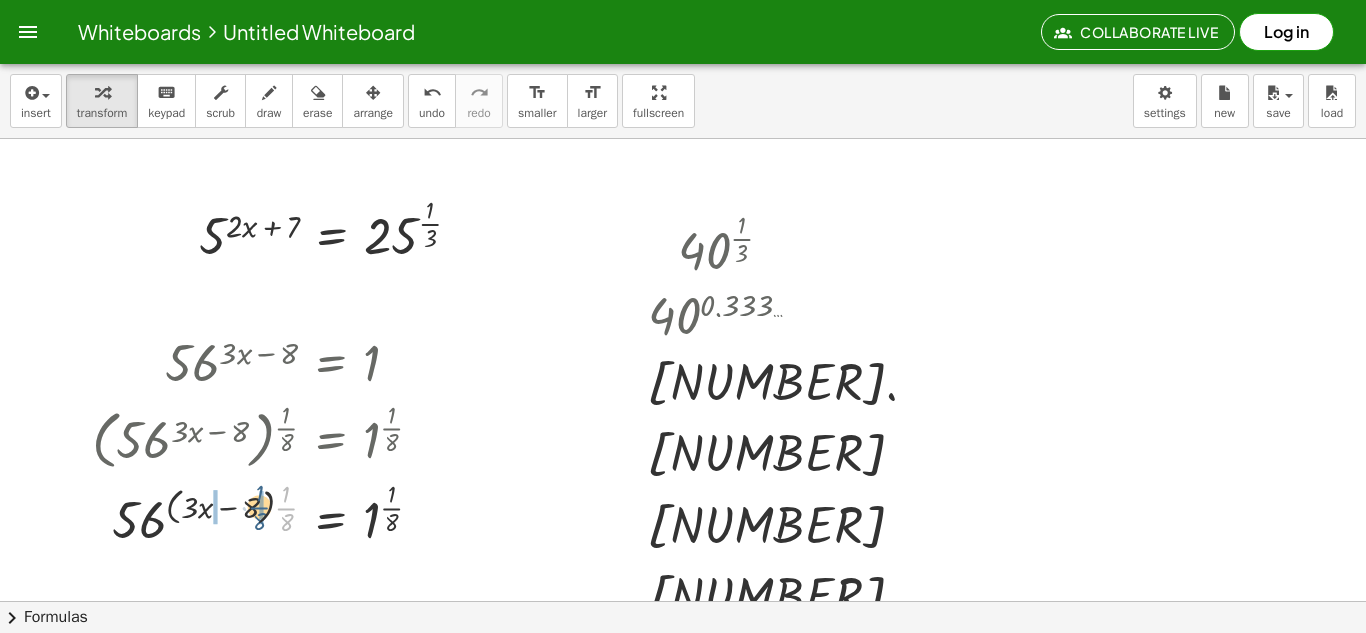 drag, startPoint x: 288, startPoint y: 505, endPoint x: 261, endPoint y: 504, distance: 27.018513 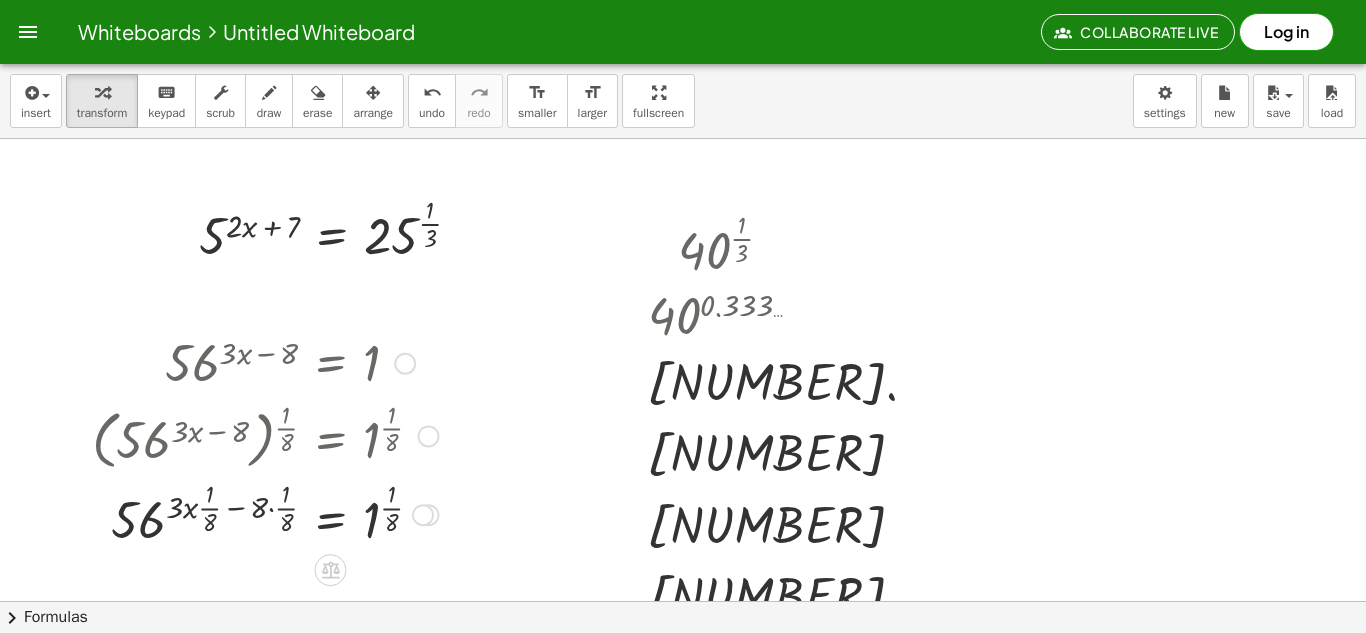 click at bounding box center [265, 513] 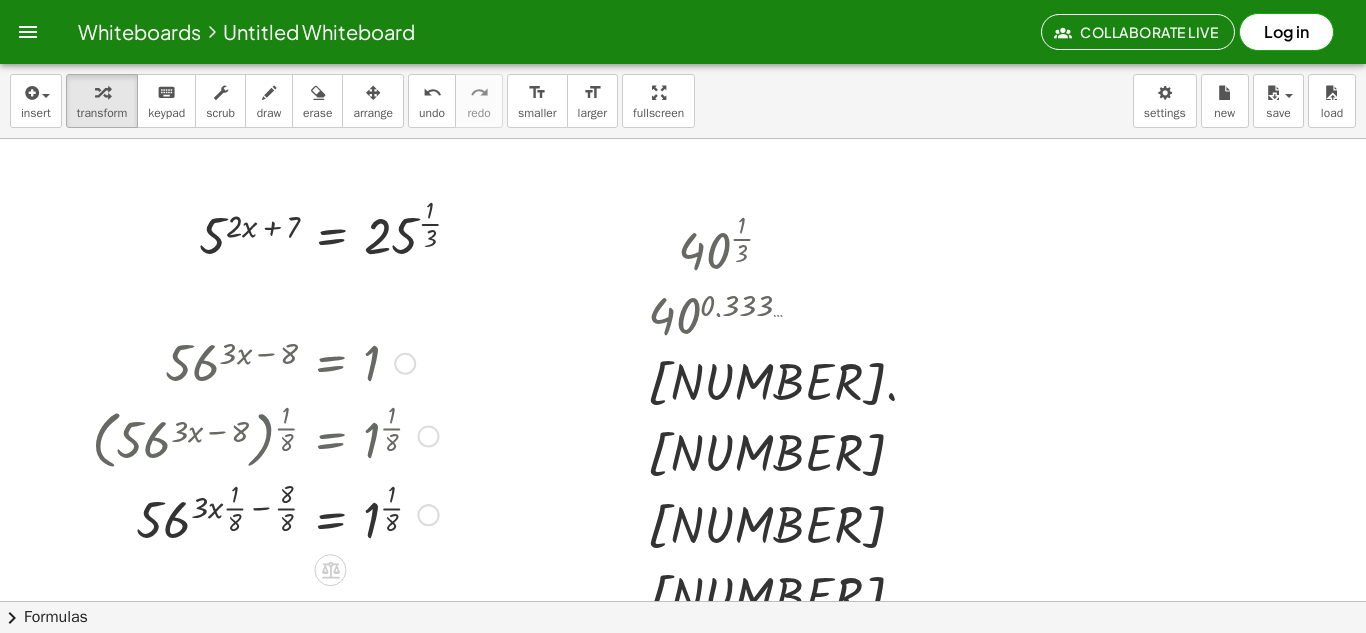 click at bounding box center (265, 513) 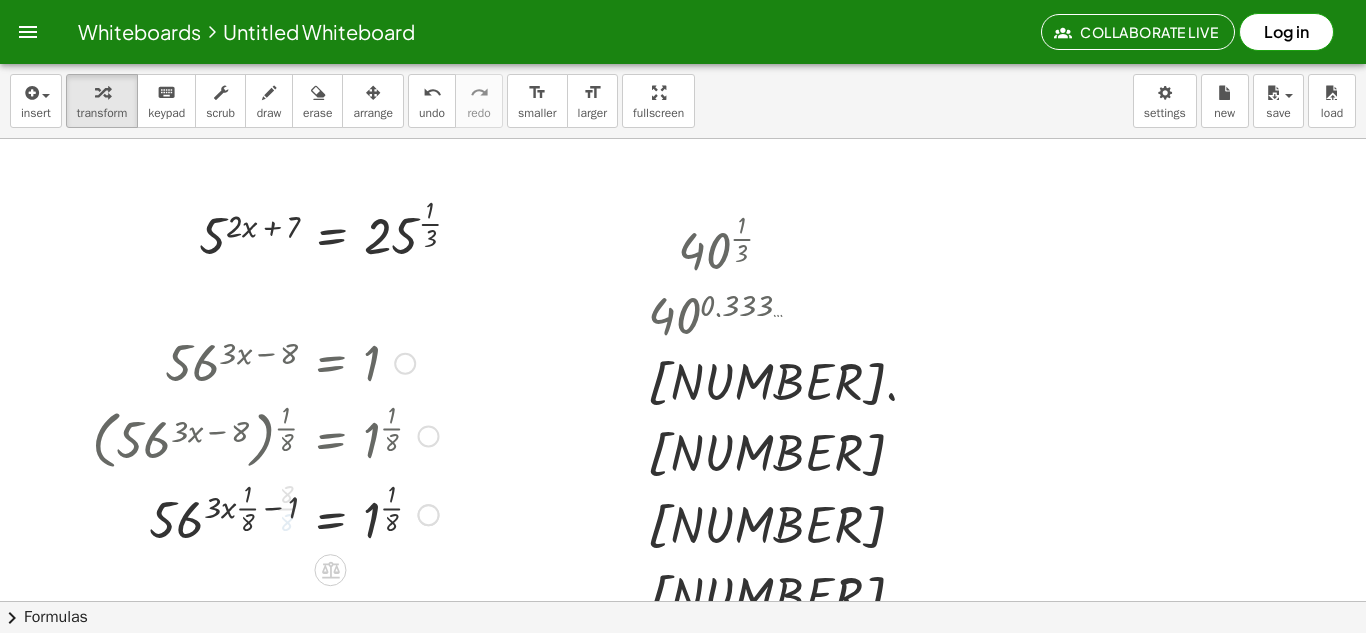click at bounding box center [265, 513] 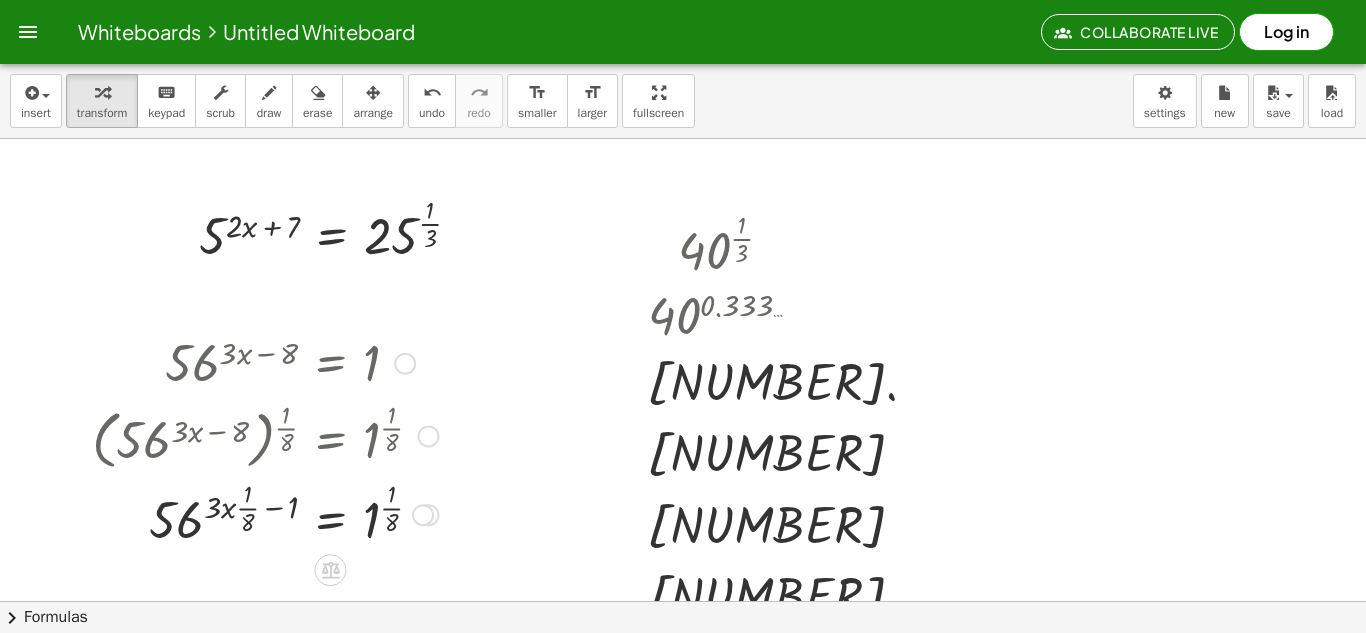 click at bounding box center [265, 513] 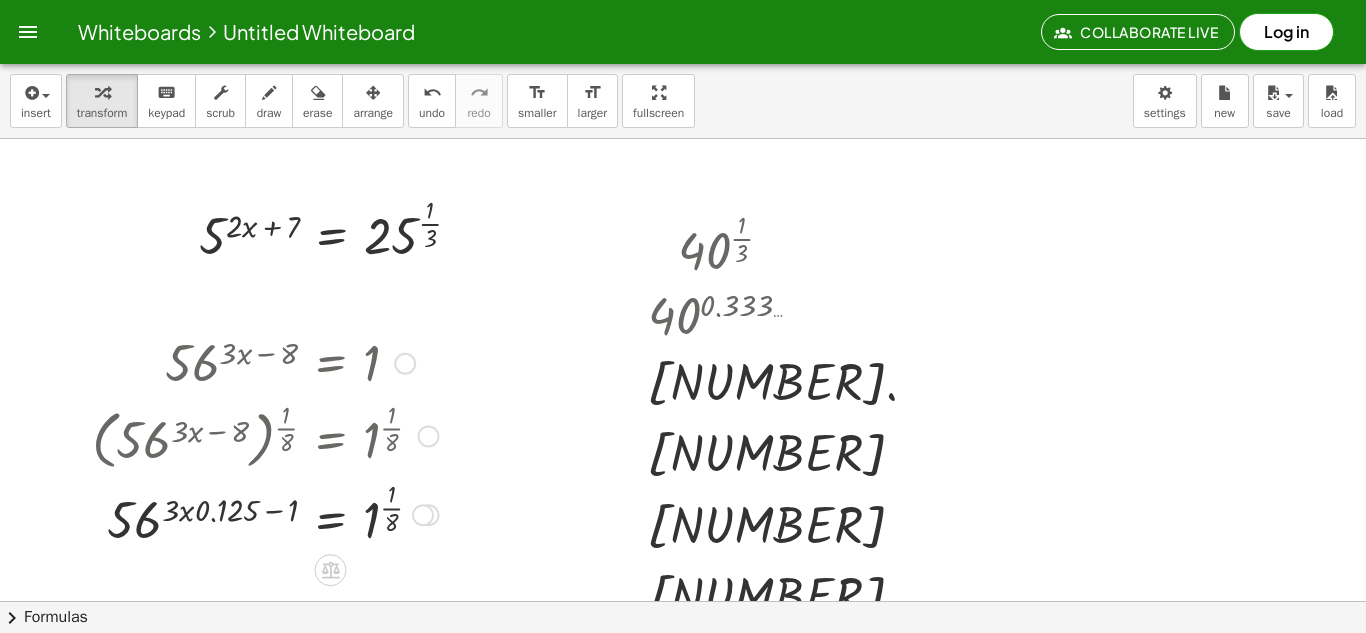 click at bounding box center (265, 513) 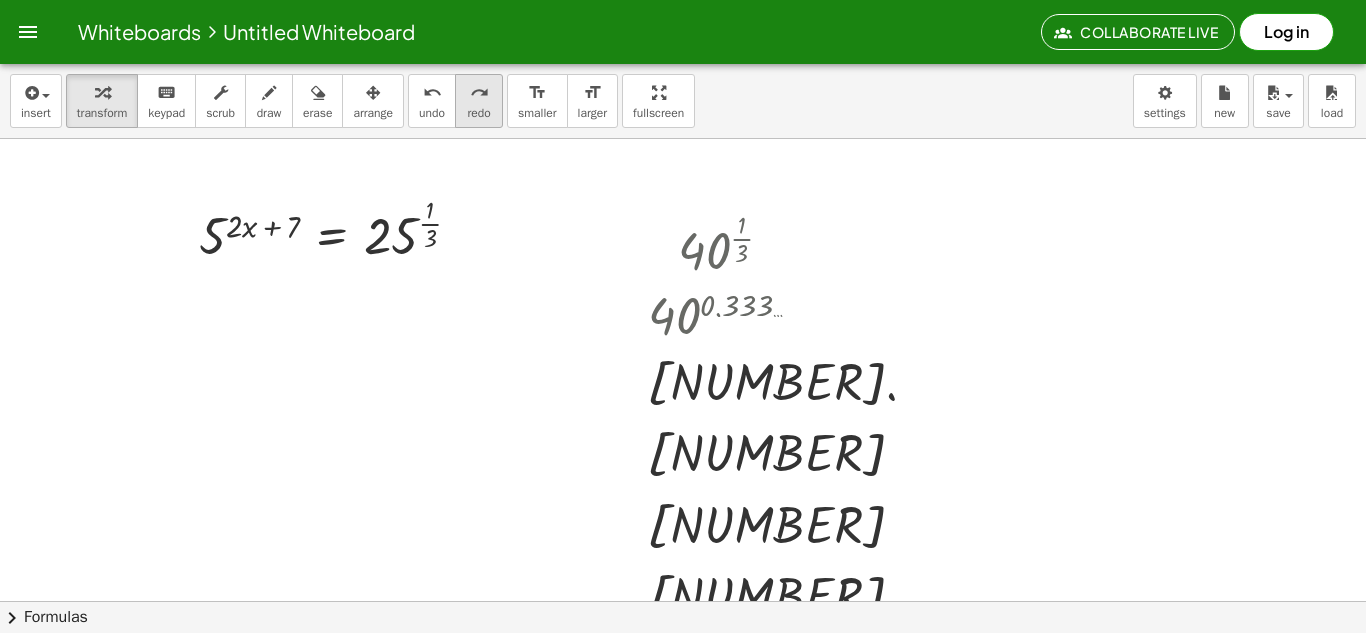 click on "redo" at bounding box center (478, 113) 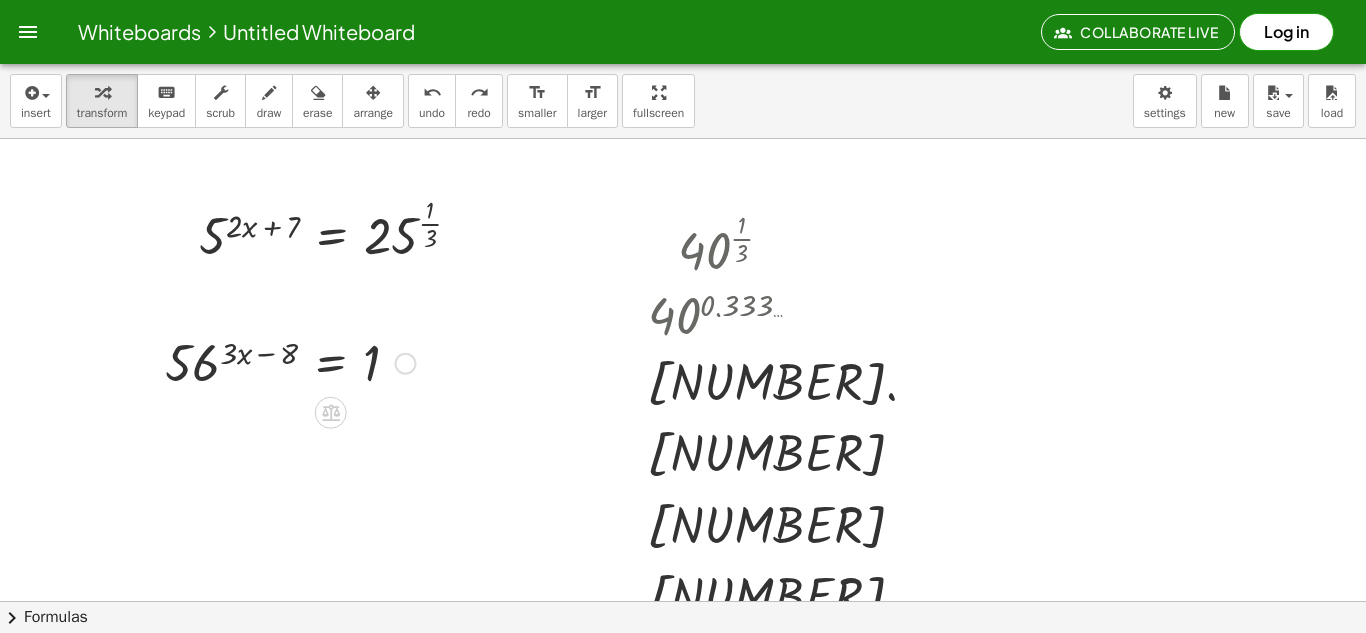 click at bounding box center (290, 362) 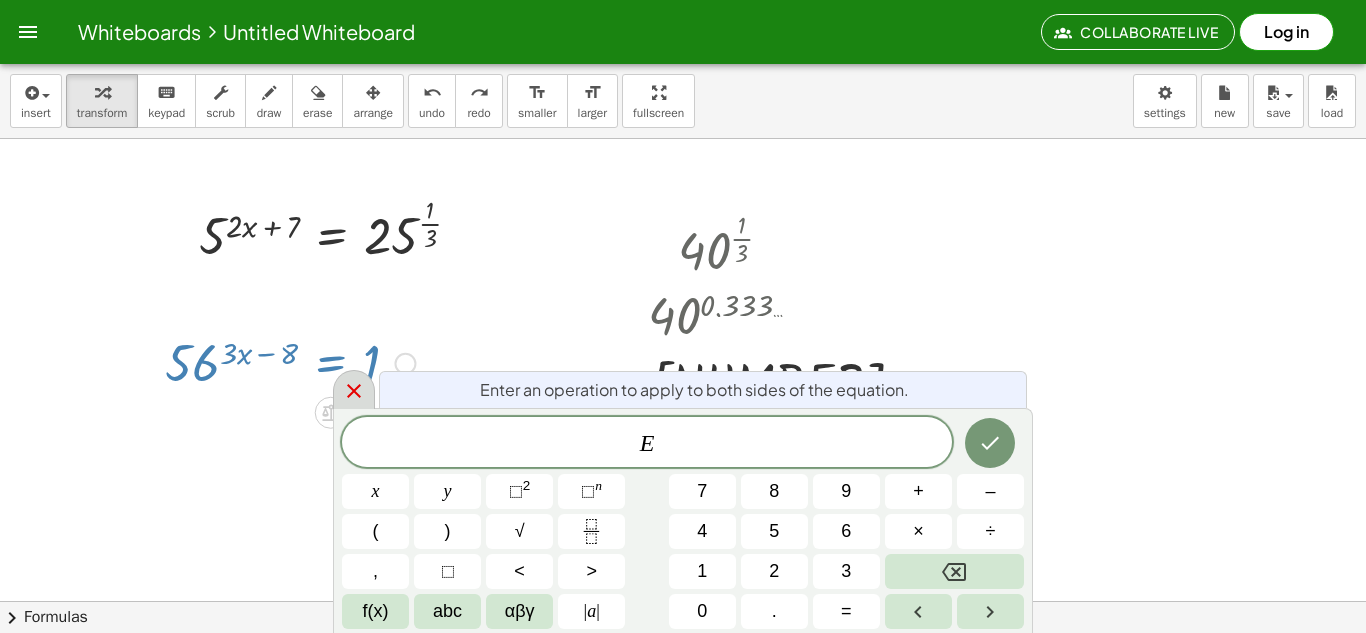 click at bounding box center [354, 389] 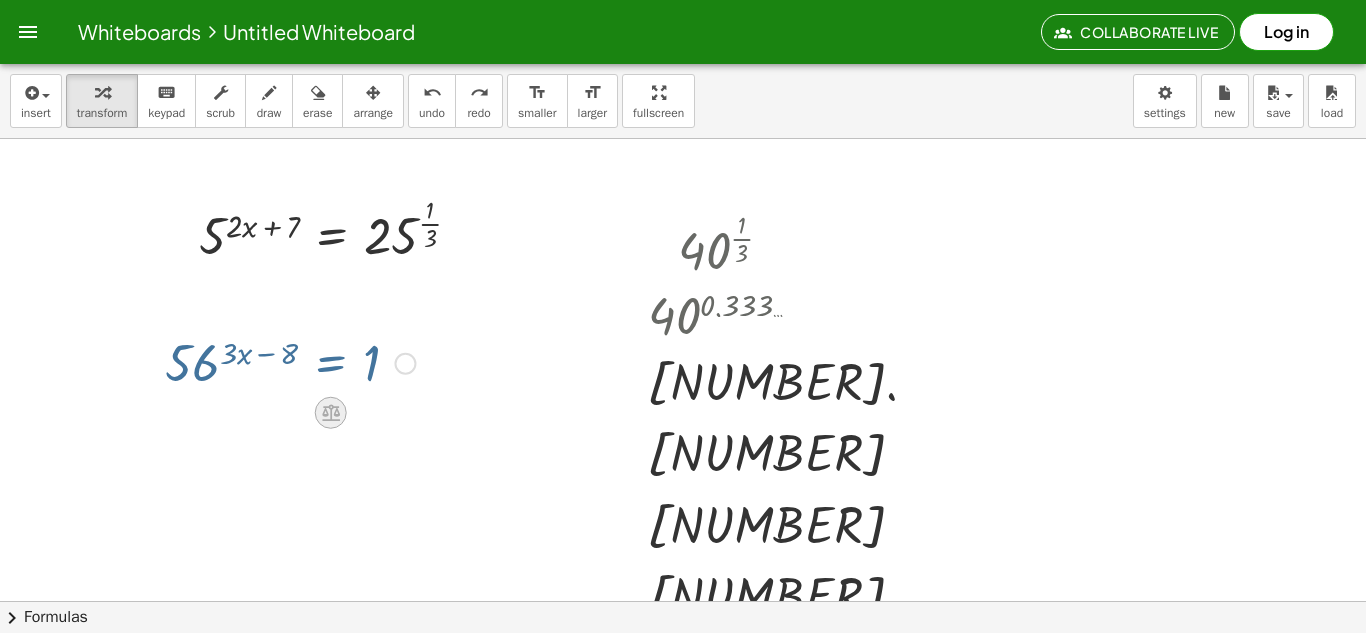 click at bounding box center (331, 413) 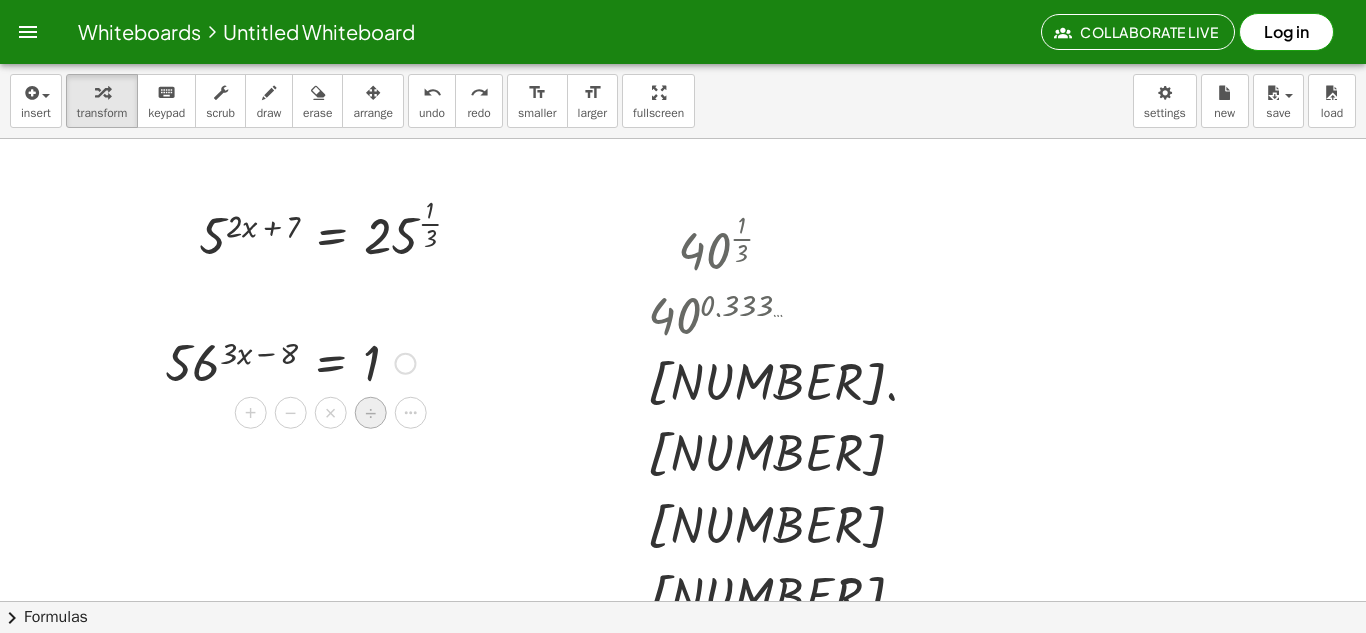 click on "÷" at bounding box center [371, 413] 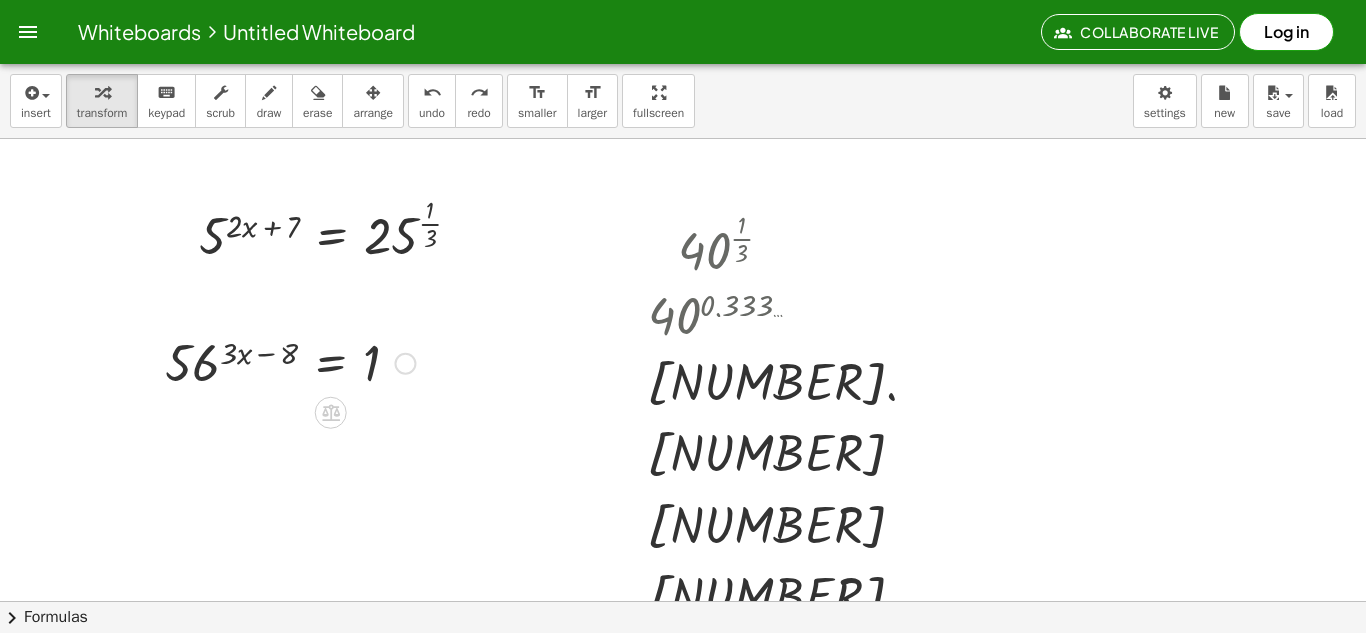 click at bounding box center [290, 362] 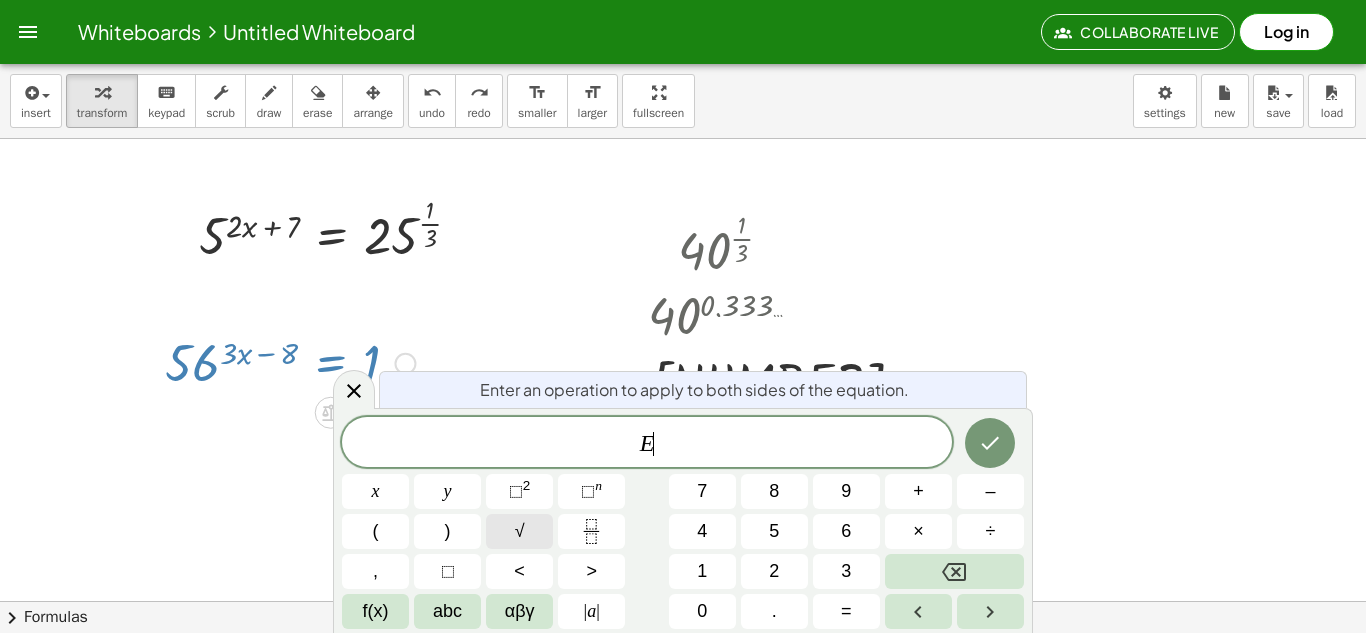 click on "√" at bounding box center [520, 531] 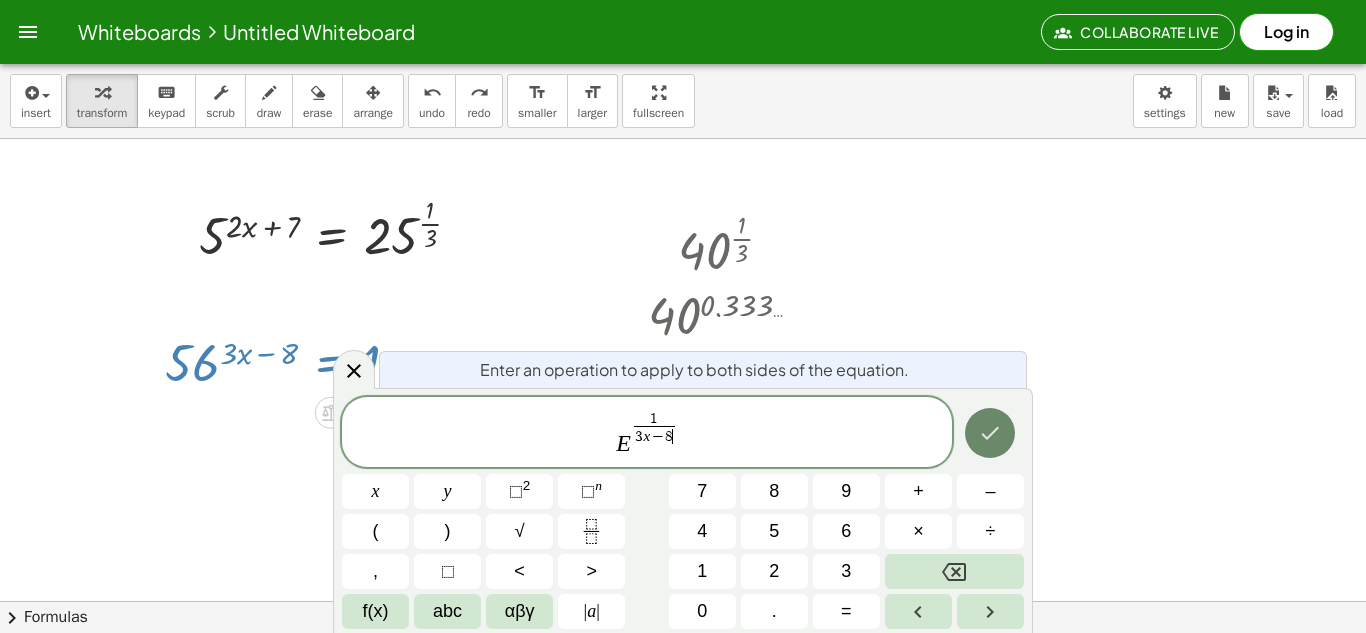 click 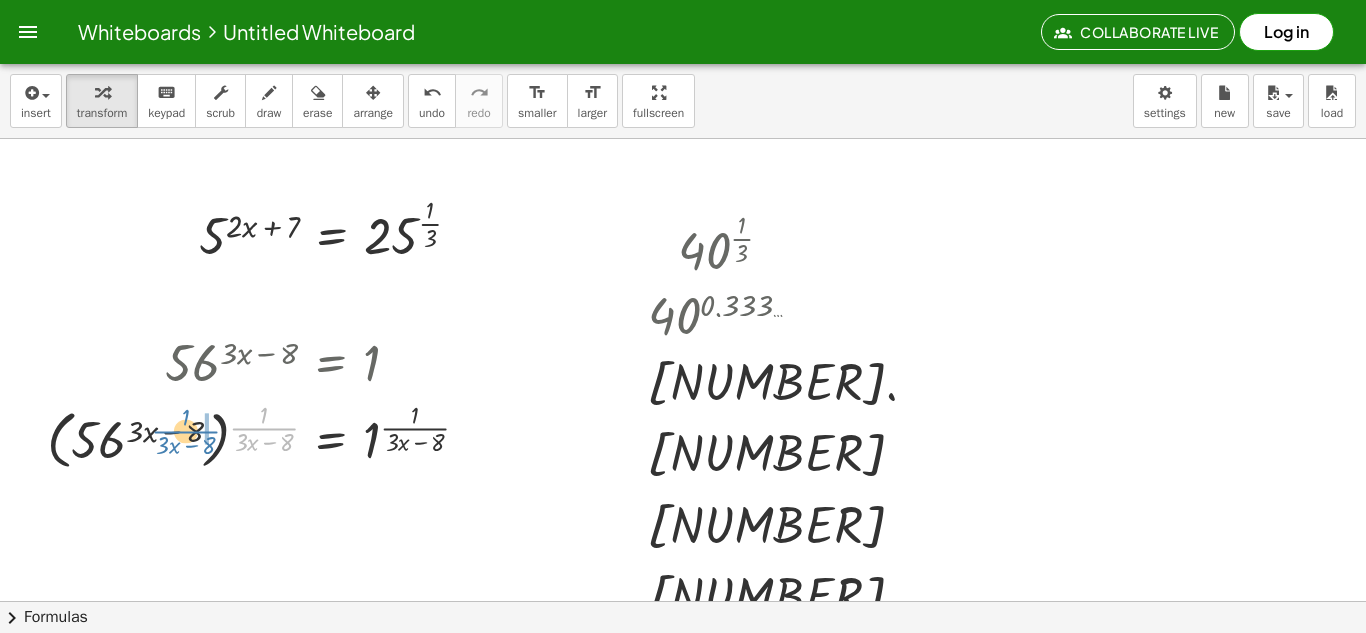 drag, startPoint x: 263, startPoint y: 425, endPoint x: 177, endPoint y: 427, distance: 86.023254 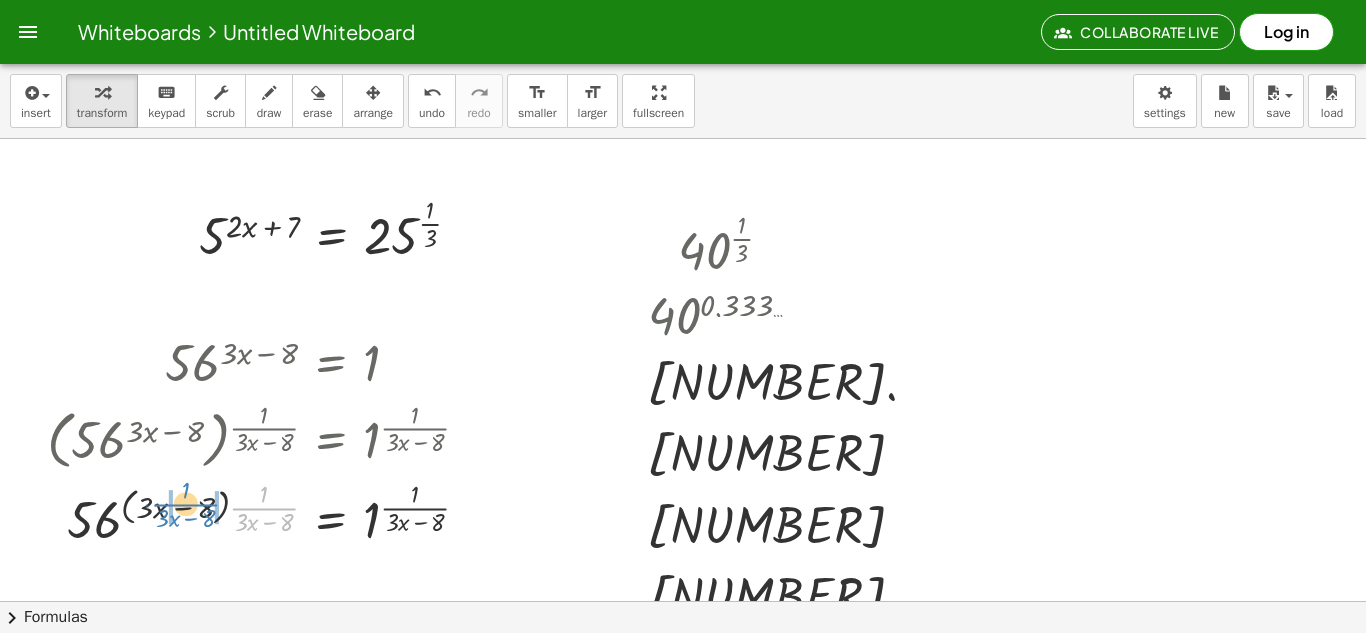drag, startPoint x: 273, startPoint y: 506, endPoint x: 193, endPoint y: 502, distance: 80.09994 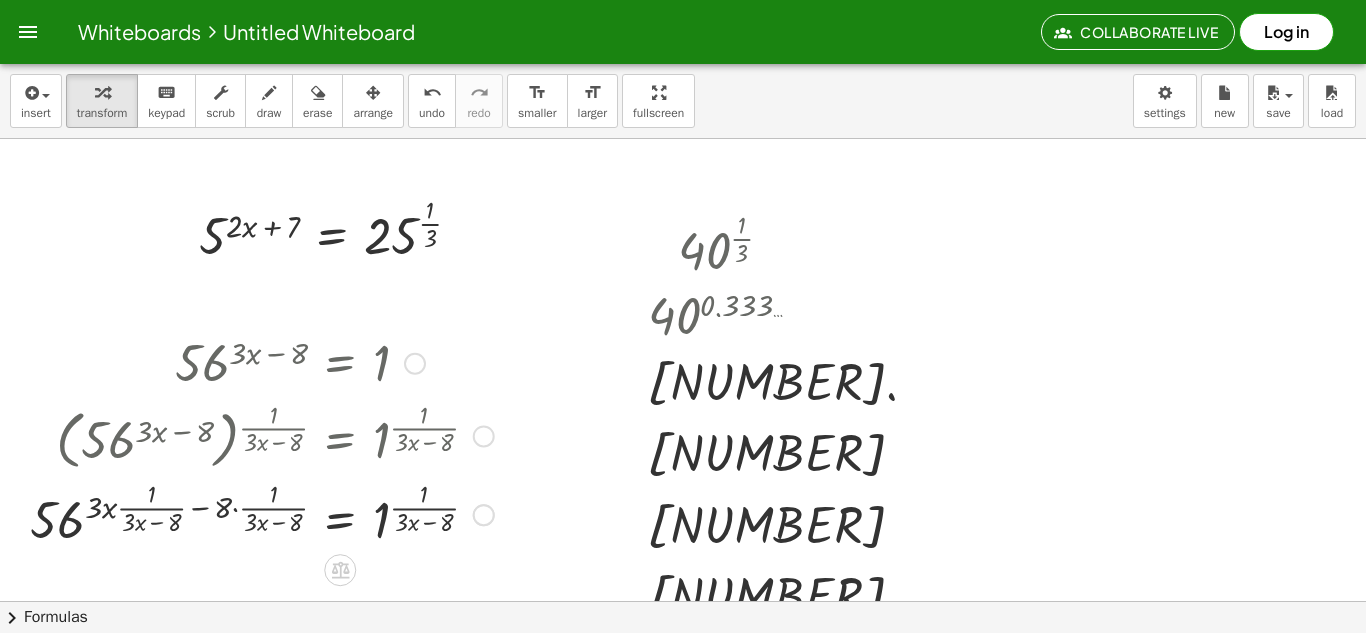 click at bounding box center (262, 513) 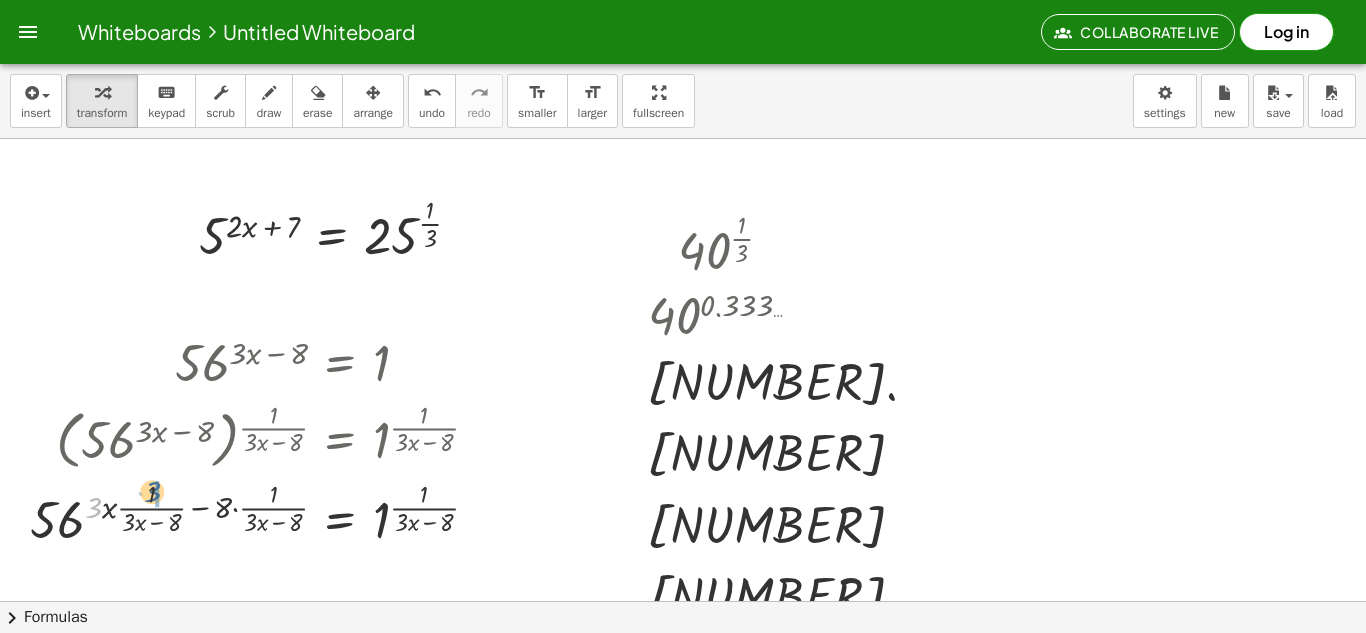 drag, startPoint x: 94, startPoint y: 507, endPoint x: 154, endPoint y: 491, distance: 62.0967 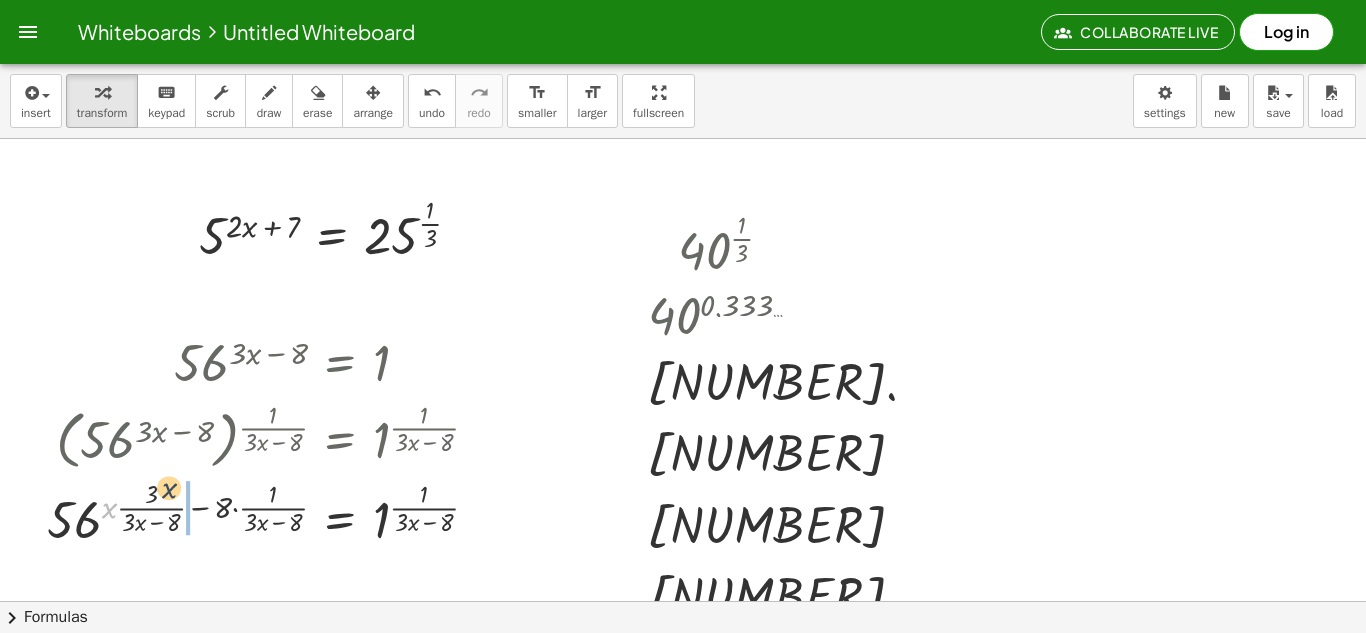 drag, startPoint x: 116, startPoint y: 511, endPoint x: 178, endPoint y: 491, distance: 65.14599 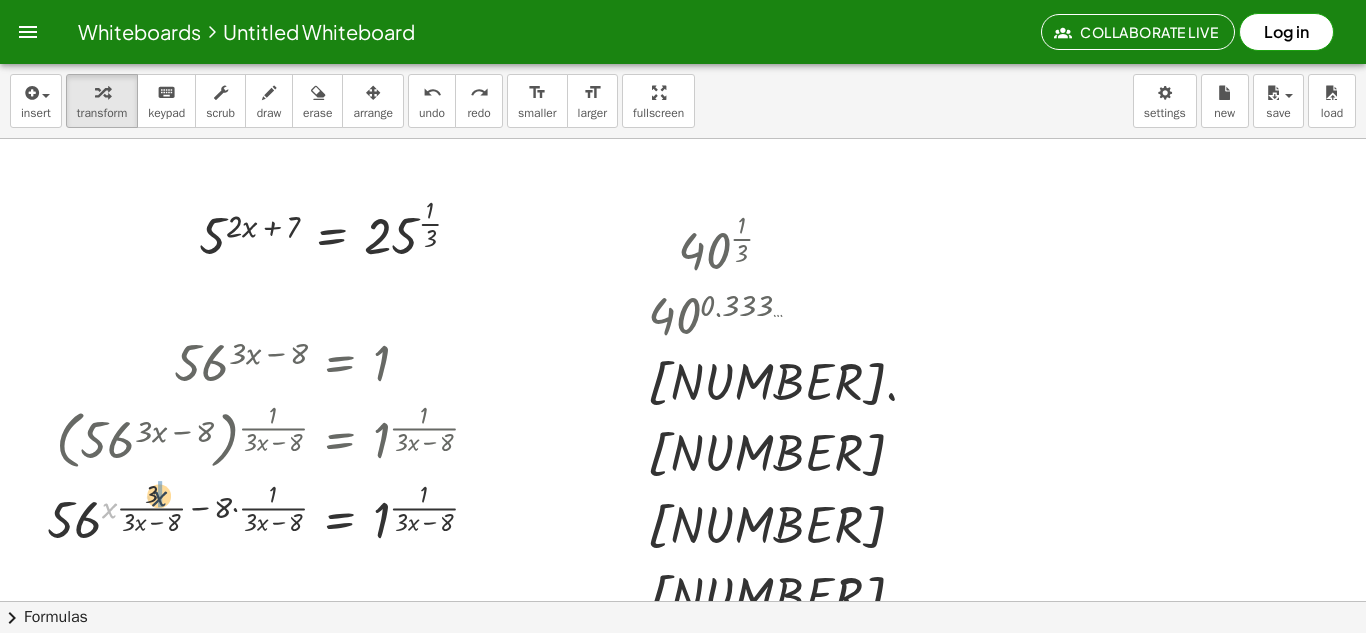 drag, startPoint x: 110, startPoint y: 507, endPoint x: 166, endPoint y: 494, distance: 57.48913 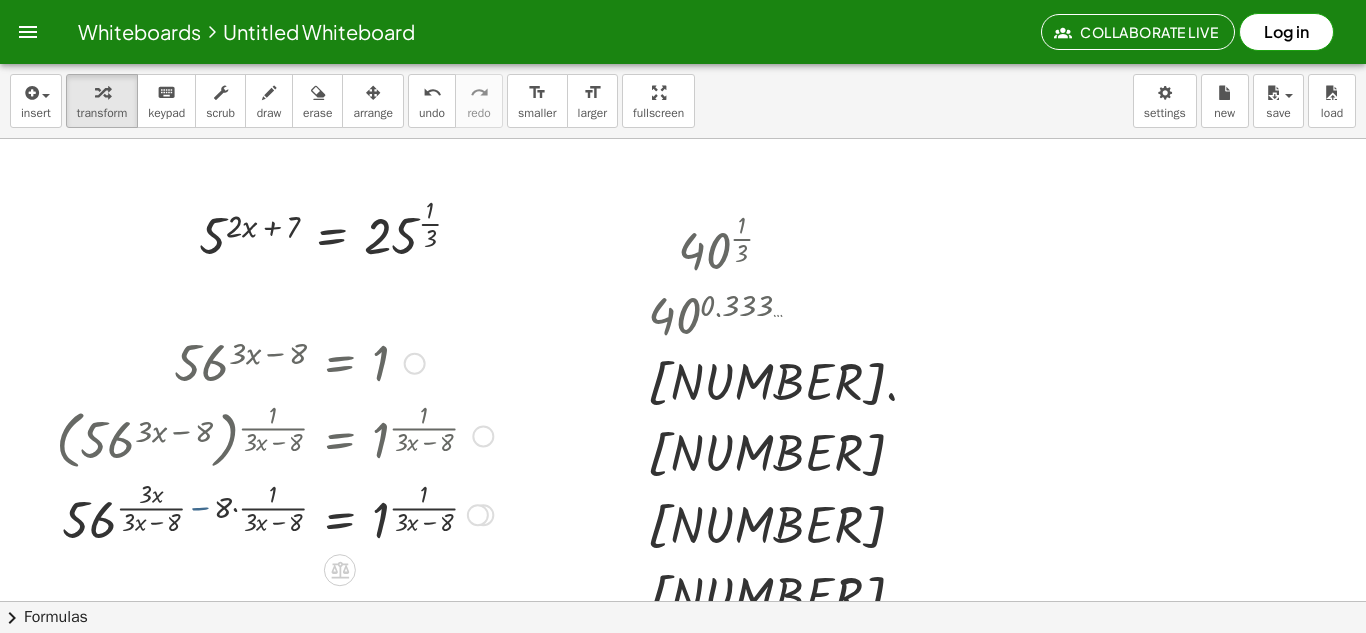 click at bounding box center [274, 513] 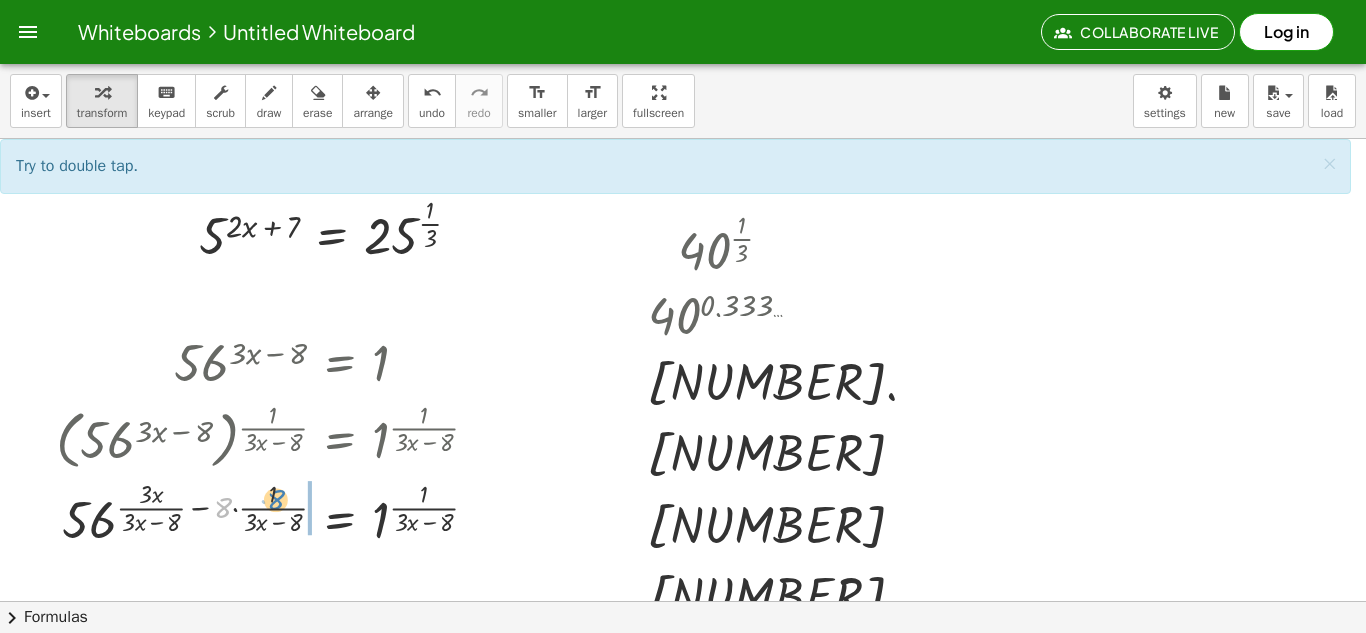 drag, startPoint x: 222, startPoint y: 510, endPoint x: 276, endPoint y: 502, distance: 54.589375 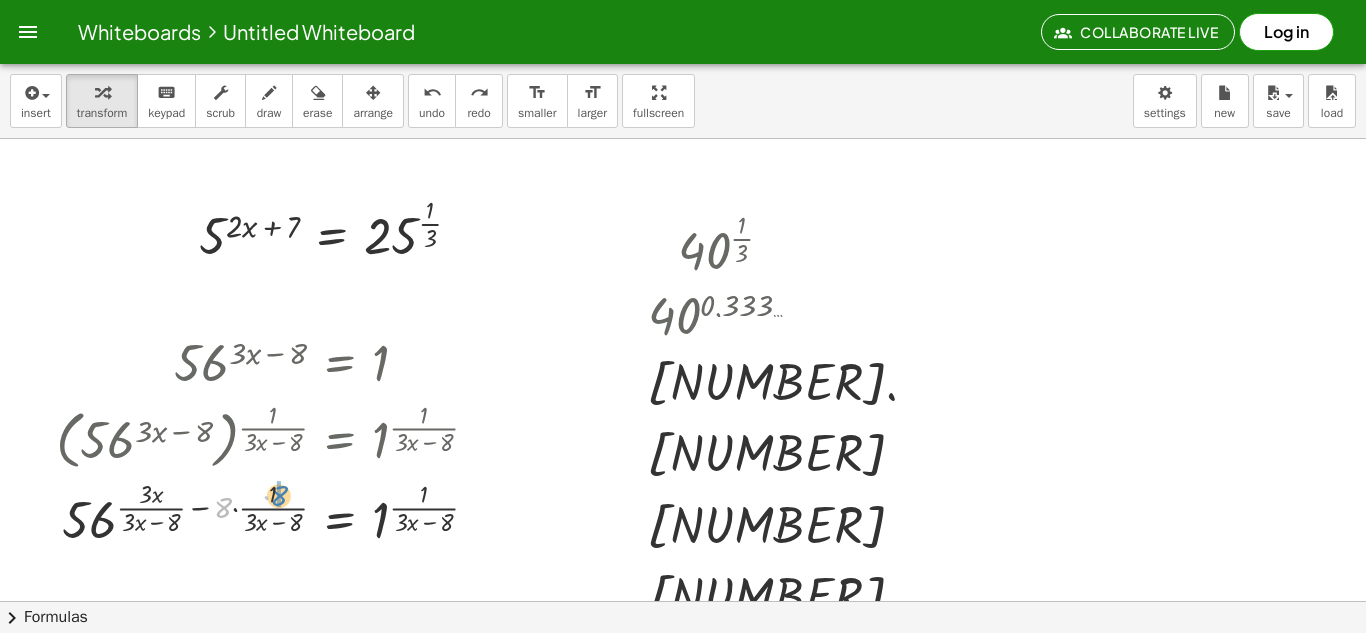 drag, startPoint x: 216, startPoint y: 502, endPoint x: 273, endPoint y: 490, distance: 58.249462 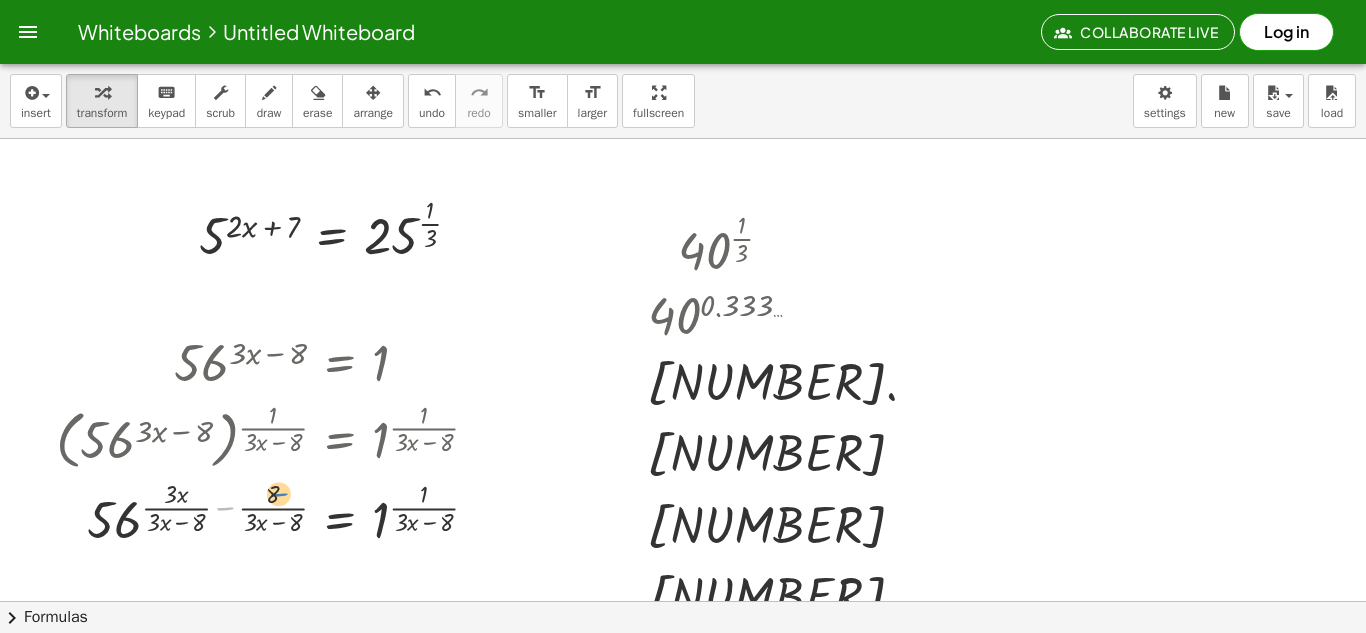 drag, startPoint x: 223, startPoint y: 513, endPoint x: 277, endPoint y: 500, distance: 55.542778 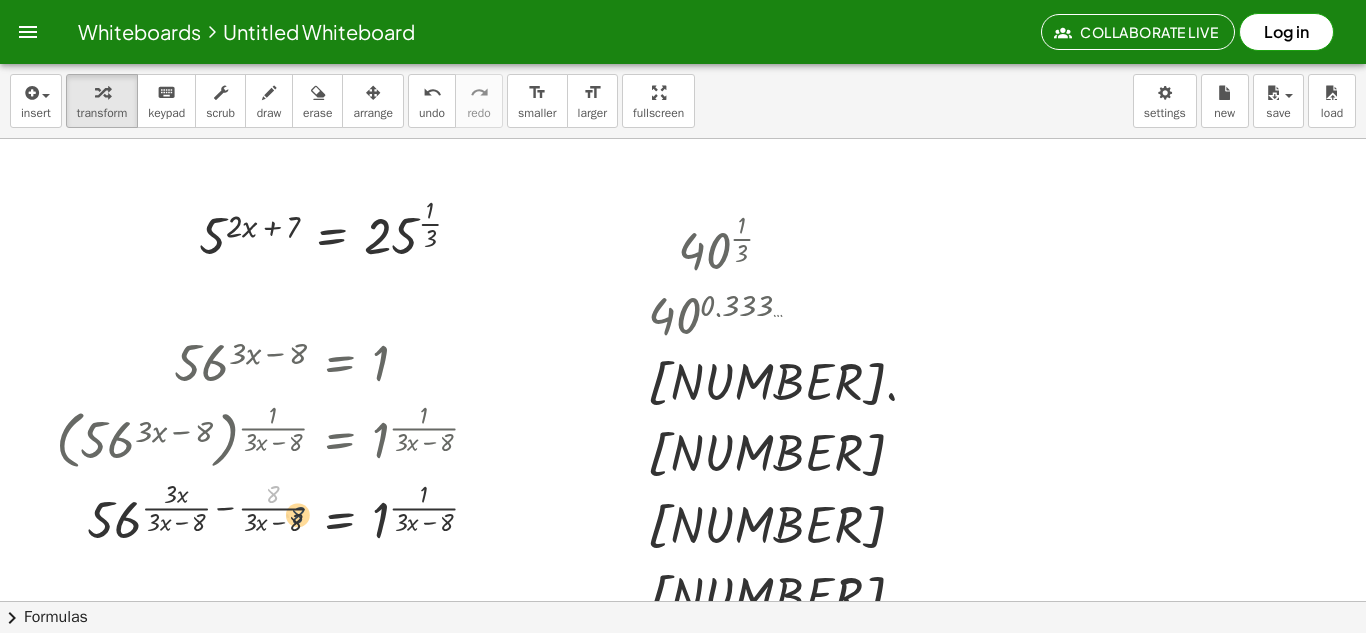 drag, startPoint x: 282, startPoint y: 495, endPoint x: 308, endPoint y: 517, distance: 34.058773 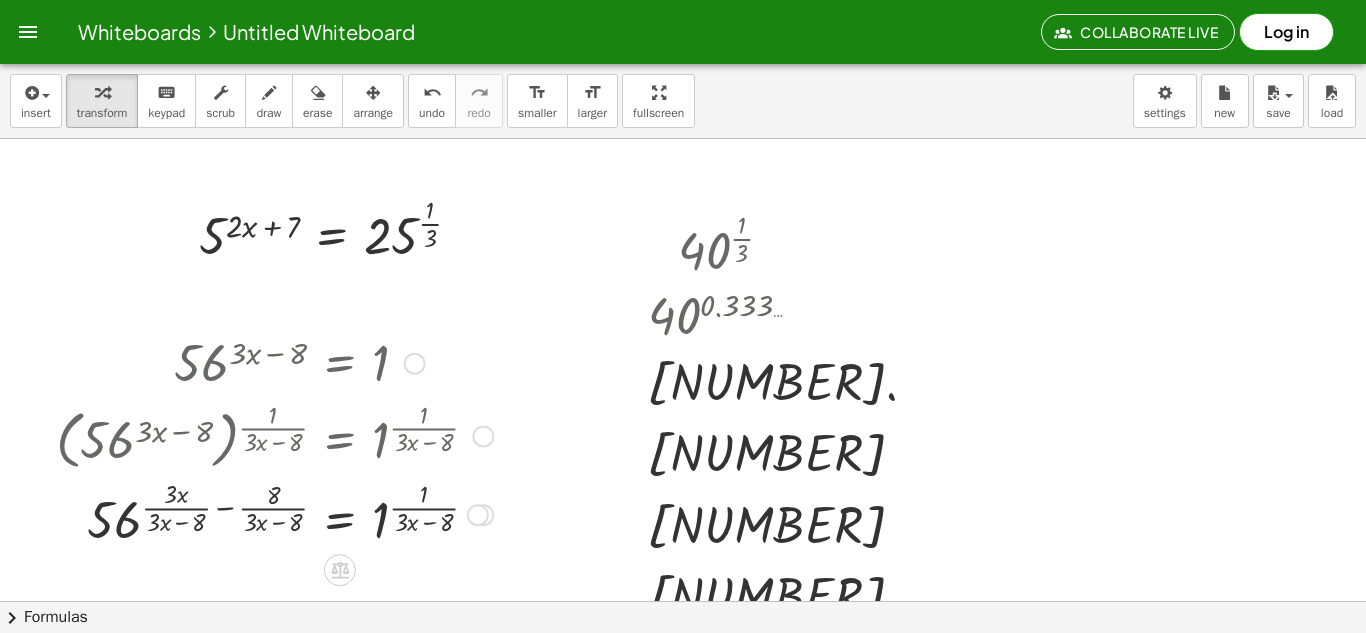 click at bounding box center [274, 513] 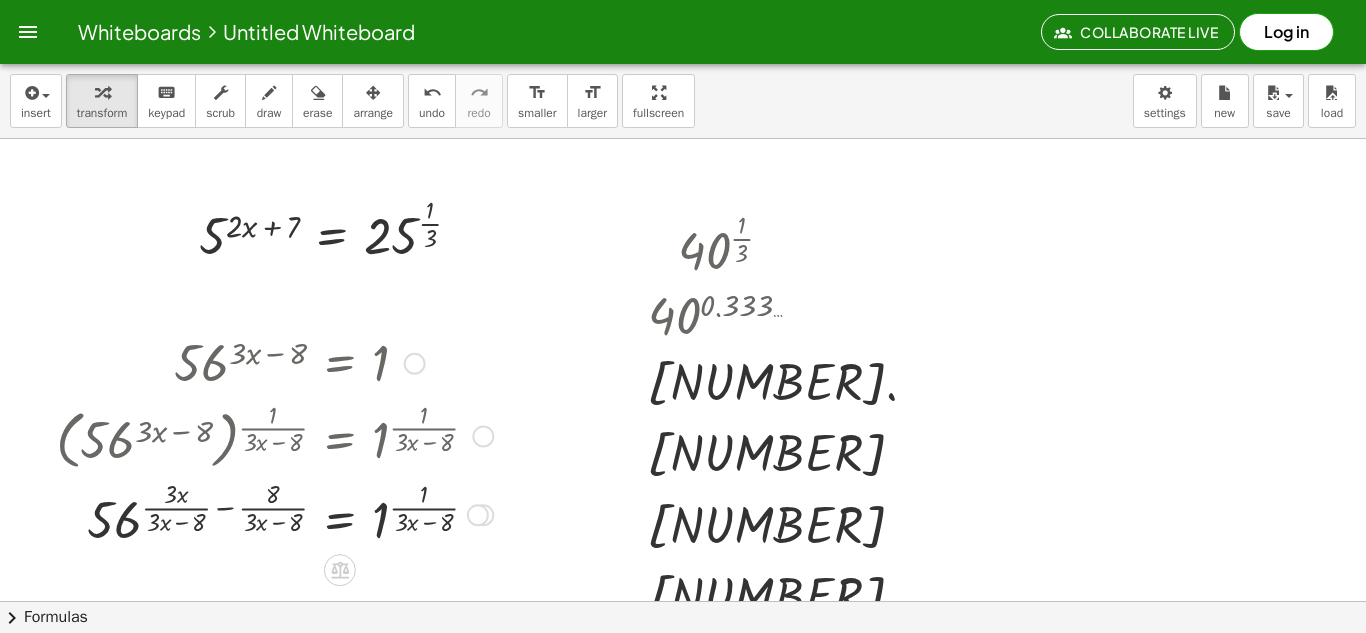 click at bounding box center (274, 513) 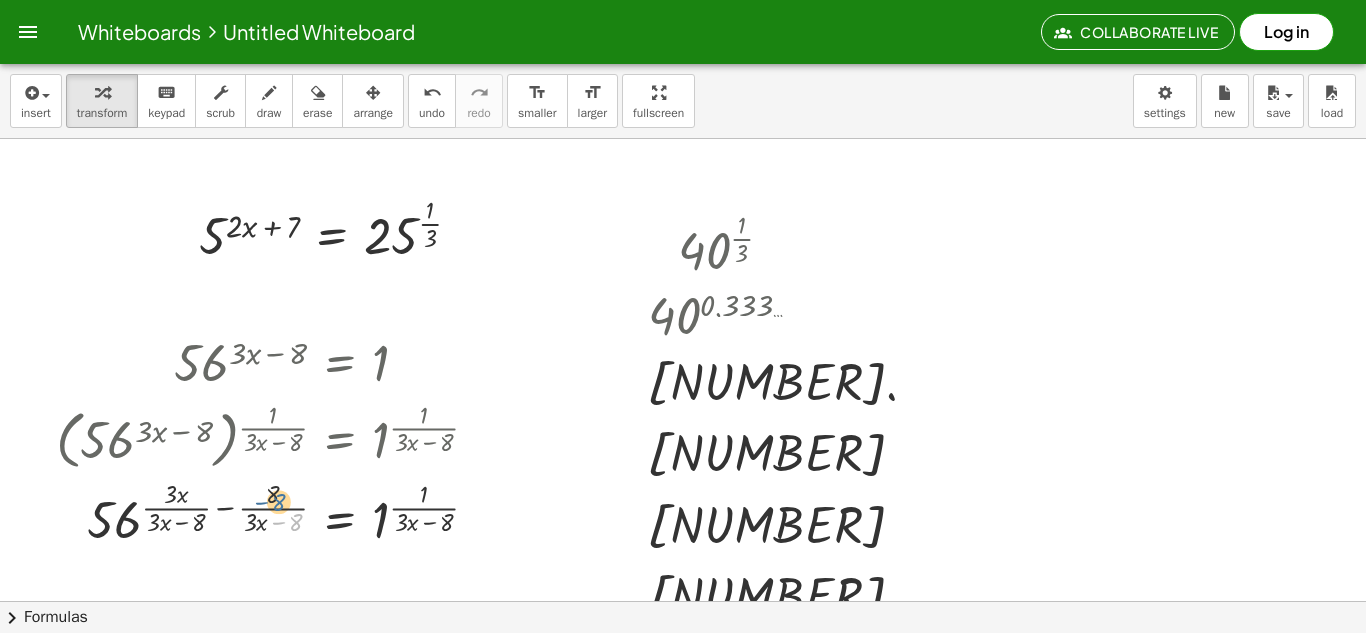 drag, startPoint x: 300, startPoint y: 513, endPoint x: 274, endPoint y: 480, distance: 42.0119 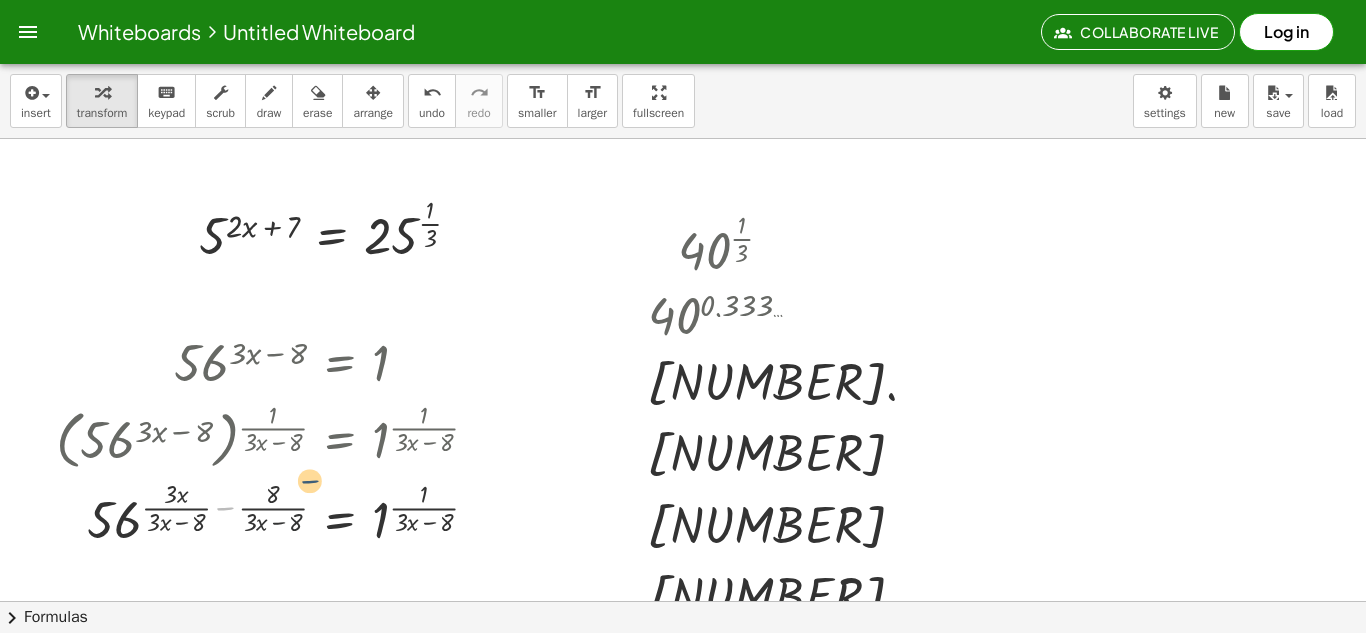 drag, startPoint x: 221, startPoint y: 505, endPoint x: 309, endPoint y: 478, distance: 92.0489 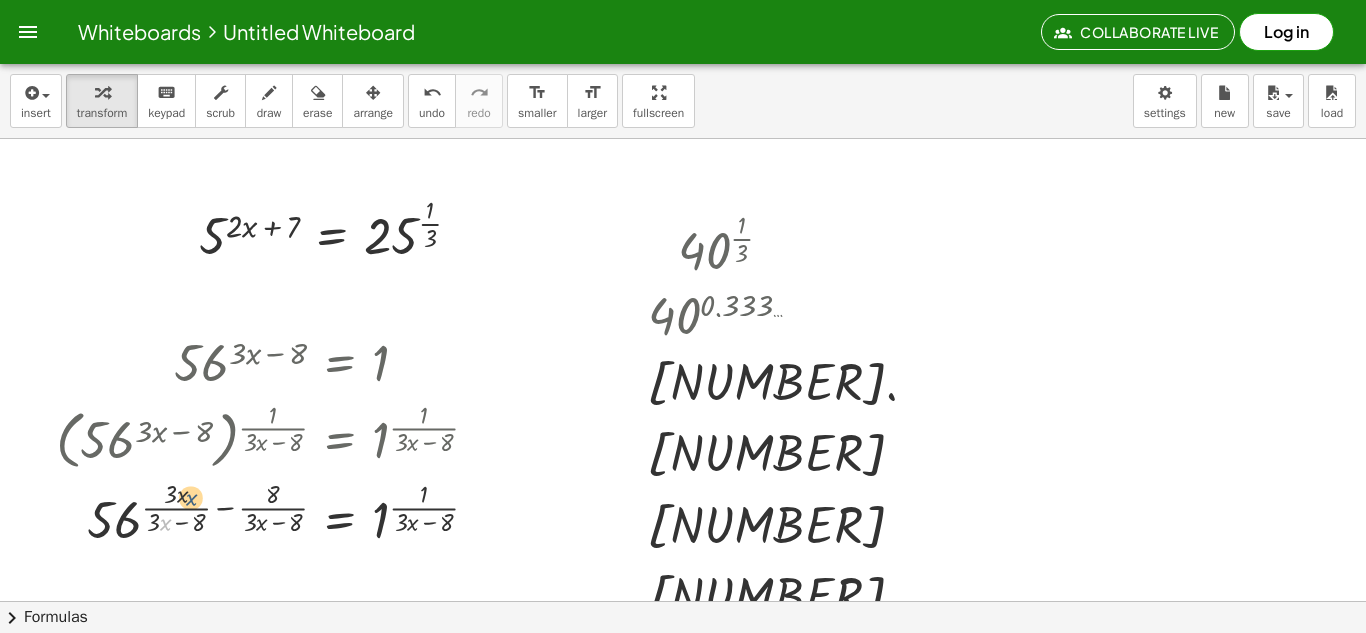 drag, startPoint x: 163, startPoint y: 519, endPoint x: 178, endPoint y: 494, distance: 29.15476 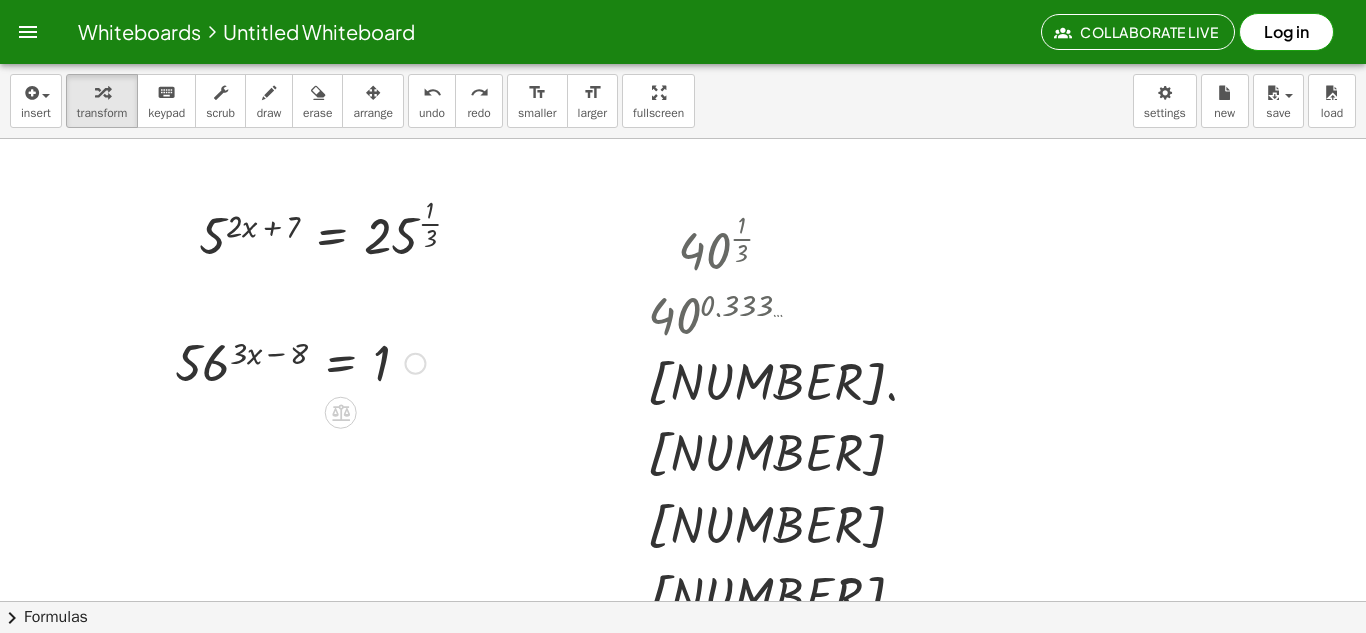 click on "insert select one: Math Expression Function Text Youtube Video Graphing Geometry Geometry 3D transform keyboard keypad scrub draw erase arrange undo undo redo redo format_size smaller format_size larger fullscreen load   save new settings" at bounding box center [683, 101] 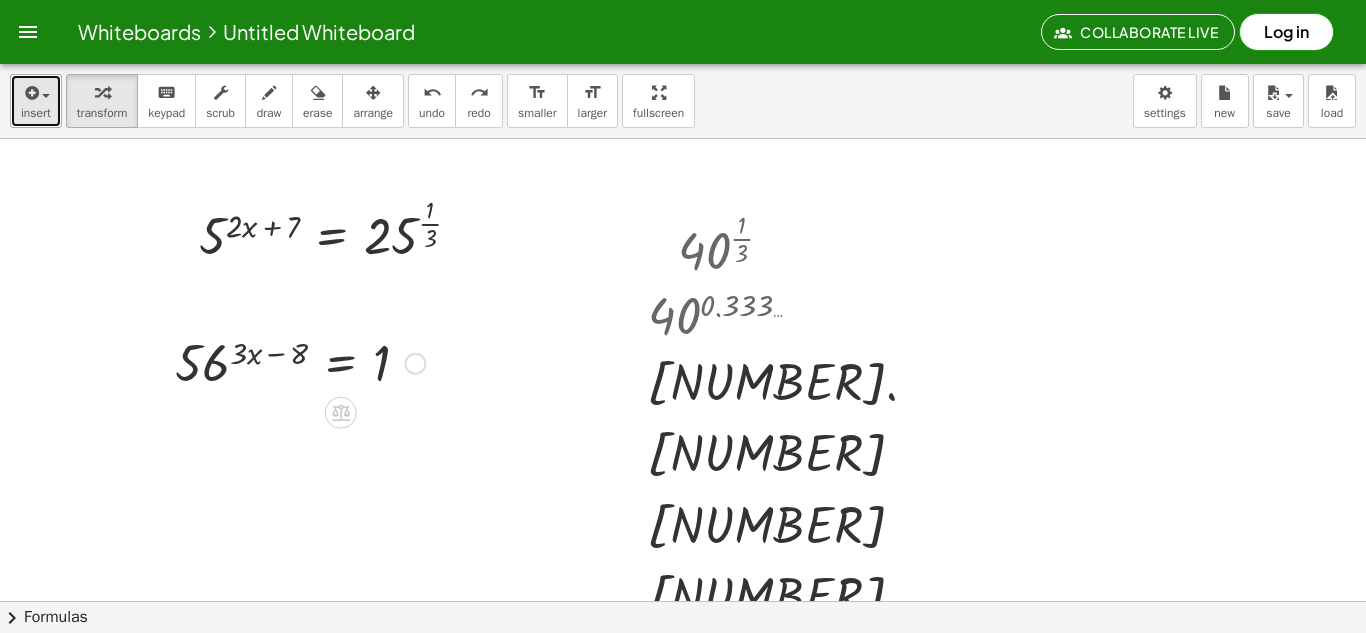 click at bounding box center (36, 92) 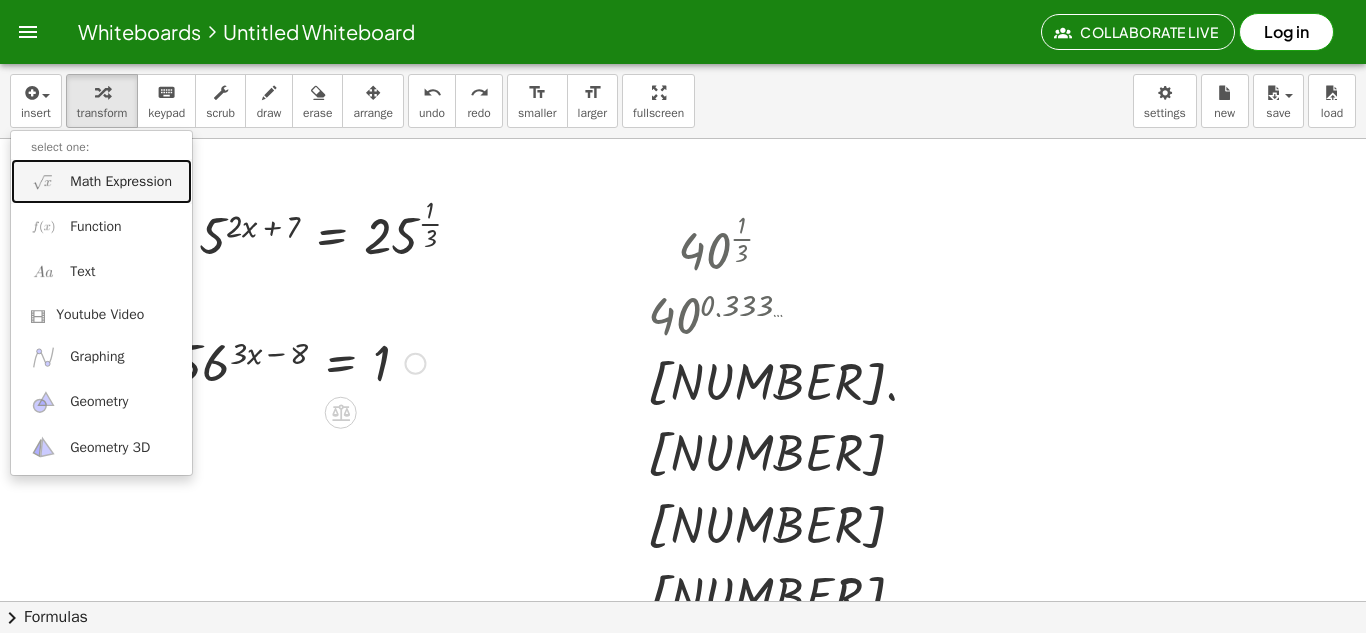 click on "Math Expression" at bounding box center [101, 181] 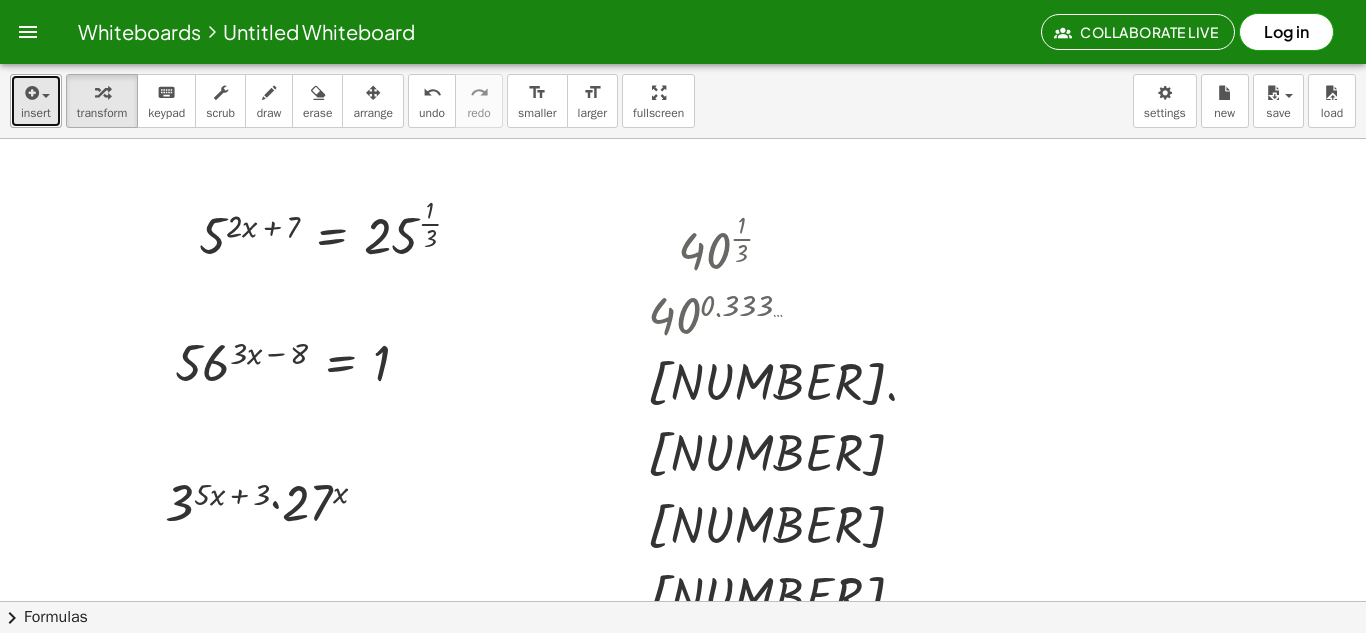 click on "insert" at bounding box center (36, 101) 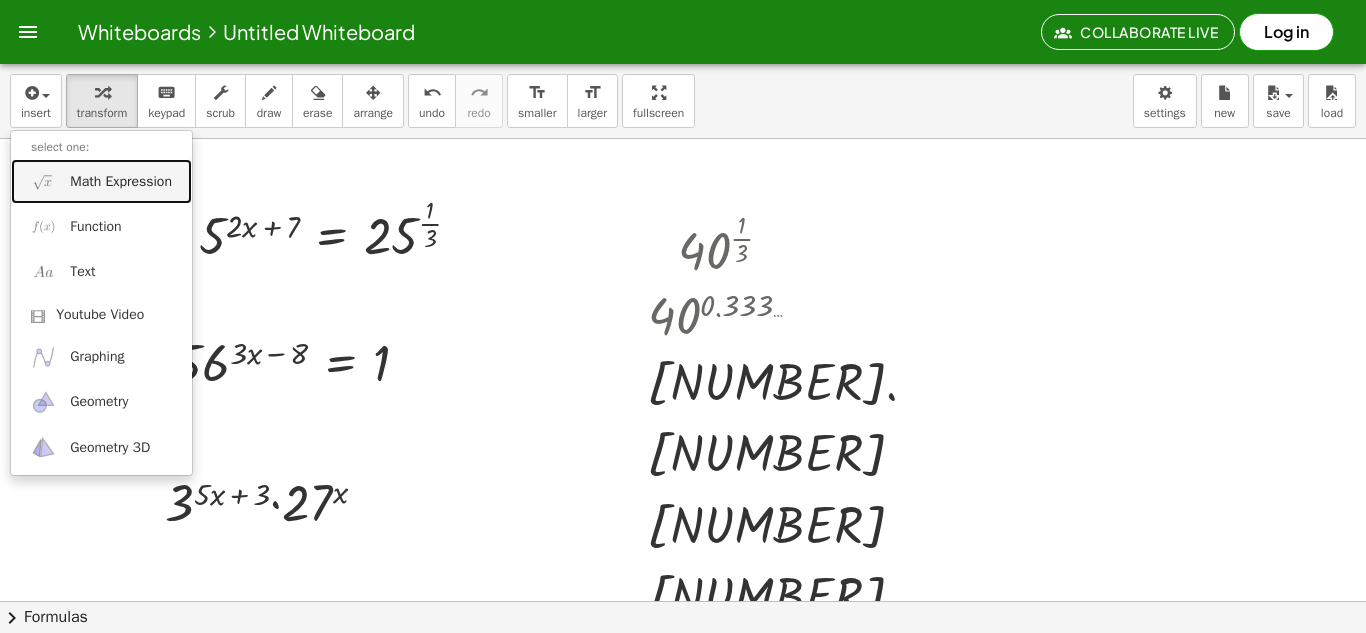 click at bounding box center [43, 181] 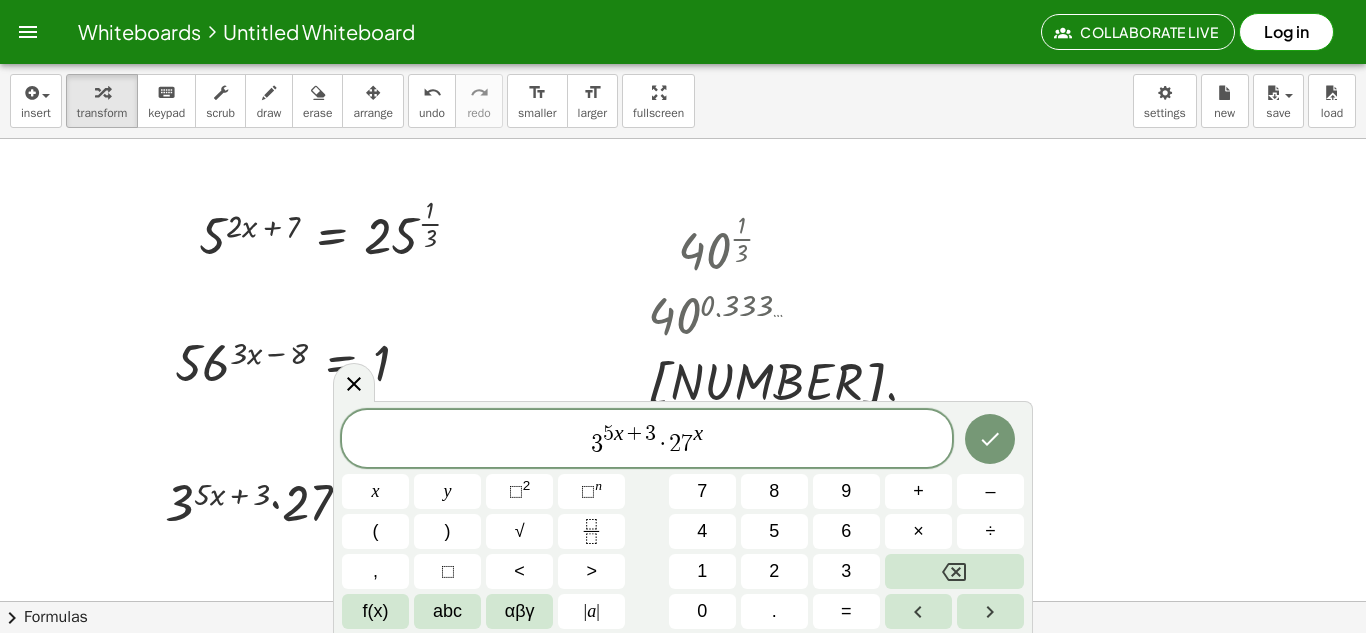 drag, startPoint x: 810, startPoint y: 427, endPoint x: 52, endPoint y: 519, distance: 763.5627 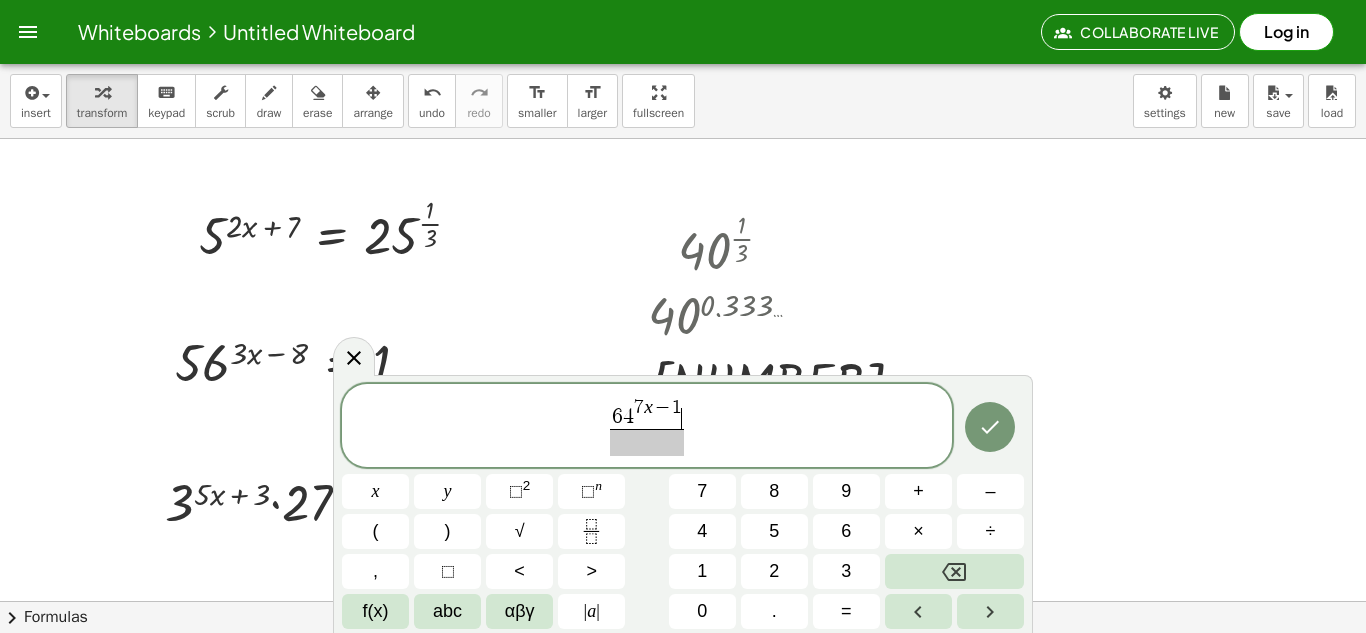 click at bounding box center (647, 442) 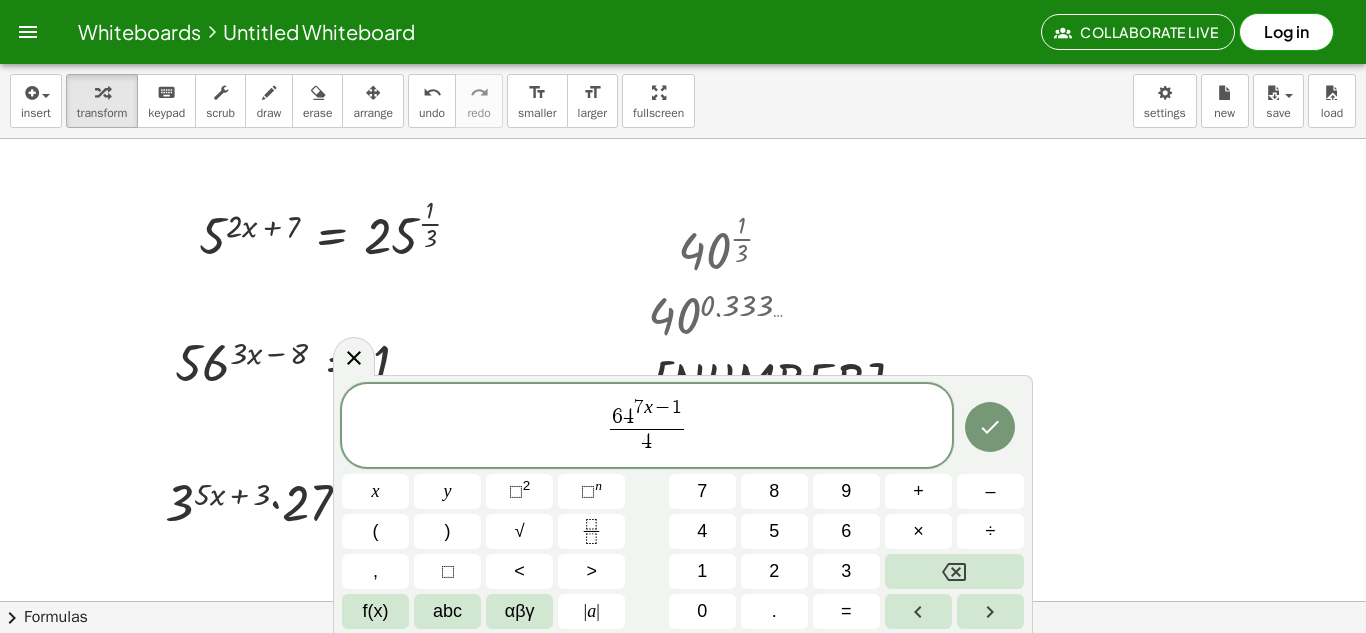drag, startPoint x: 678, startPoint y: 430, endPoint x: 808, endPoint y: 627, distance: 236.02754 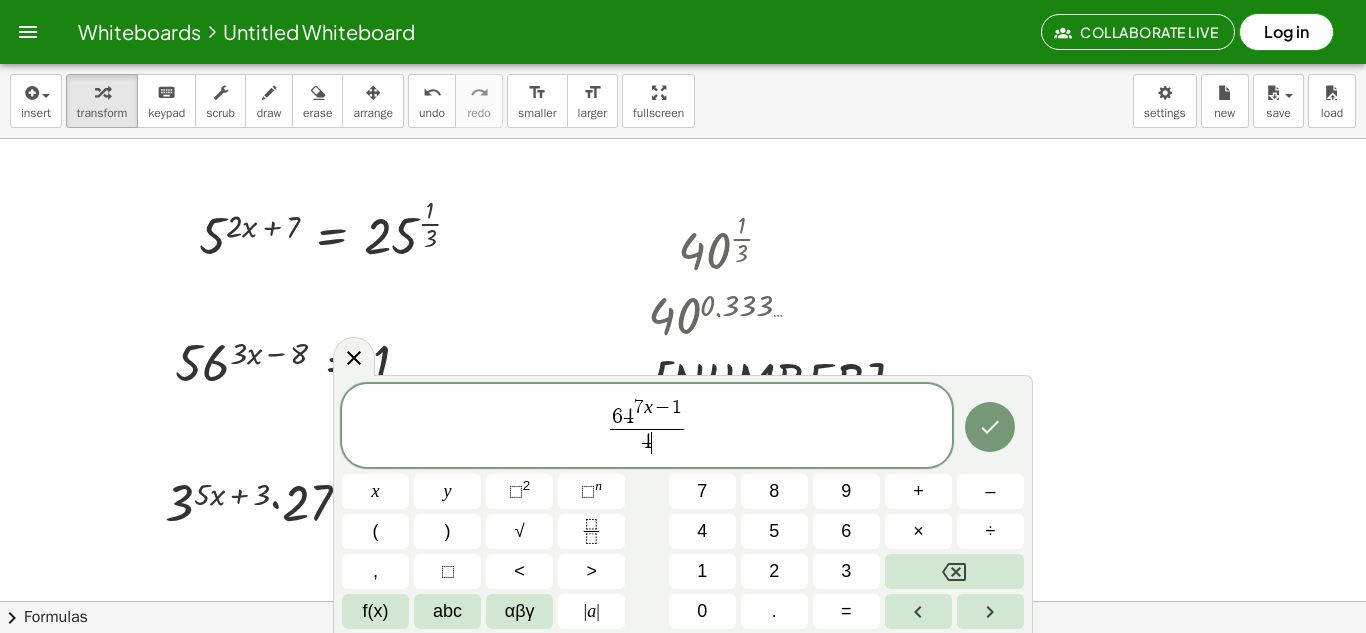 click on "[NUMBER] [NUMBER] [VARIABLE] − [NUMBER]" at bounding box center [647, 413] 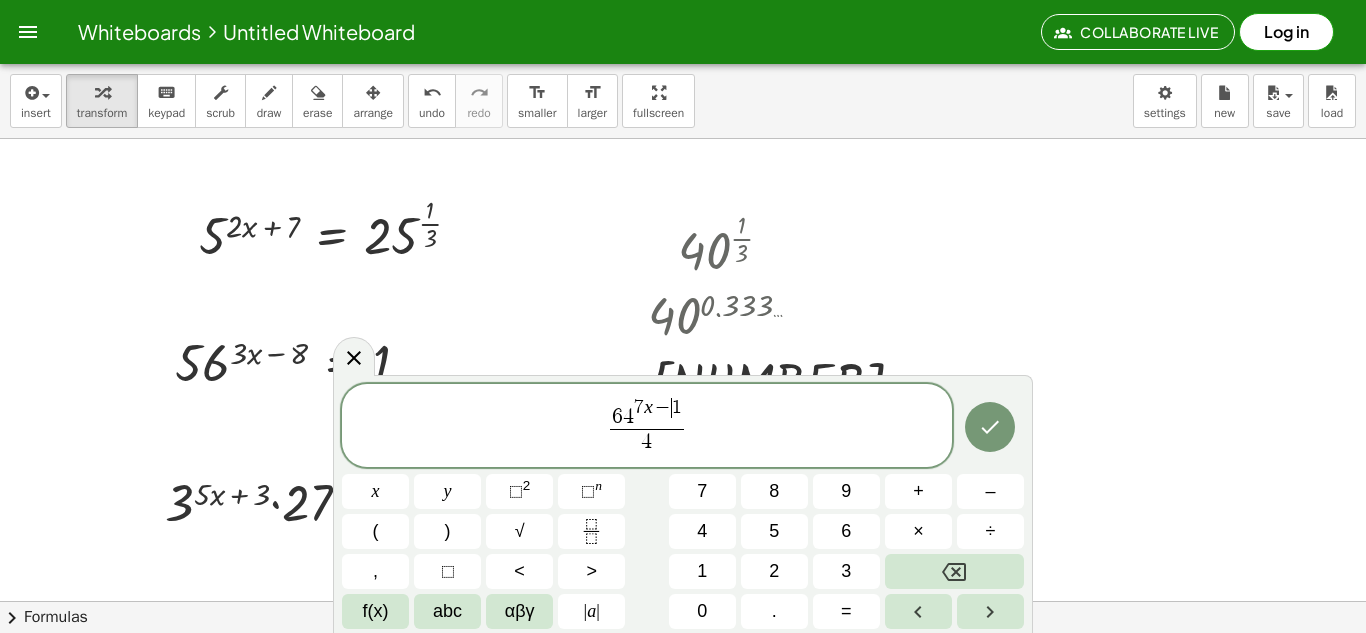 click on "4" at bounding box center [647, 442] 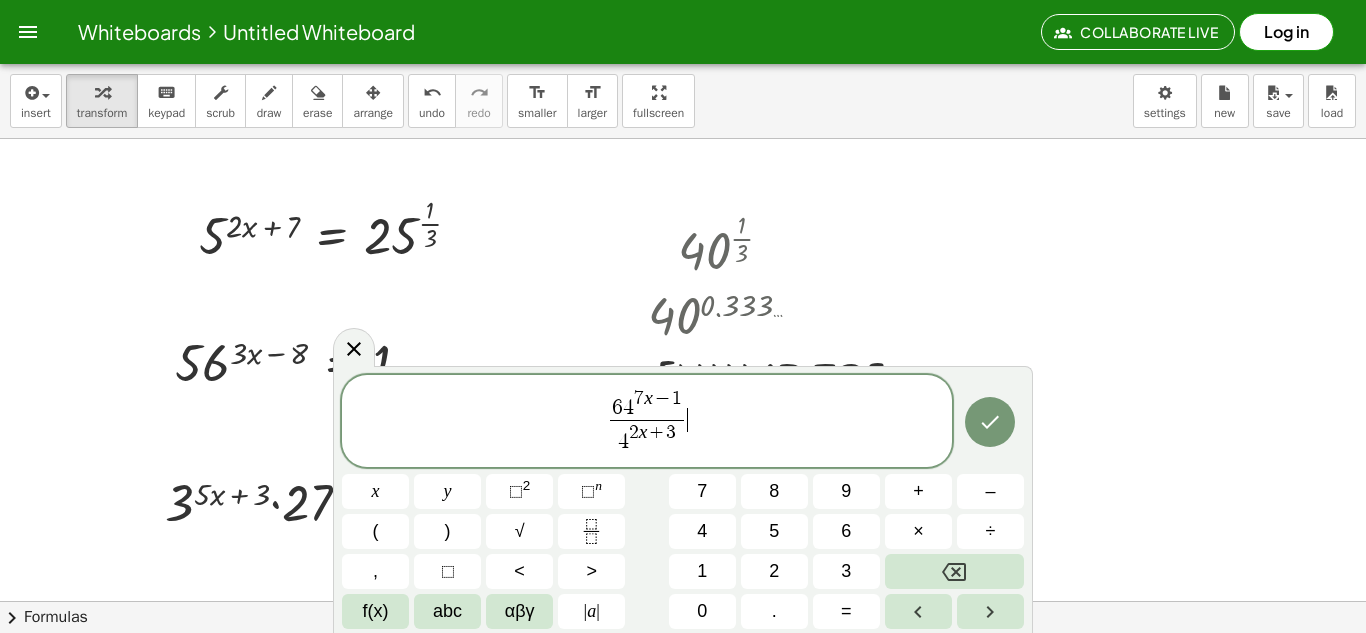 click on "[NUMBER] [NUMBER] [VARIABLE] − [NUMBER] [NUMBER] [NUMBER] [VARIABLE] + [NUMBER] ​ ​" at bounding box center [647, 422] 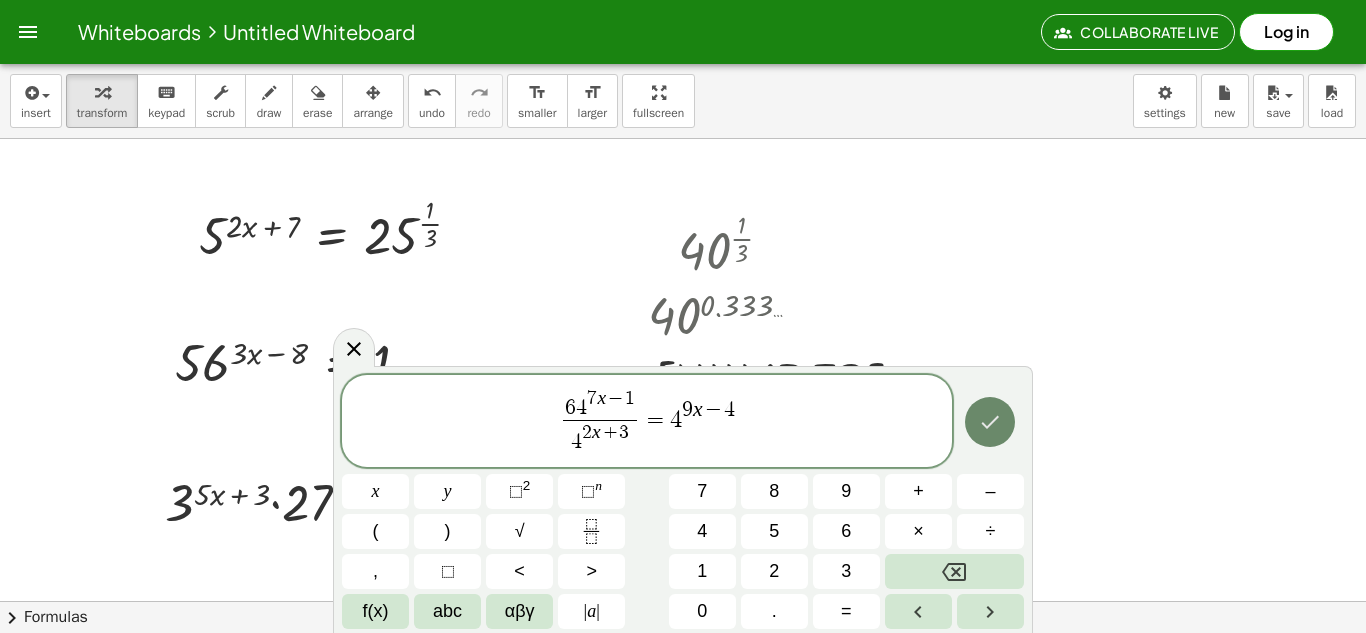 click at bounding box center [990, 422] 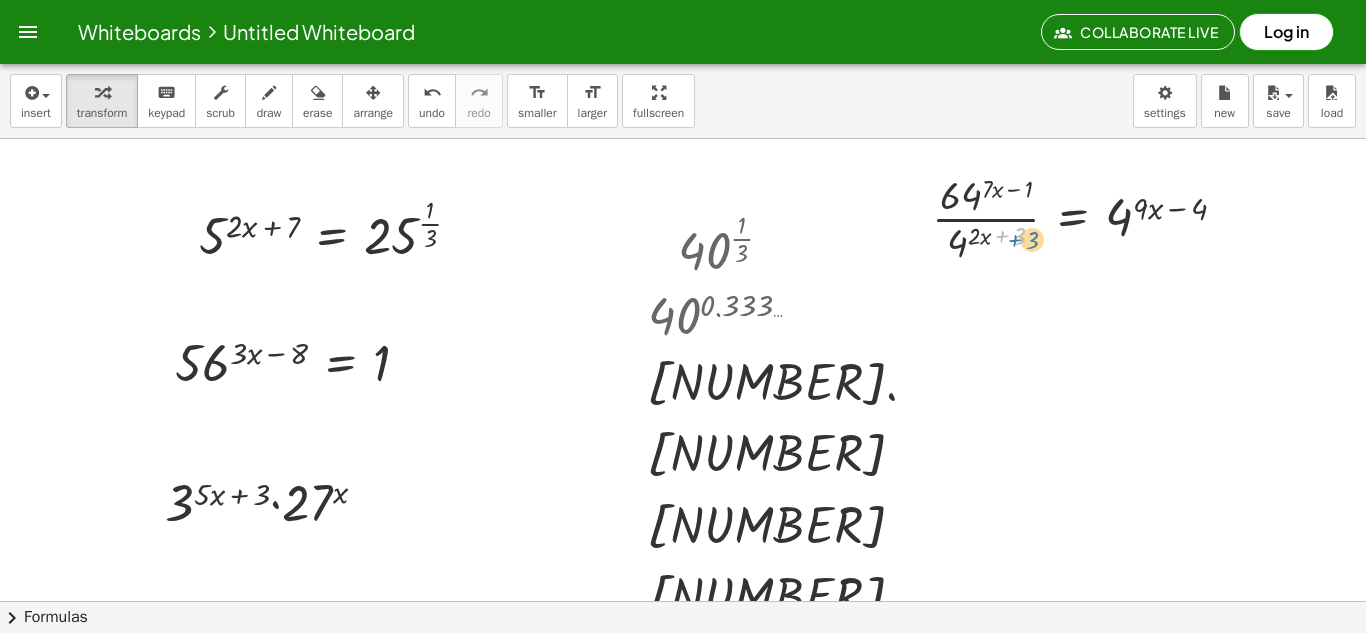 drag, startPoint x: 1026, startPoint y: 235, endPoint x: 1039, endPoint y: 239, distance: 13.601471 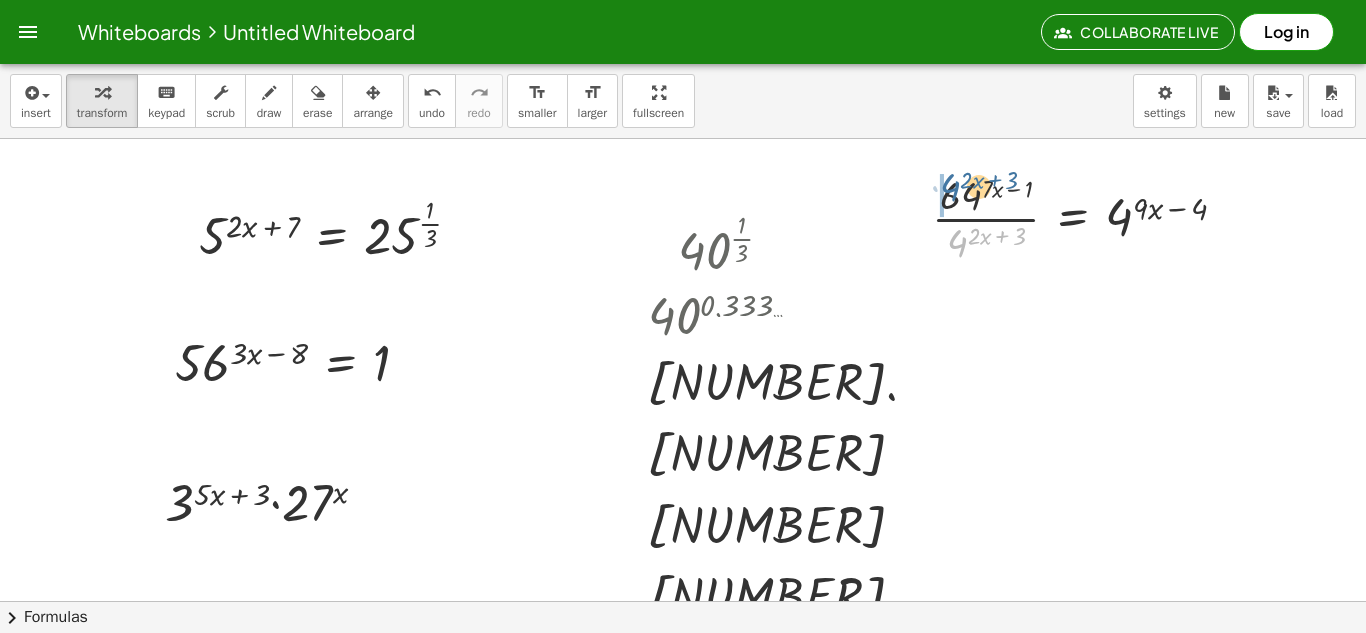 drag, startPoint x: 959, startPoint y: 235, endPoint x: 952, endPoint y: 179, distance: 56.435802 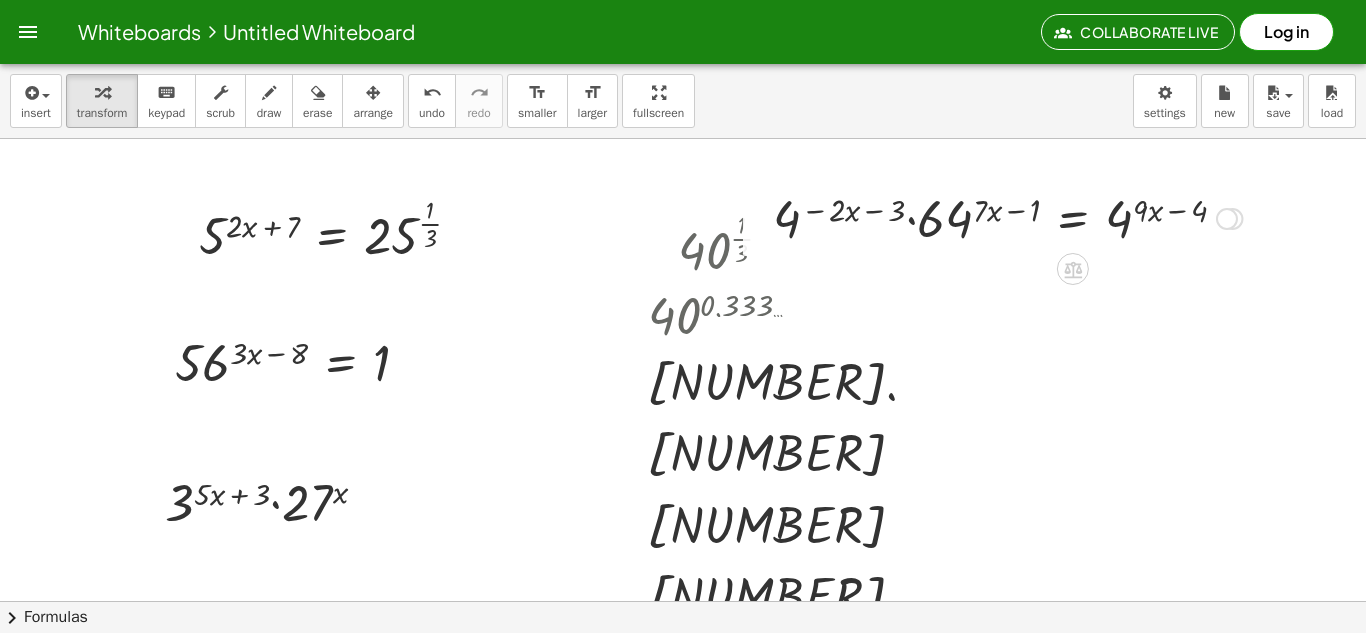 click at bounding box center [1007, 217] 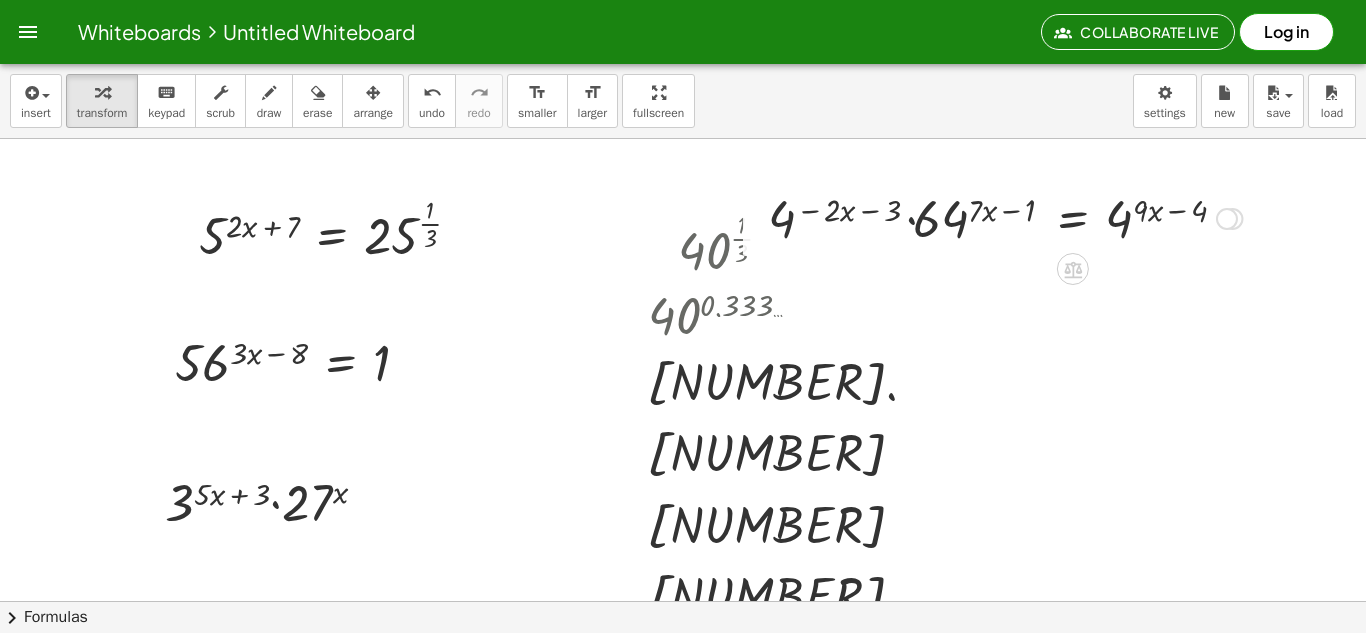 click at bounding box center [1007, 217] 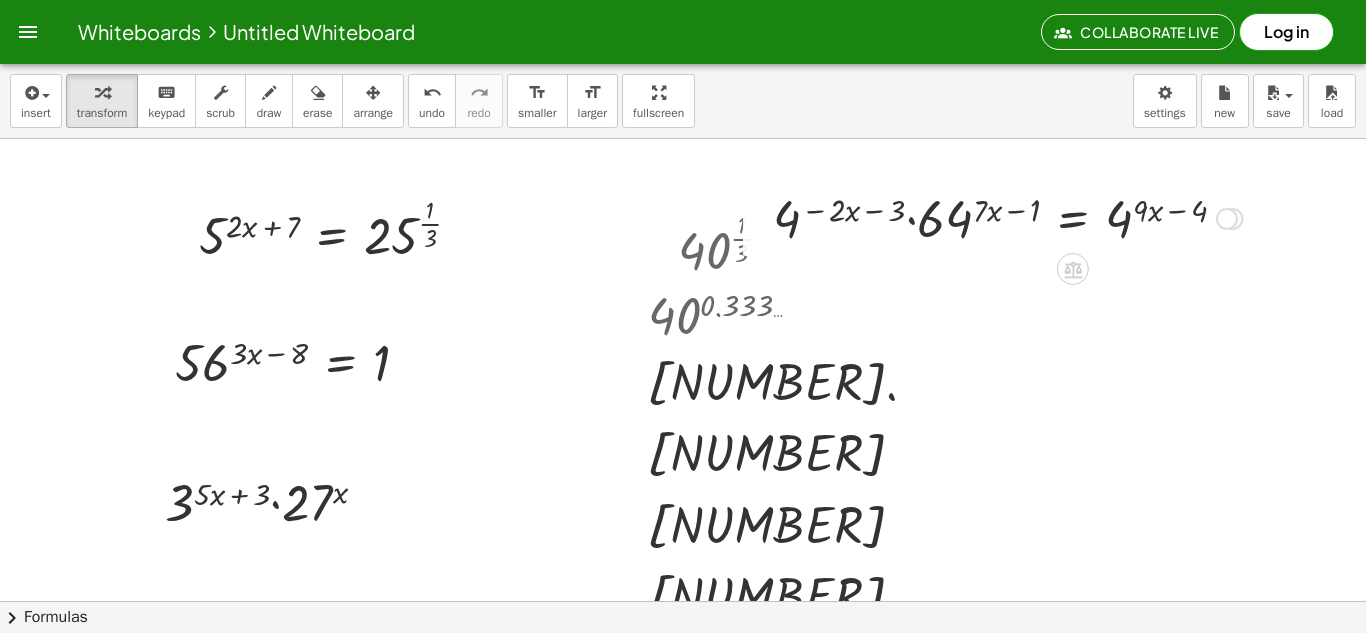 click at bounding box center (1007, 217) 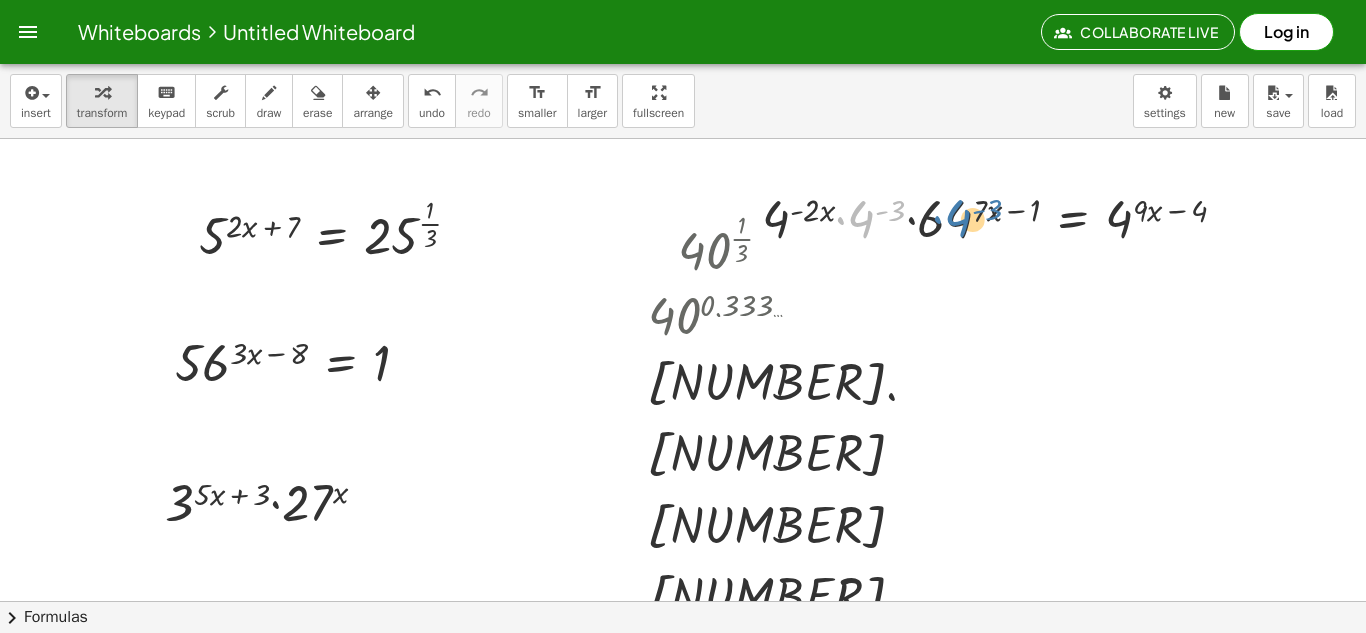 drag, startPoint x: 859, startPoint y: 222, endPoint x: 958, endPoint y: 220, distance: 99.0202 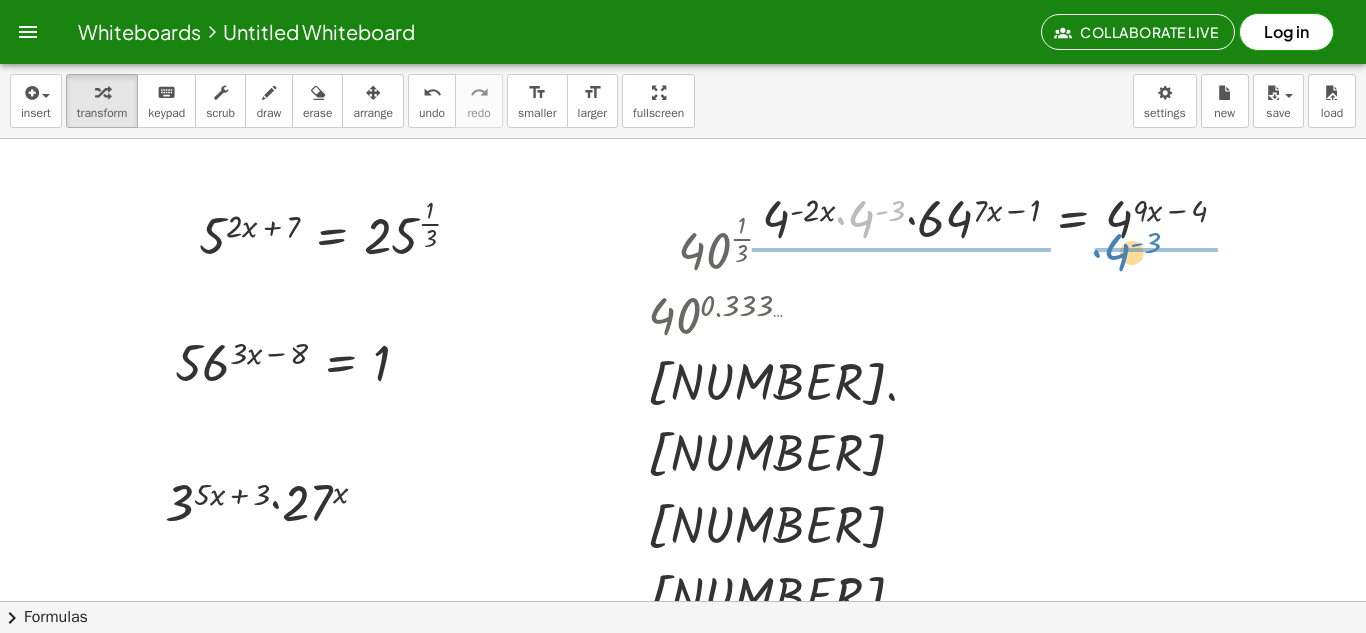 drag, startPoint x: 862, startPoint y: 232, endPoint x: 1163, endPoint y: 238, distance: 301.05978 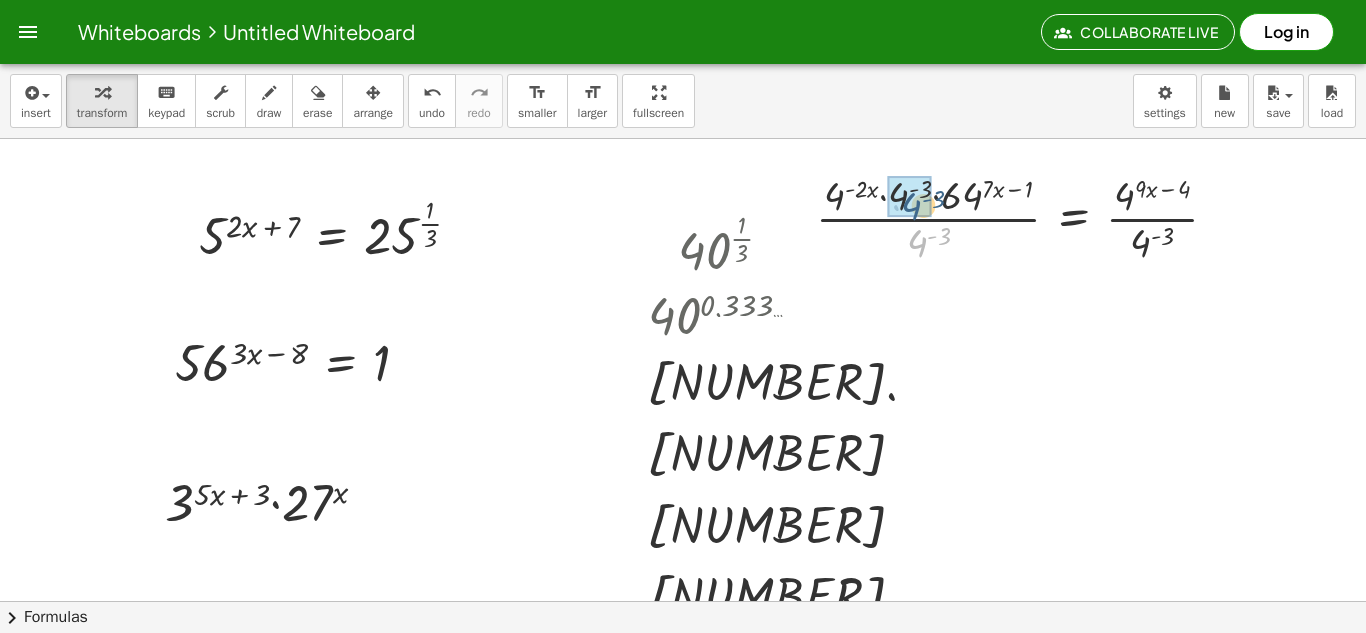 drag, startPoint x: 928, startPoint y: 247, endPoint x: 917, endPoint y: 202, distance: 46.32494 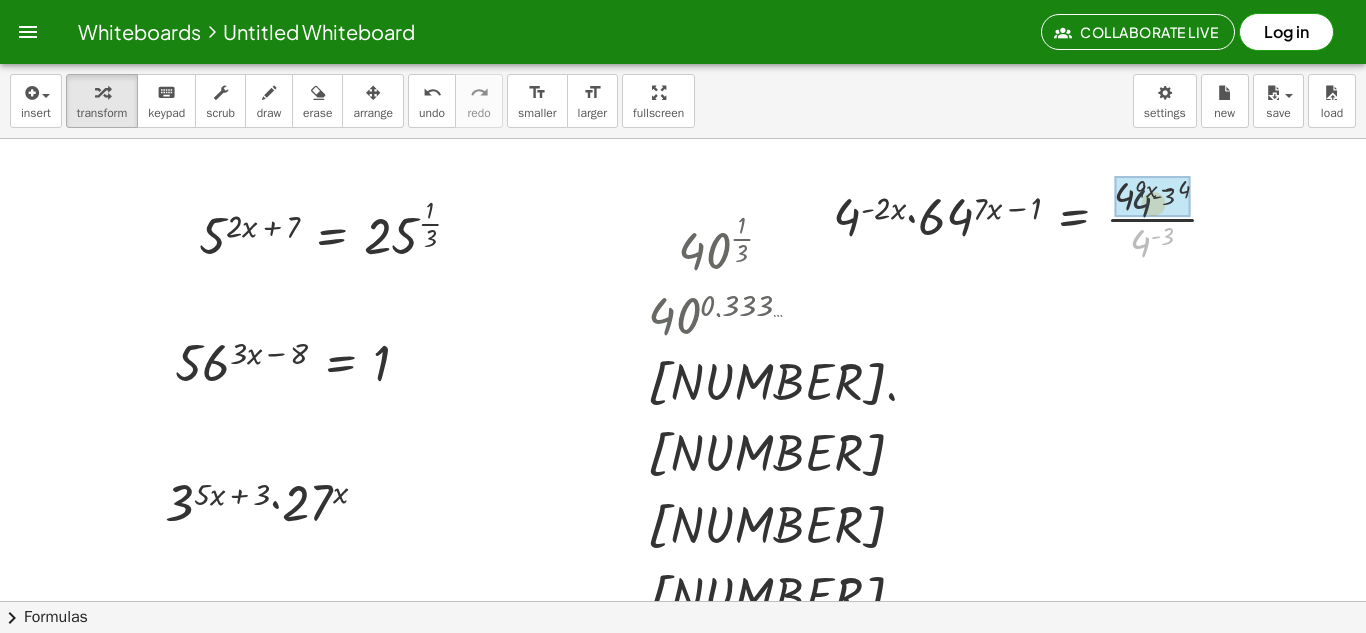 drag, startPoint x: 1149, startPoint y: 245, endPoint x: 1150, endPoint y: 188, distance: 57.00877 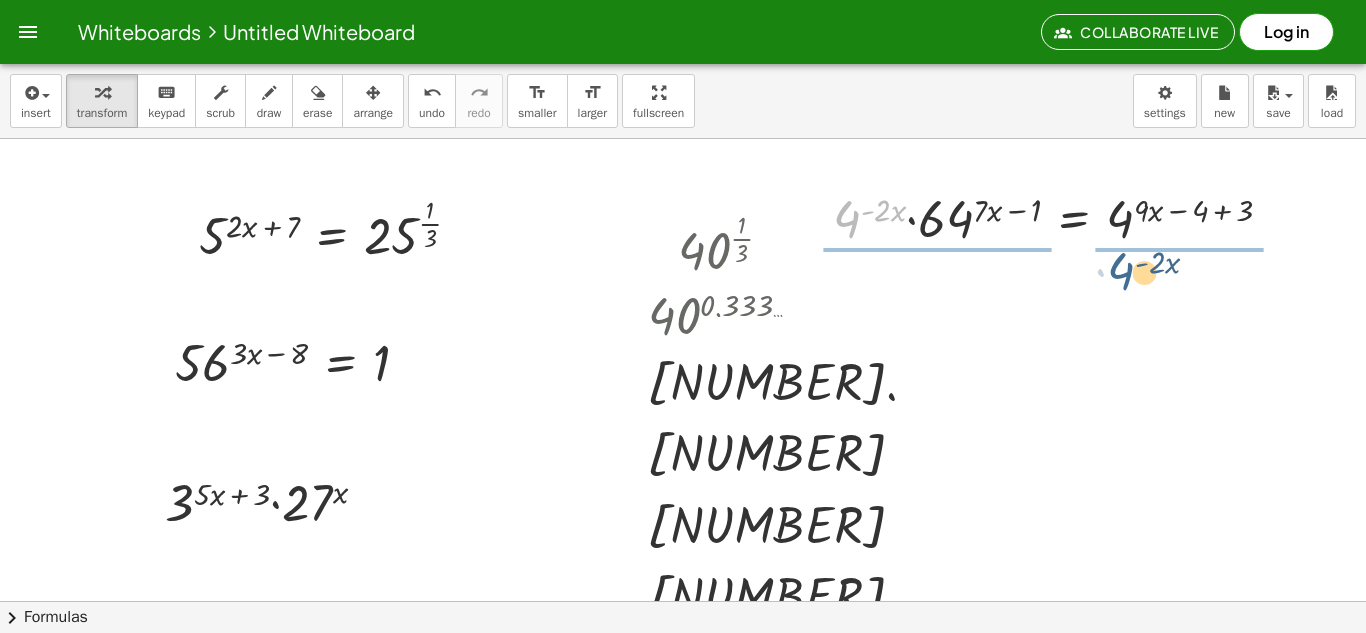 drag, startPoint x: 856, startPoint y: 224, endPoint x: 1175, endPoint y: 271, distance: 322.4438 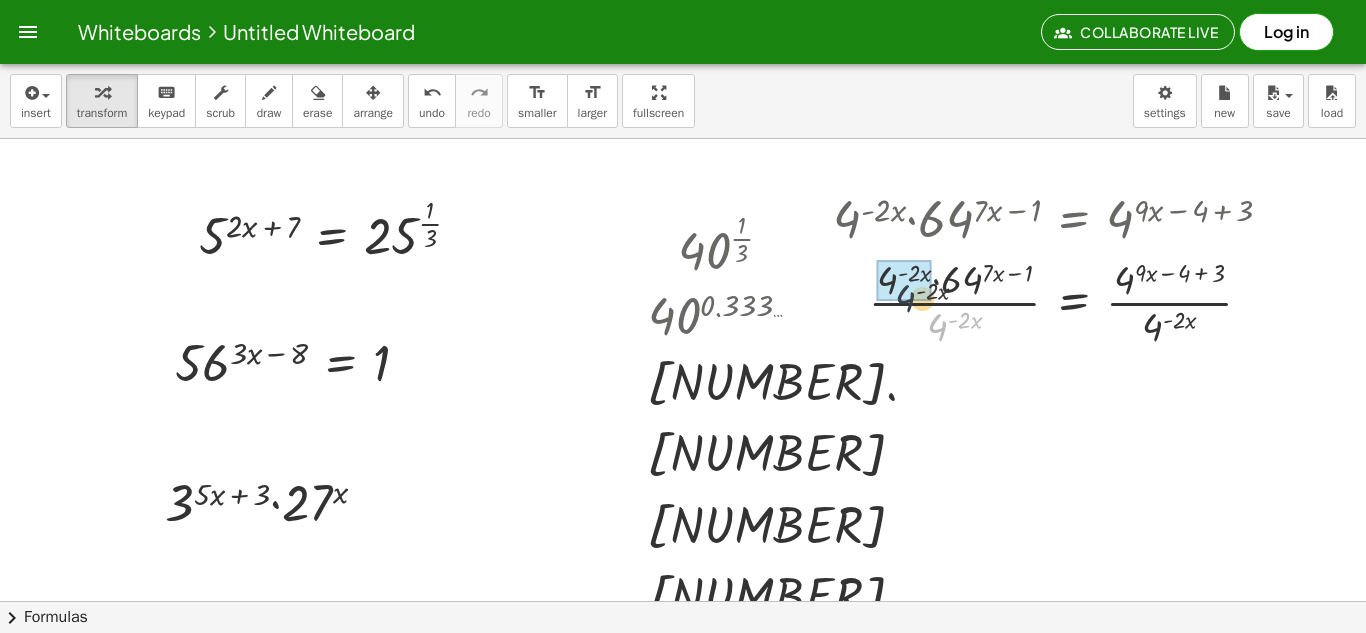 drag, startPoint x: 938, startPoint y: 340, endPoint x: 898, endPoint y: 292, distance: 62.482 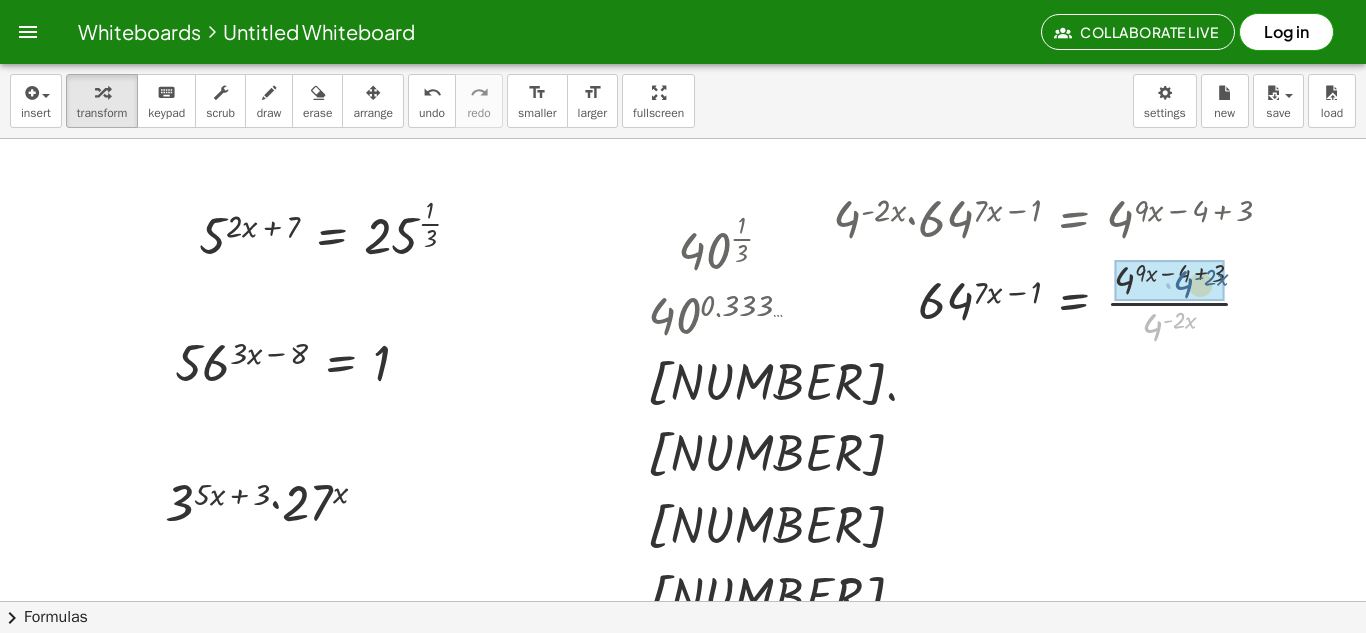 drag, startPoint x: 1151, startPoint y: 336, endPoint x: 1183, endPoint y: 293, distance: 53.600372 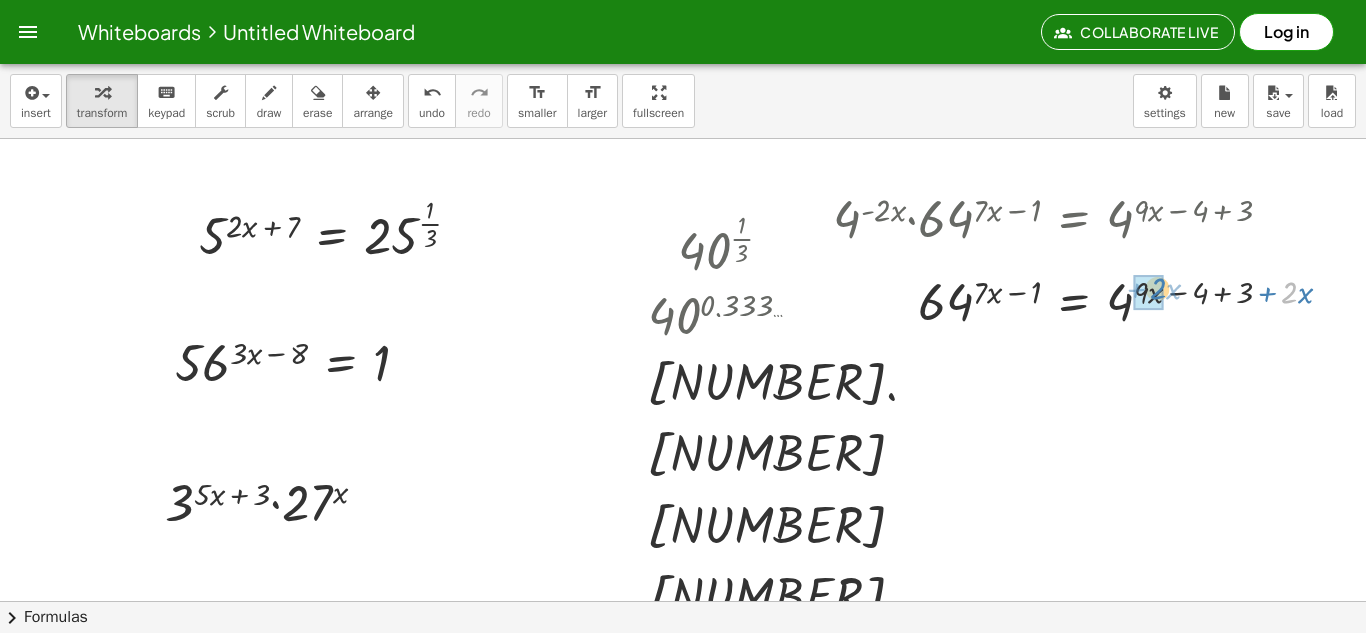 drag, startPoint x: 1297, startPoint y: 290, endPoint x: 1163, endPoint y: 288, distance: 134.01492 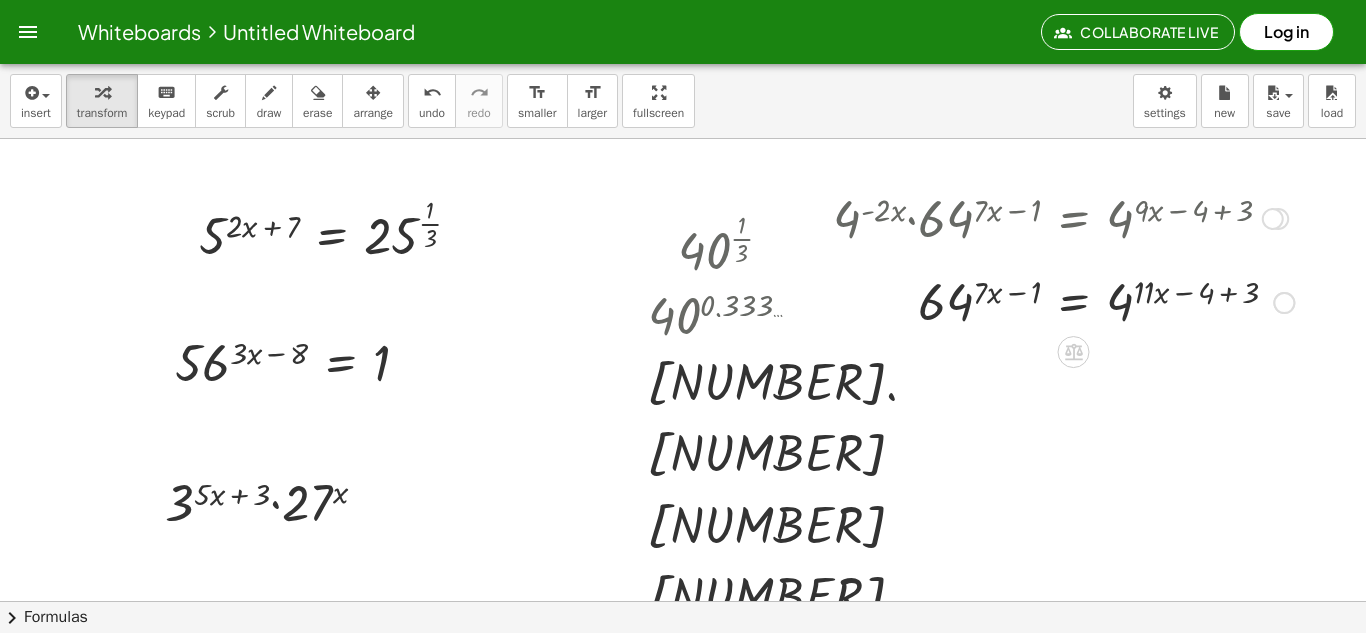 click at bounding box center (1063, 301) 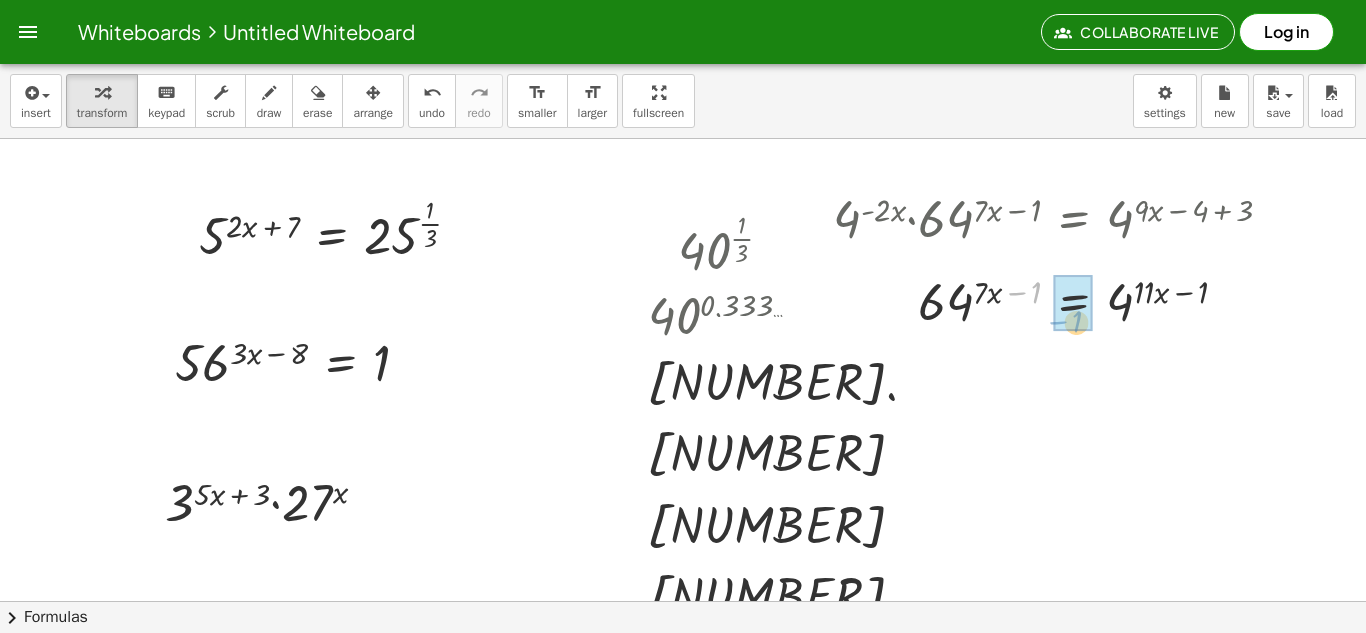 drag, startPoint x: 1027, startPoint y: 287, endPoint x: 1071, endPoint y: 315, distance: 52.153618 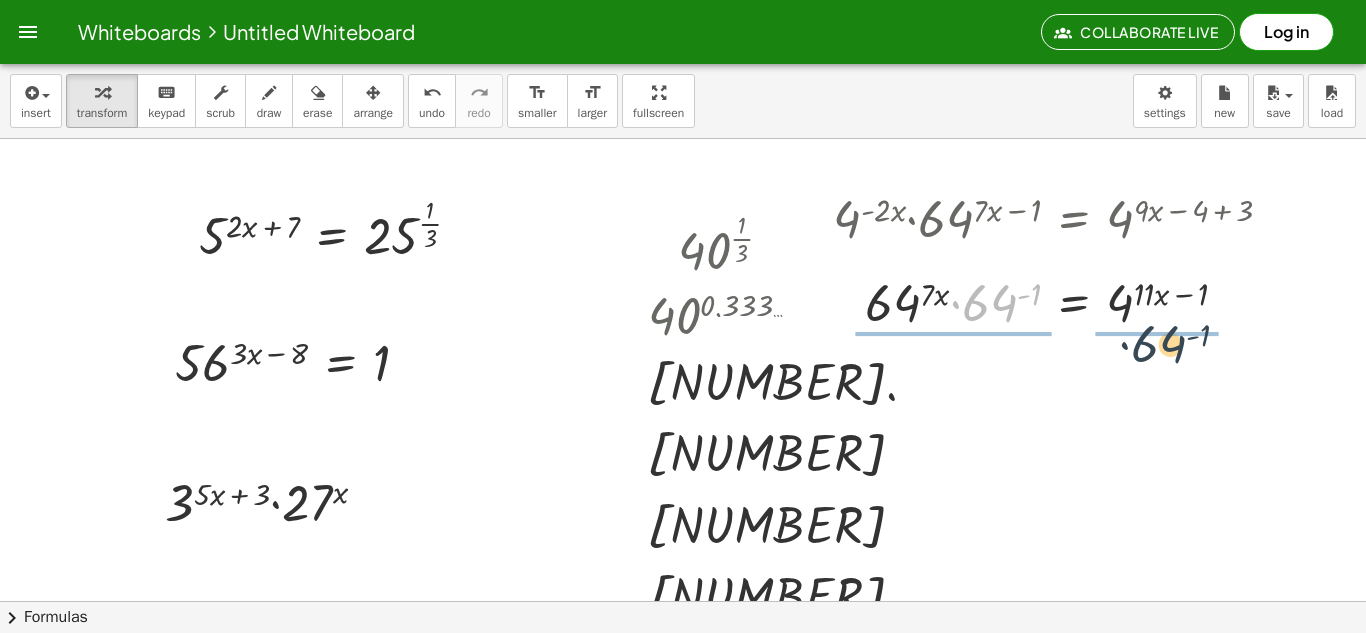 drag, startPoint x: 984, startPoint y: 305, endPoint x: 1172, endPoint y: 334, distance: 190.22356 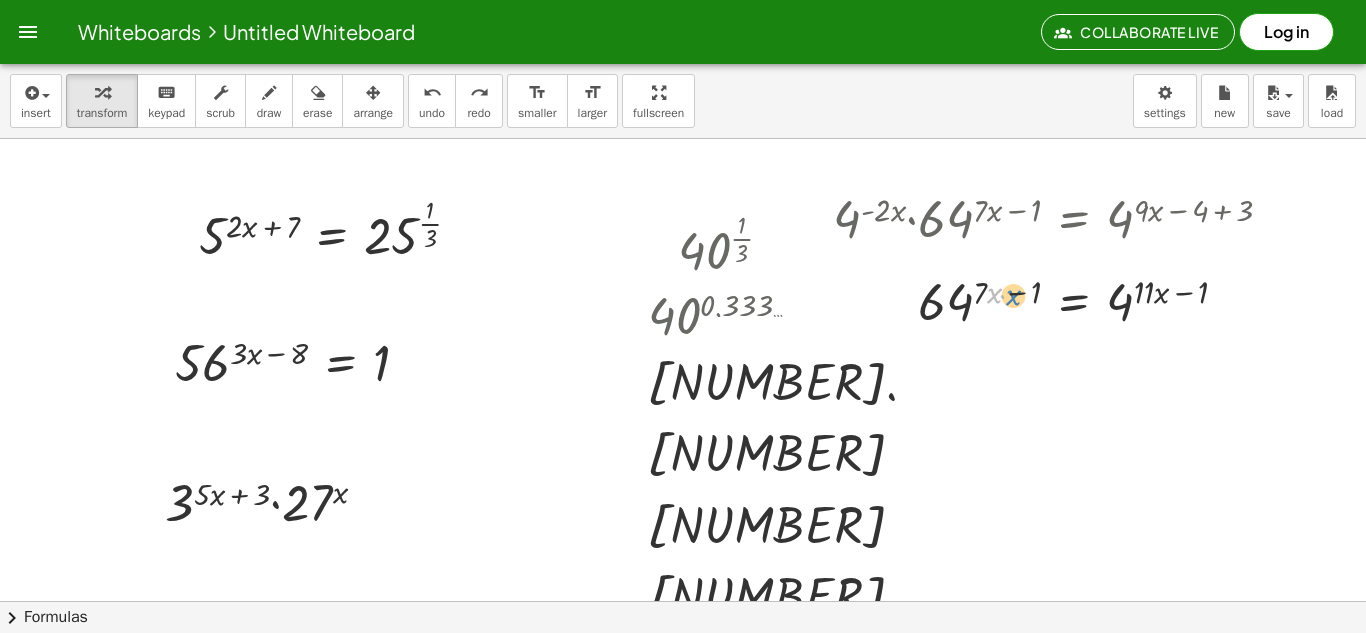 drag, startPoint x: 992, startPoint y: 301, endPoint x: 1005, endPoint y: 298, distance: 13.341664 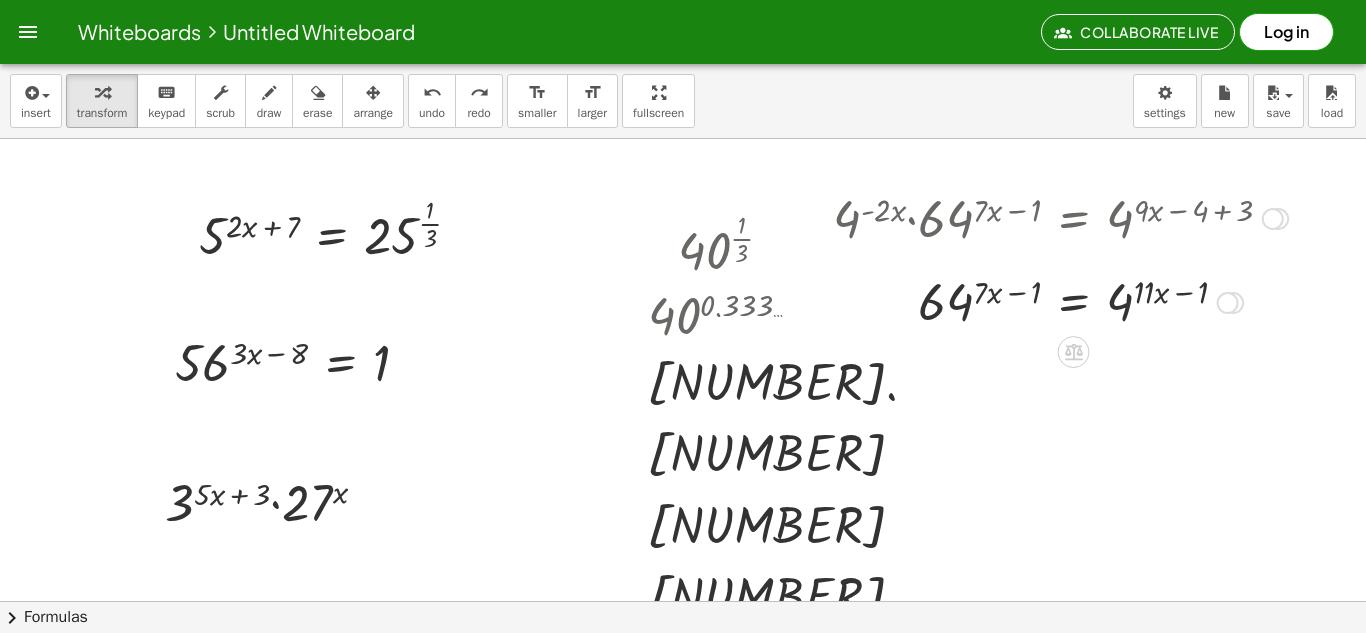 click at bounding box center [1233, 303] 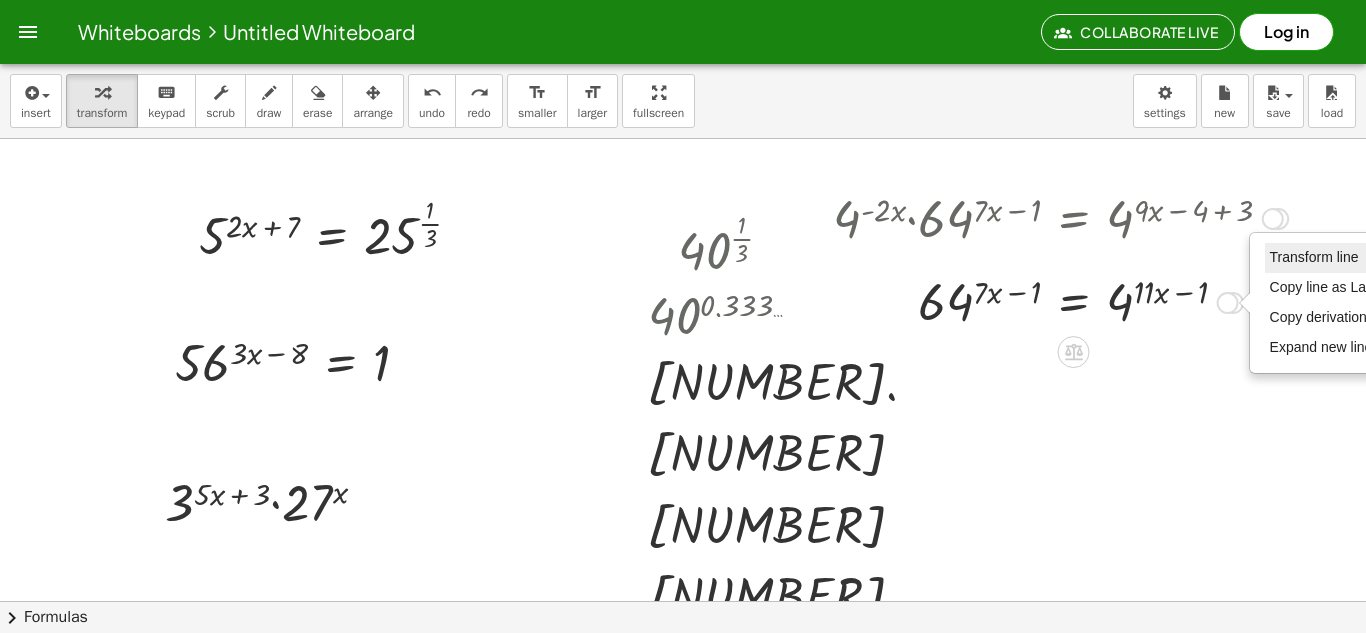 click on "Transform line" at bounding box center (1314, 257) 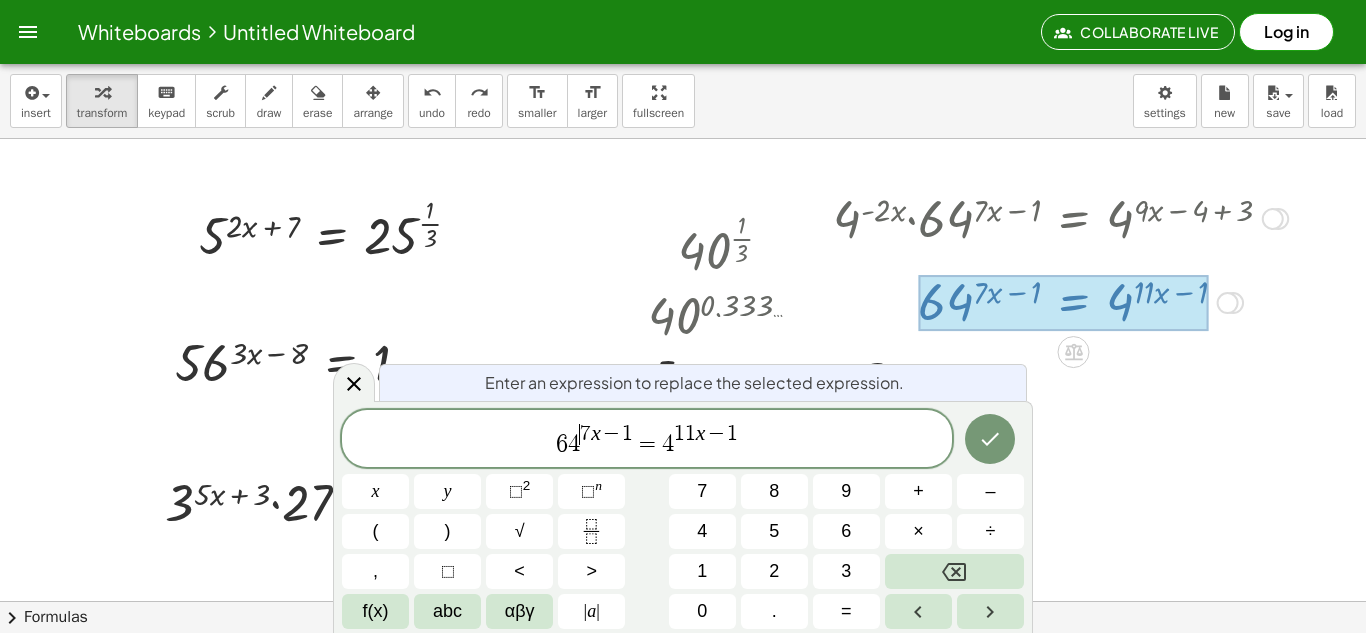 click on "[VARIABLE] [NUMBER] − [NUMBER]" at bounding box center [606, 435] 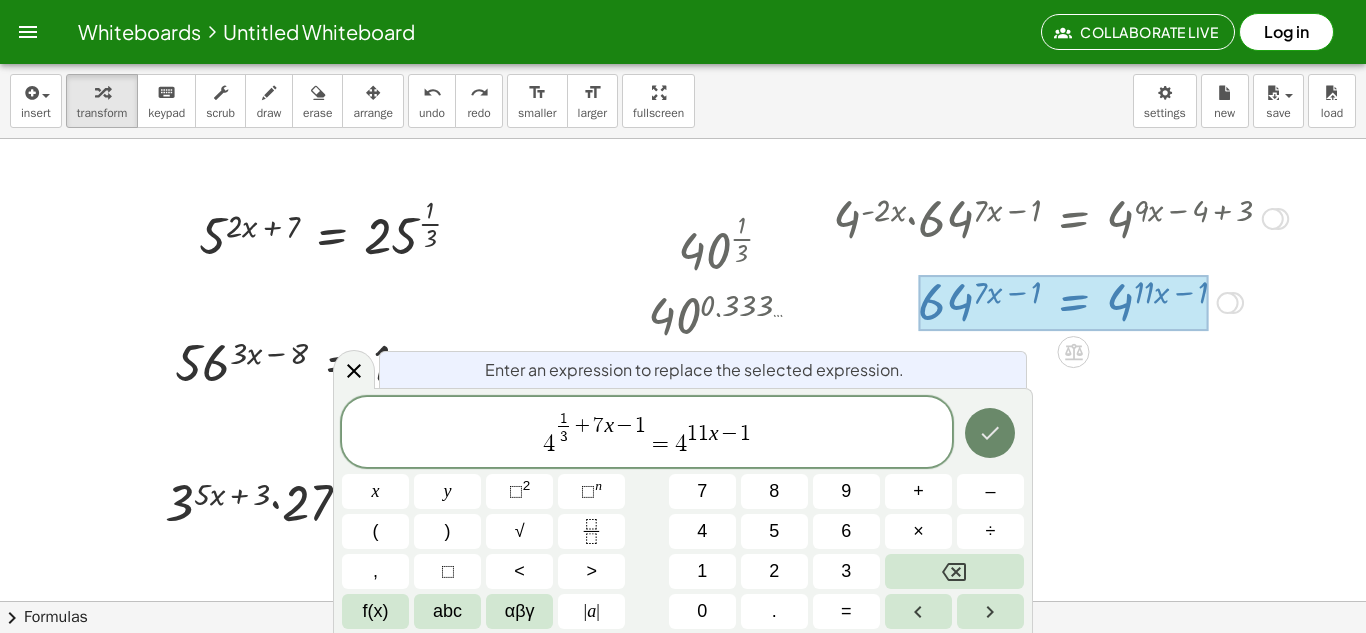 click 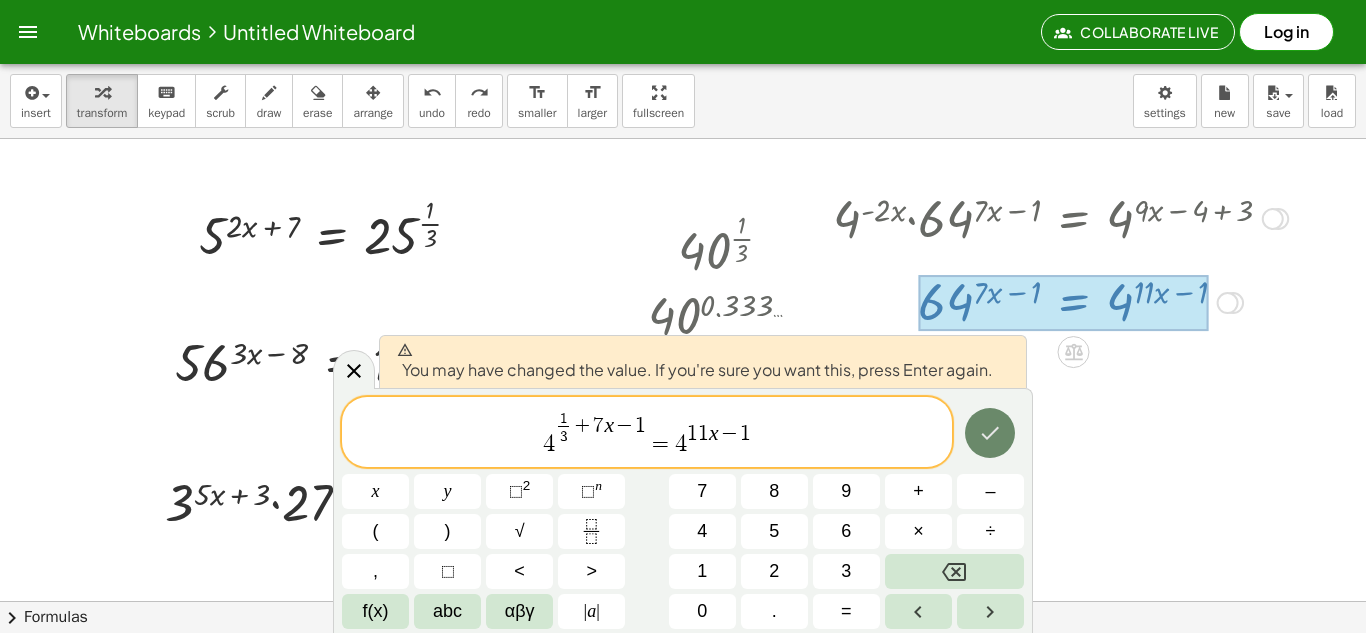 click 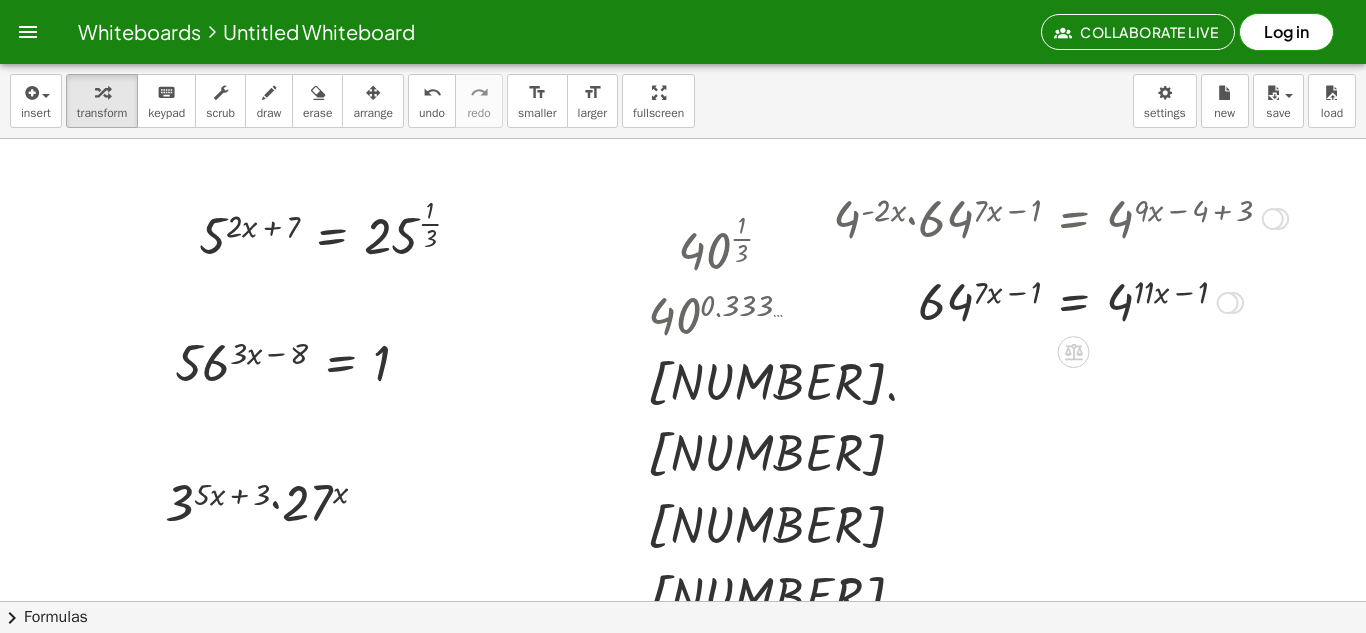 click at bounding box center (684, 601) 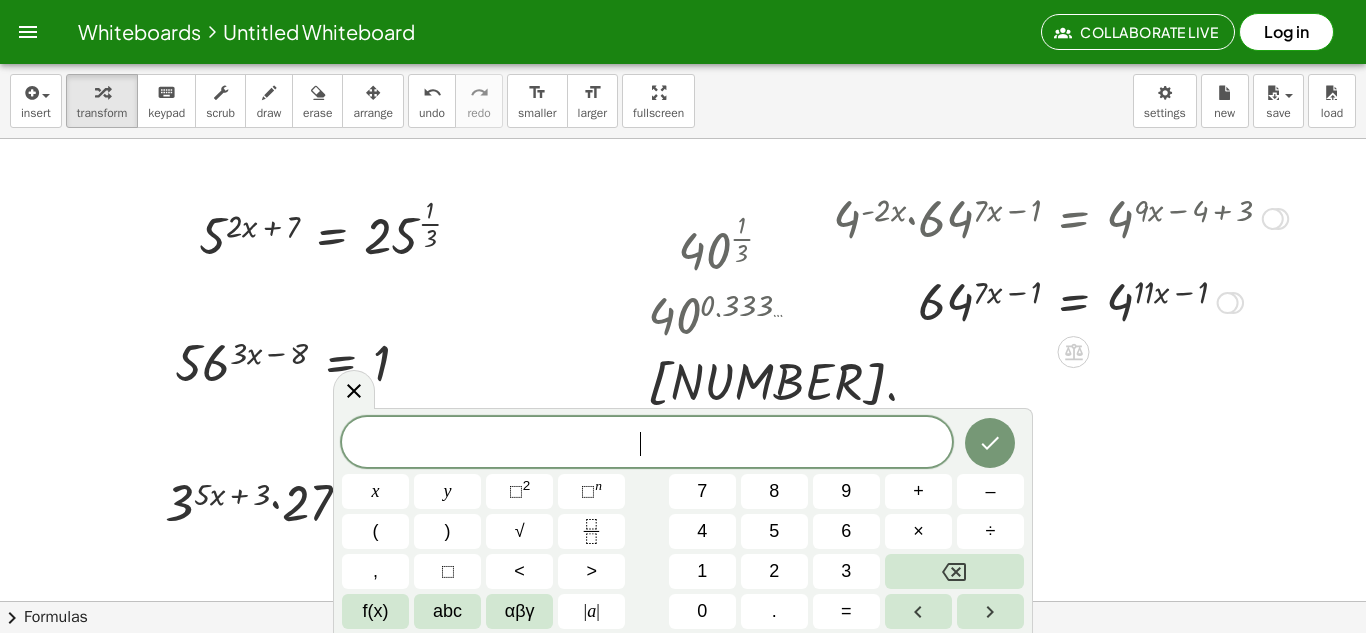 click at bounding box center [684, 601] 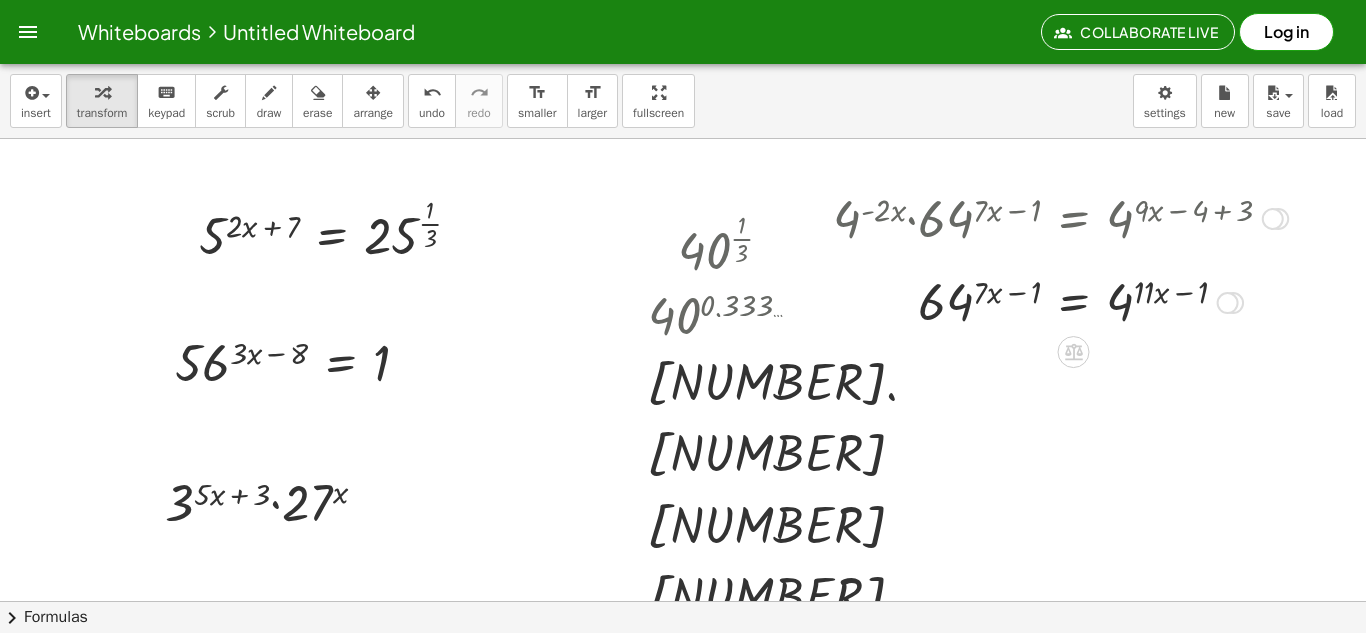 click at bounding box center (1228, 303) 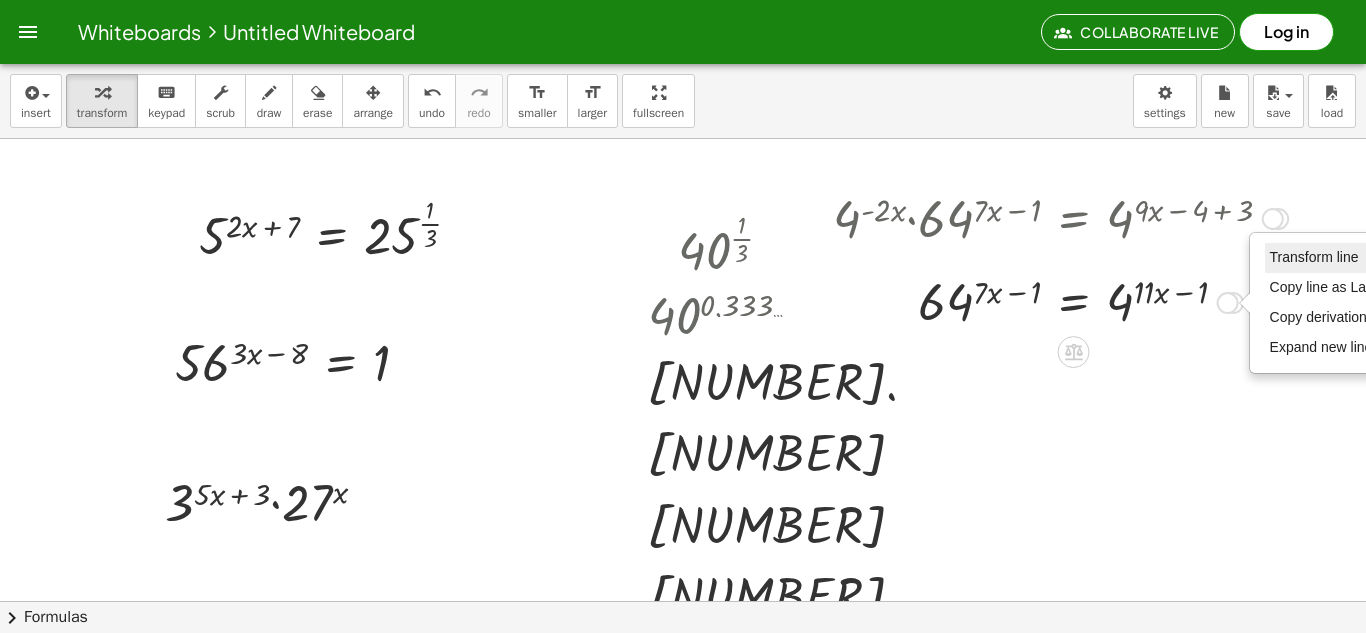 click on "Transform line" at bounding box center (1314, 257) 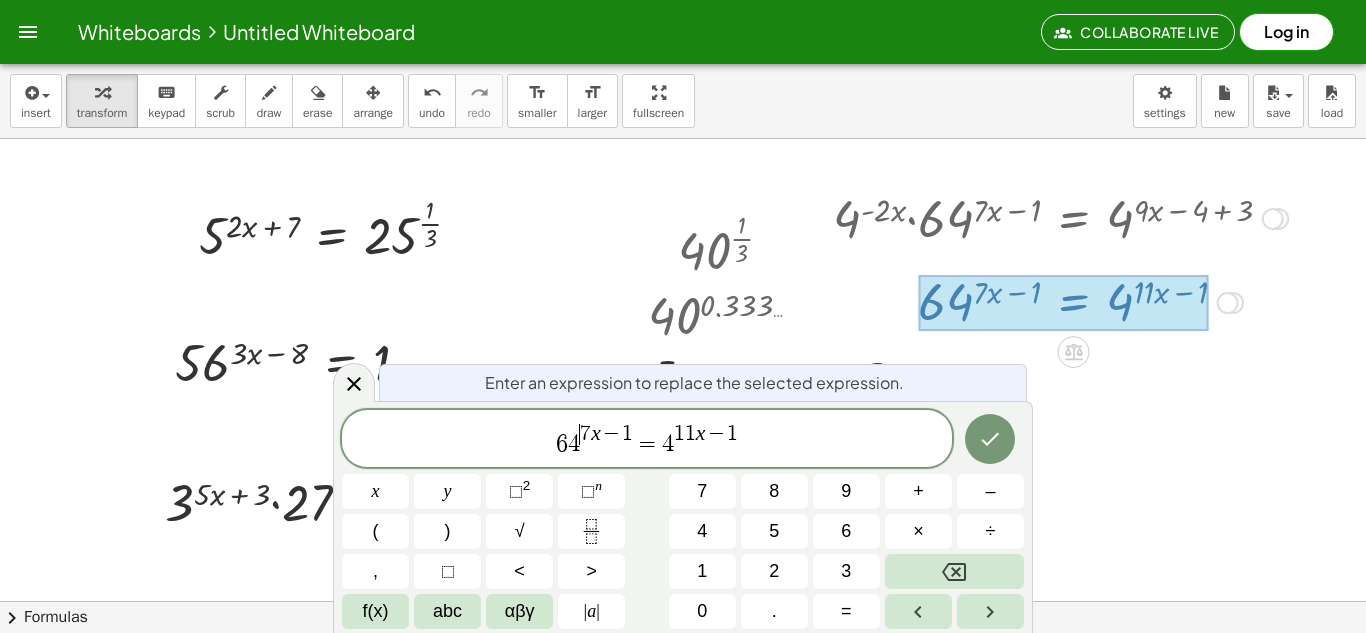click on "[NUMBER] [VARIABLE] − [NUMBER] = [NUMBER] [VARIABLE] − [NUMBER]" at bounding box center (647, 440) 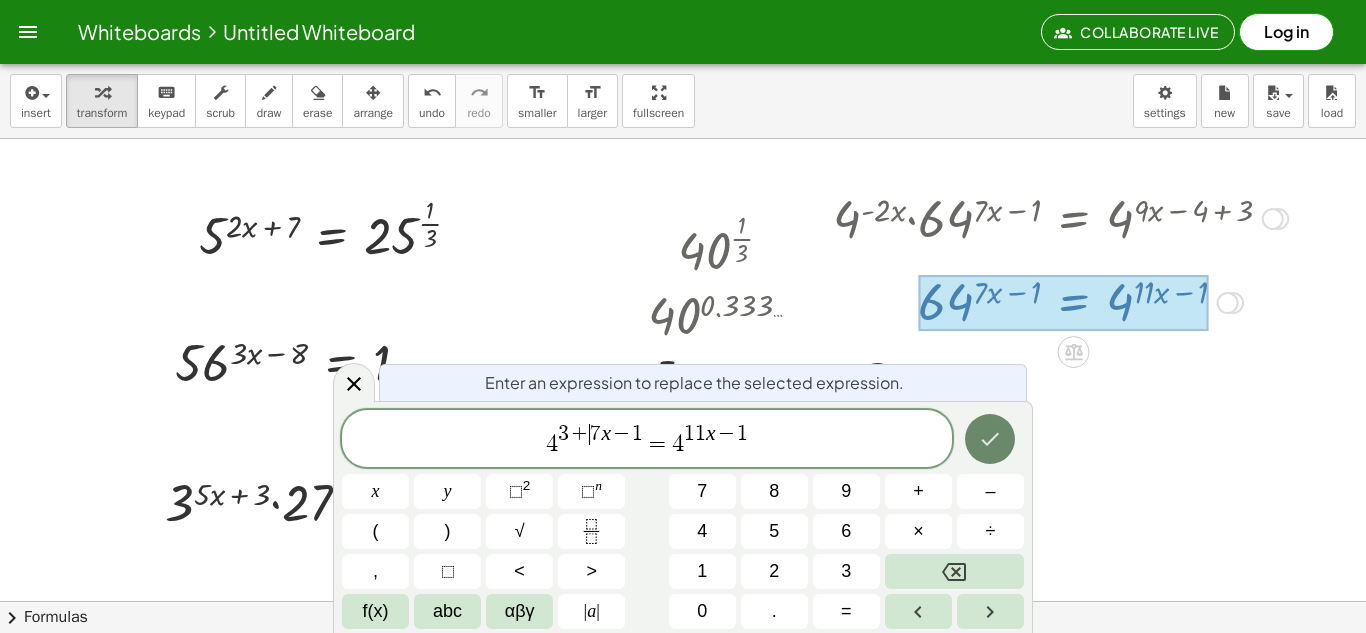 click 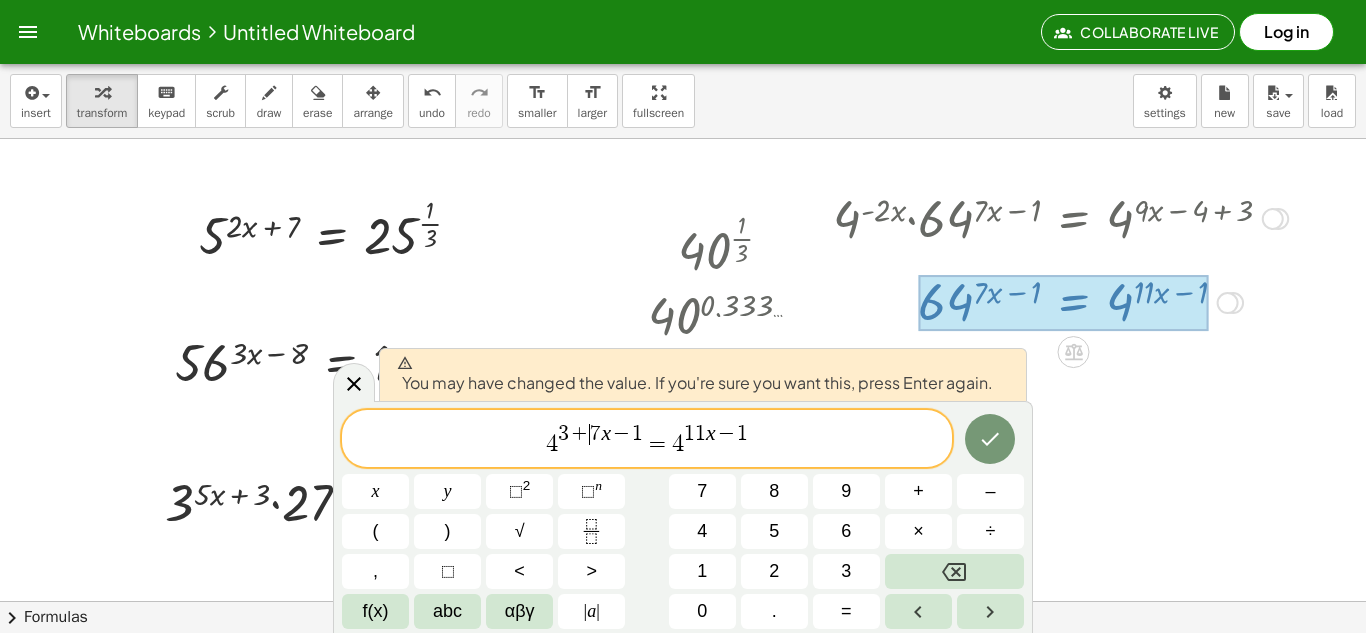 click 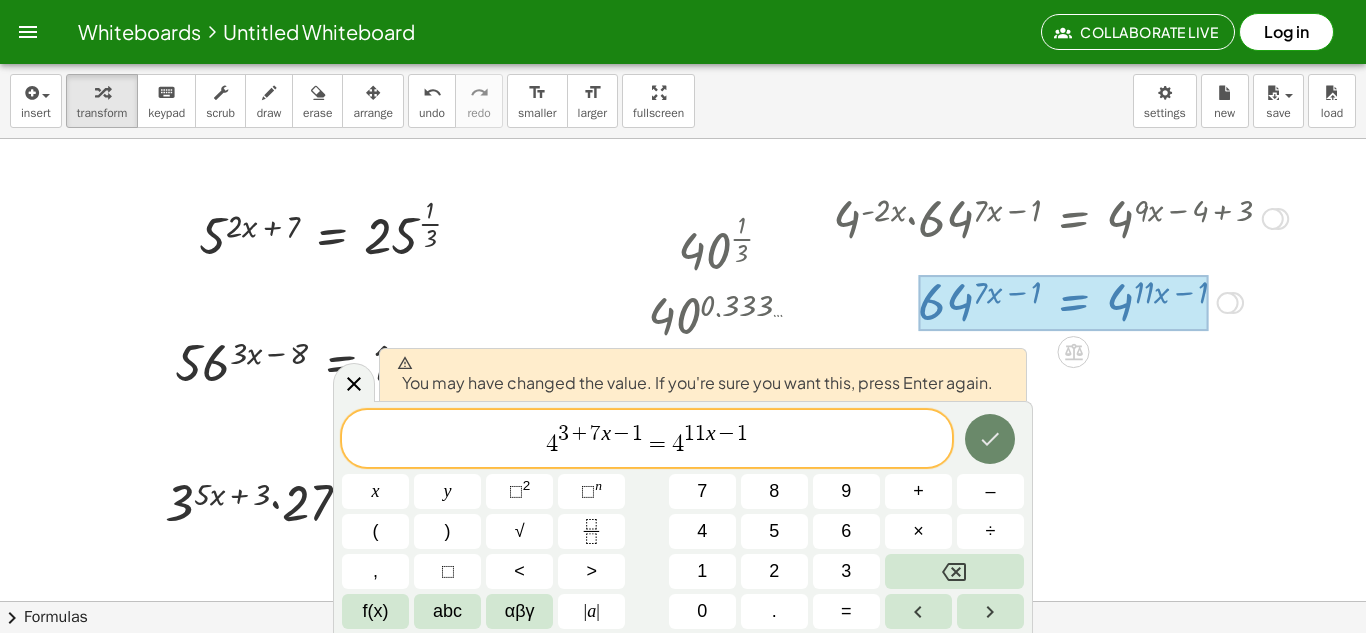 click 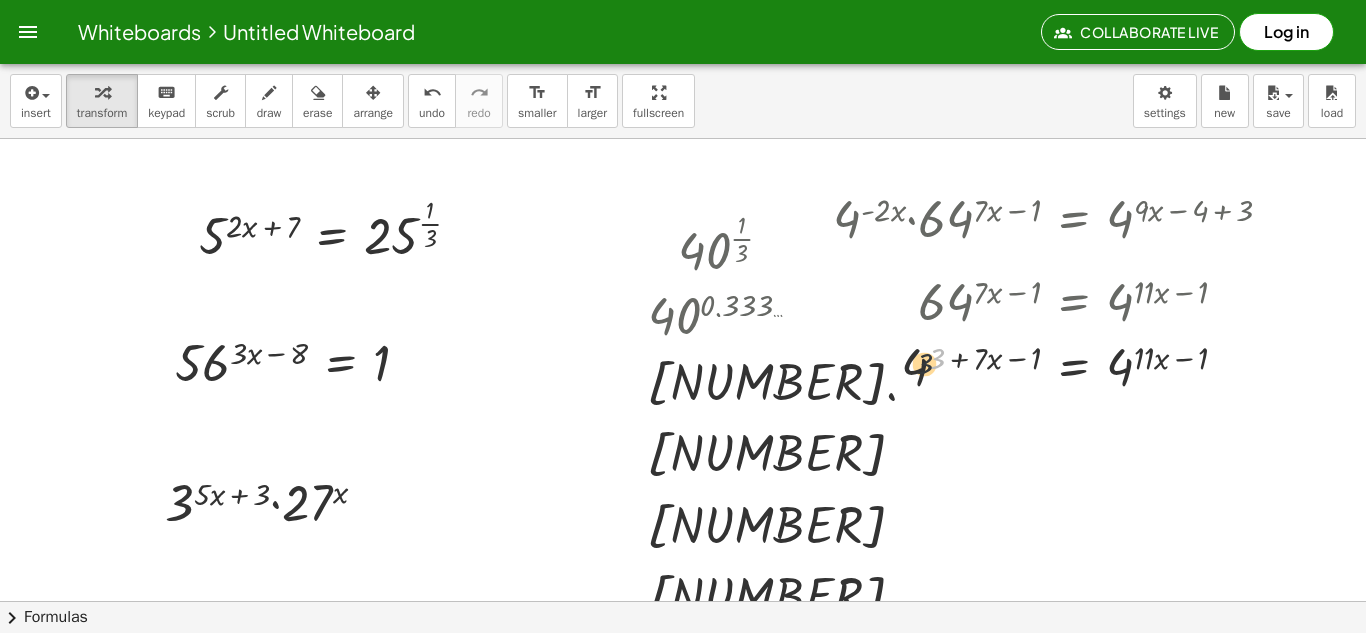 drag, startPoint x: 938, startPoint y: 349, endPoint x: 916, endPoint y: 362, distance: 25.553865 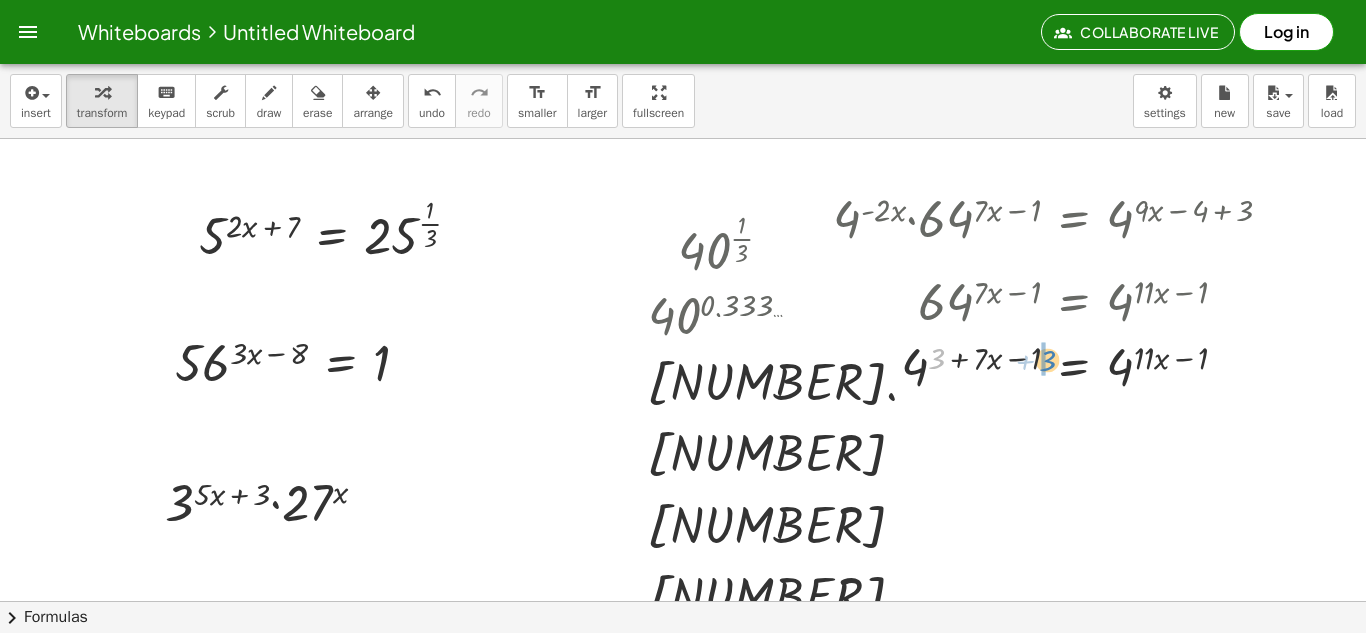 drag, startPoint x: 936, startPoint y: 363, endPoint x: 1047, endPoint y: 365, distance: 111.01801 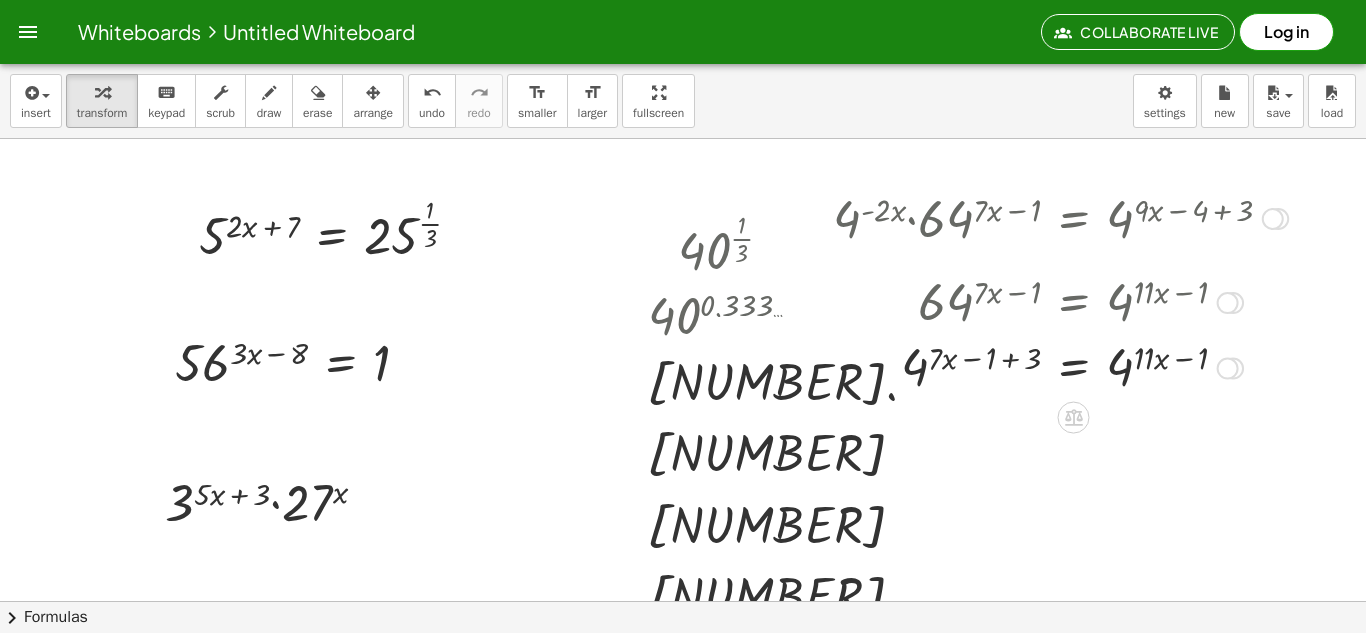 click at bounding box center (1060, 367) 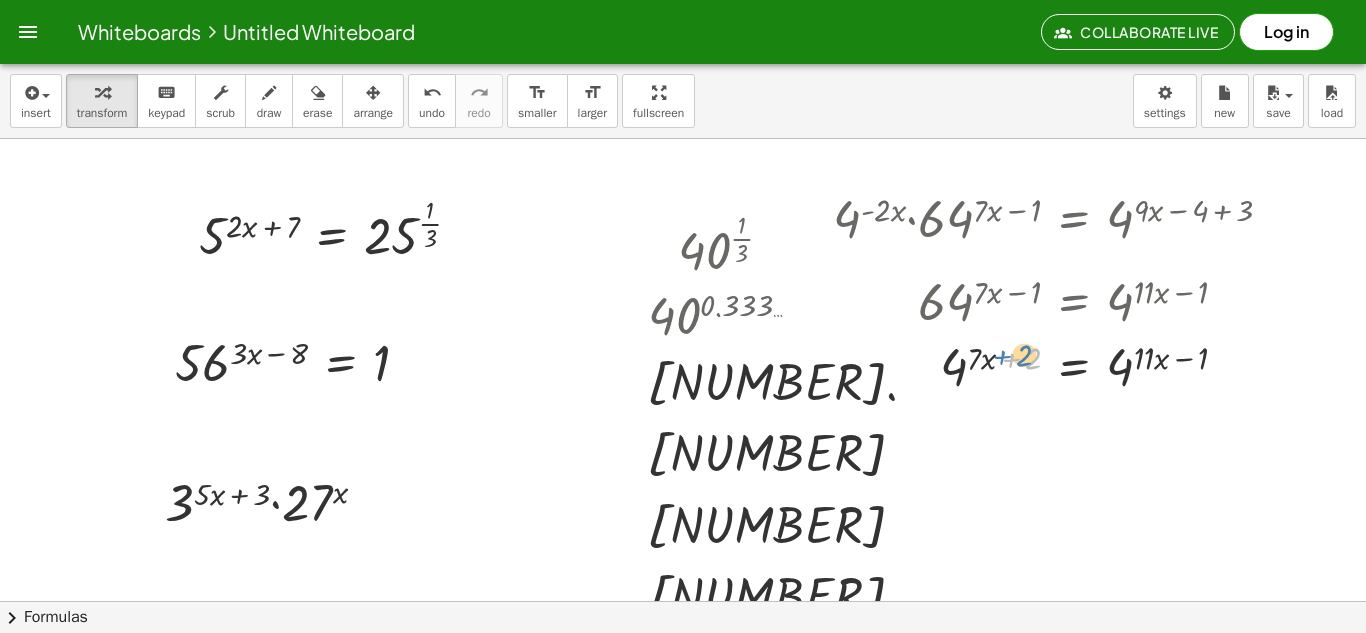 drag, startPoint x: 1013, startPoint y: 365, endPoint x: 1002, endPoint y: 360, distance: 12.083046 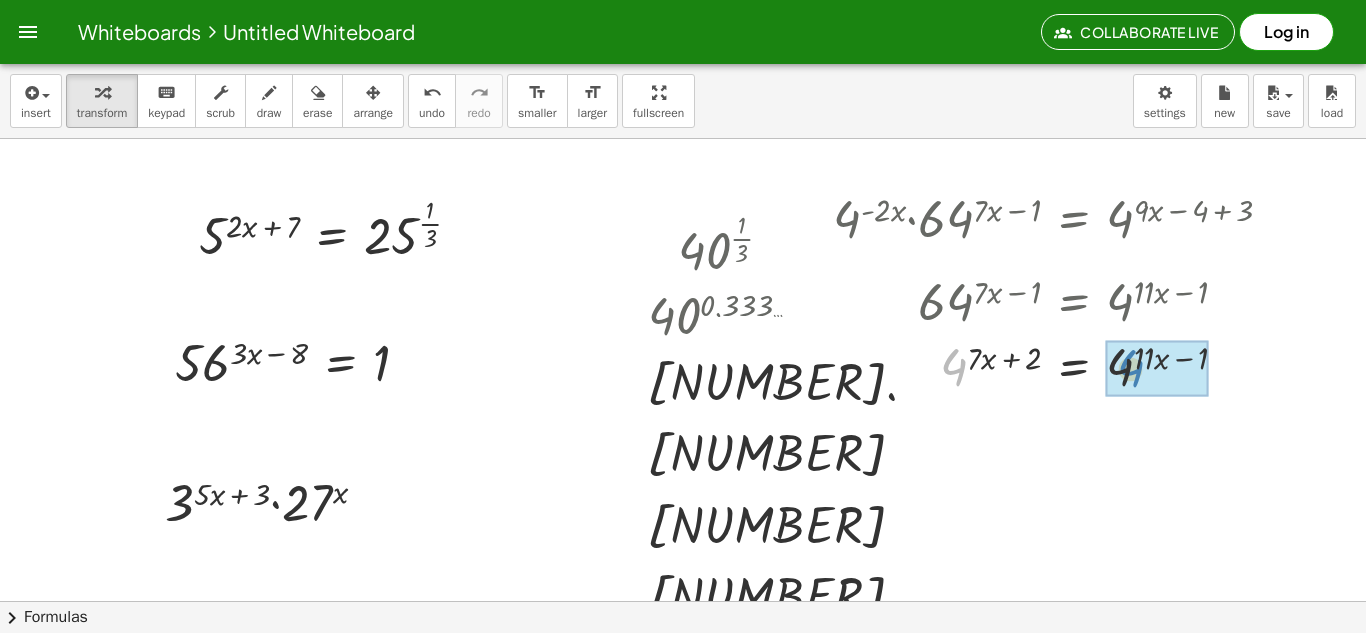 drag, startPoint x: 953, startPoint y: 373, endPoint x: 1129, endPoint y: 373, distance: 176 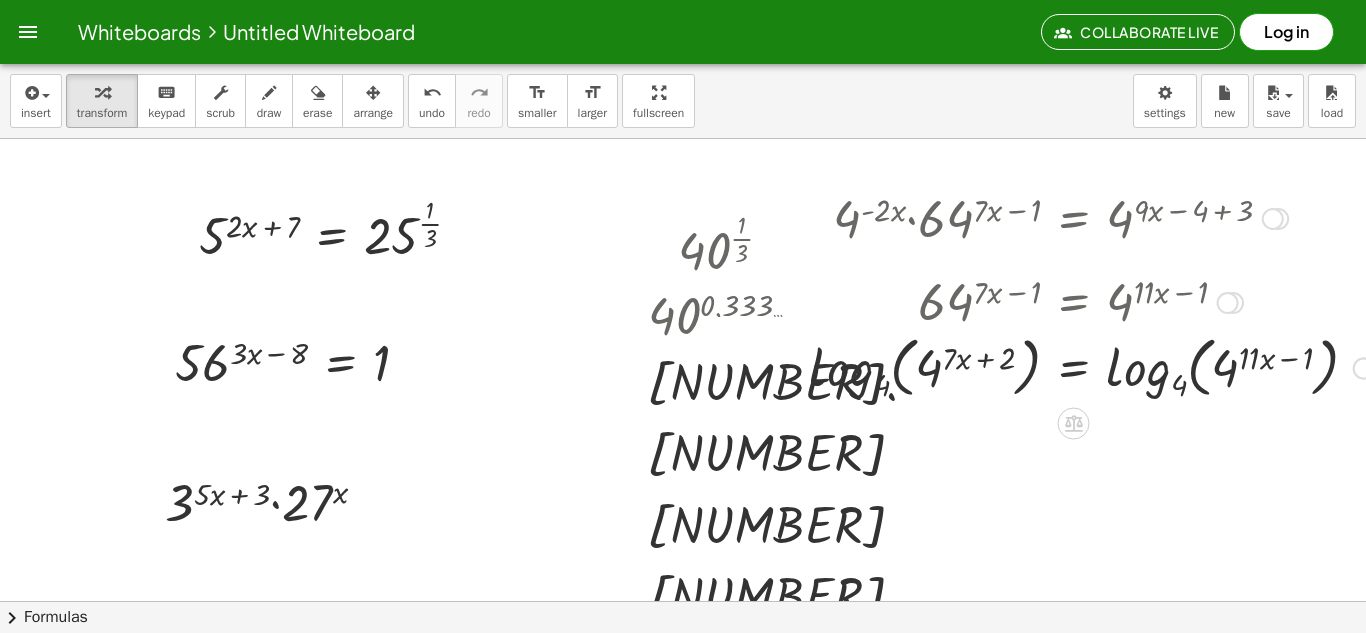click at bounding box center [1060, 366] 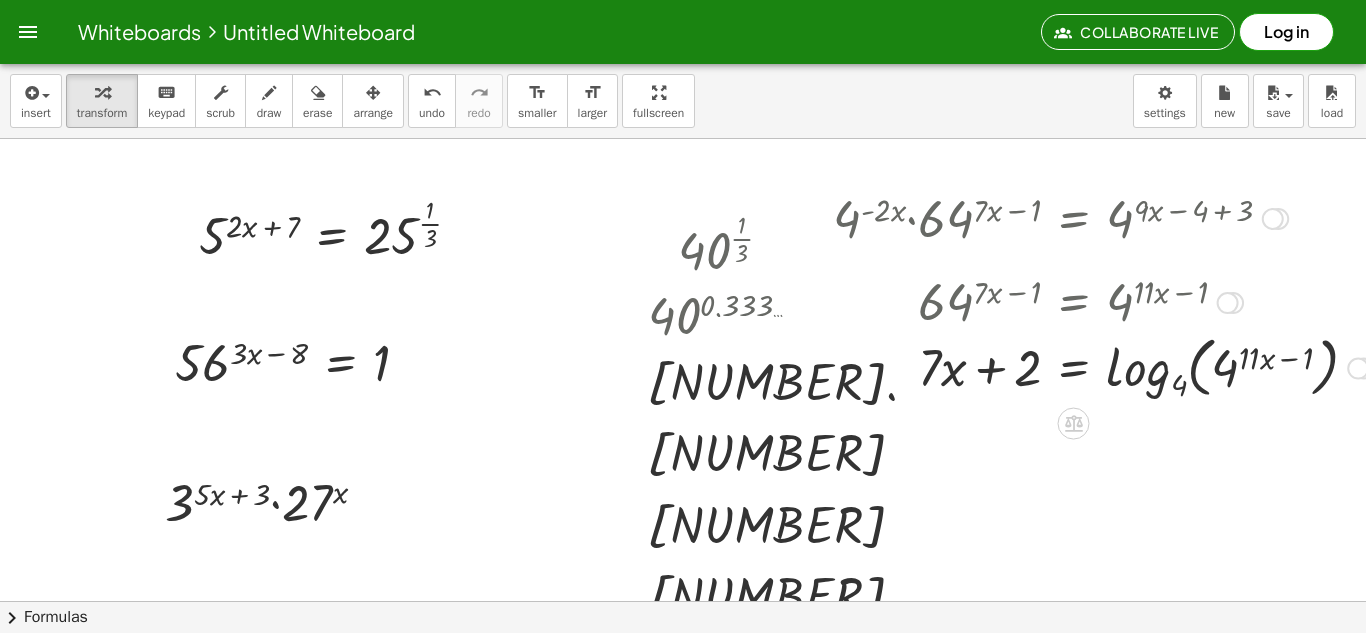 click at bounding box center (1060, 366) 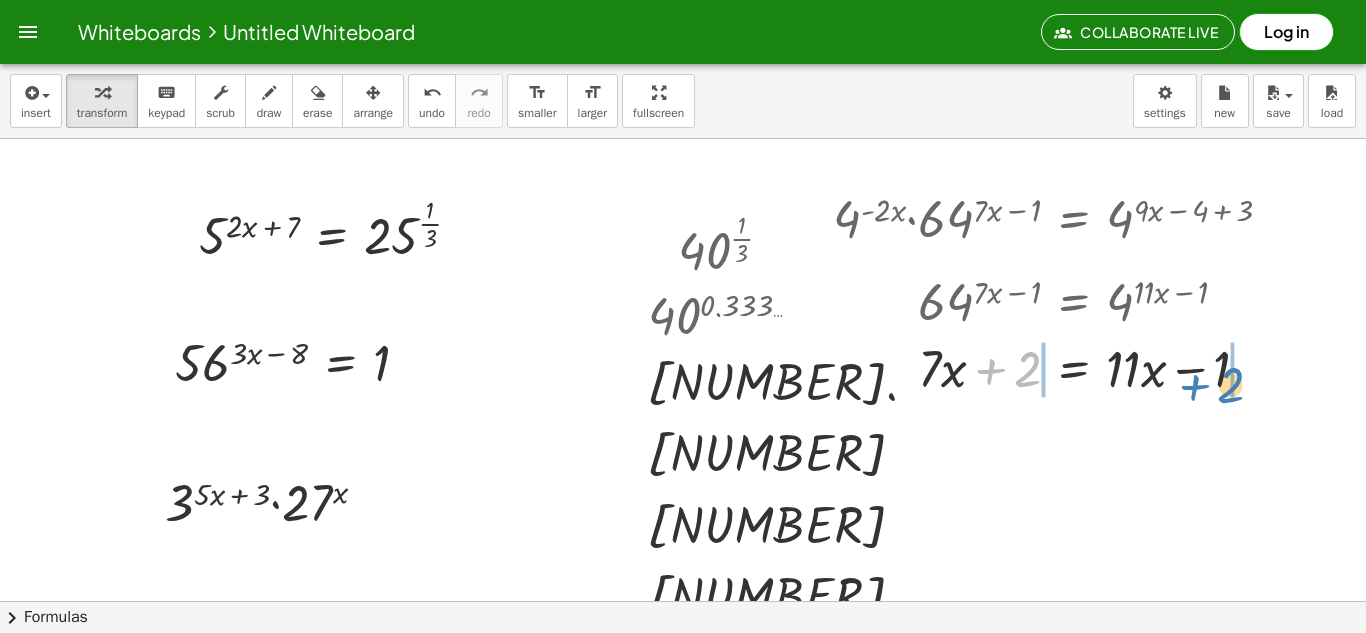 drag, startPoint x: 1022, startPoint y: 375, endPoint x: 1226, endPoint y: 389, distance: 204.47983 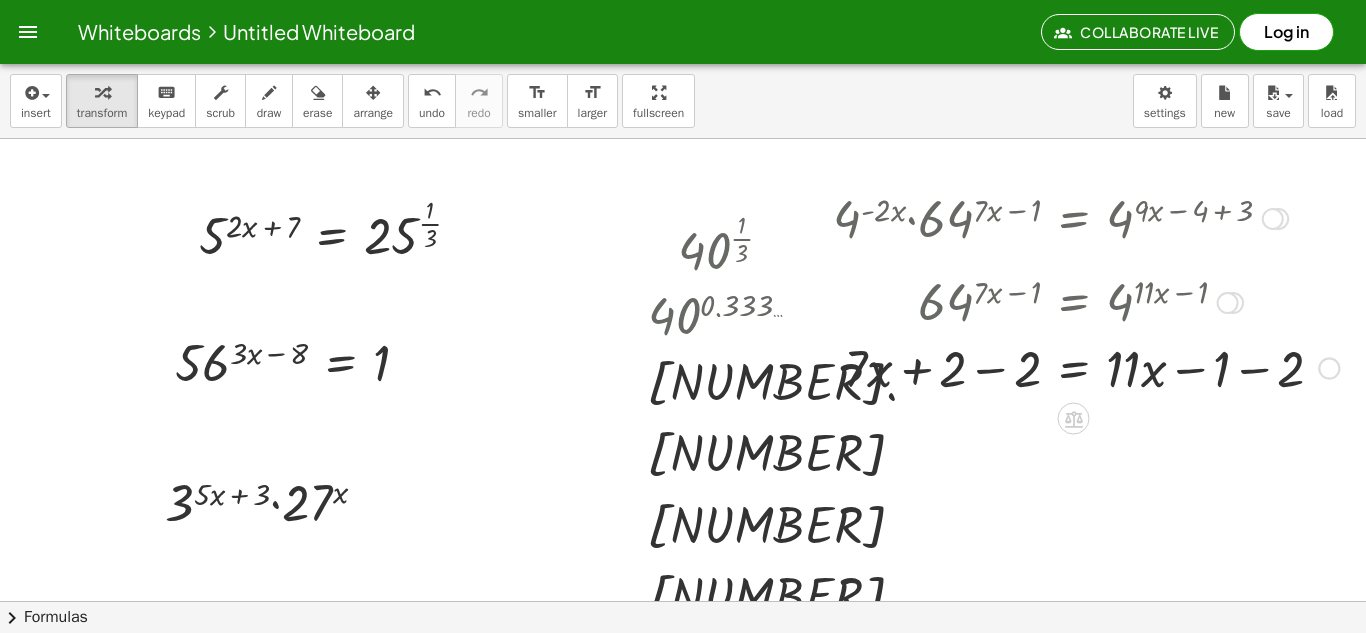 click at bounding box center (1060, 367) 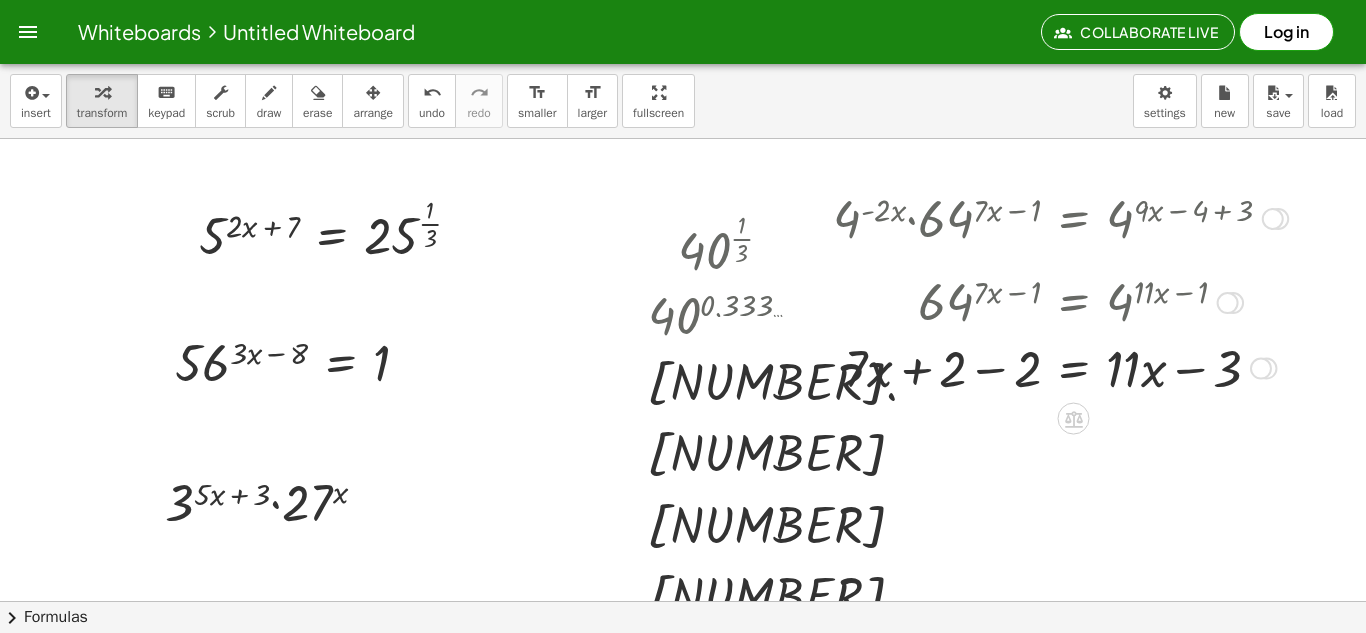 click at bounding box center (1060, 367) 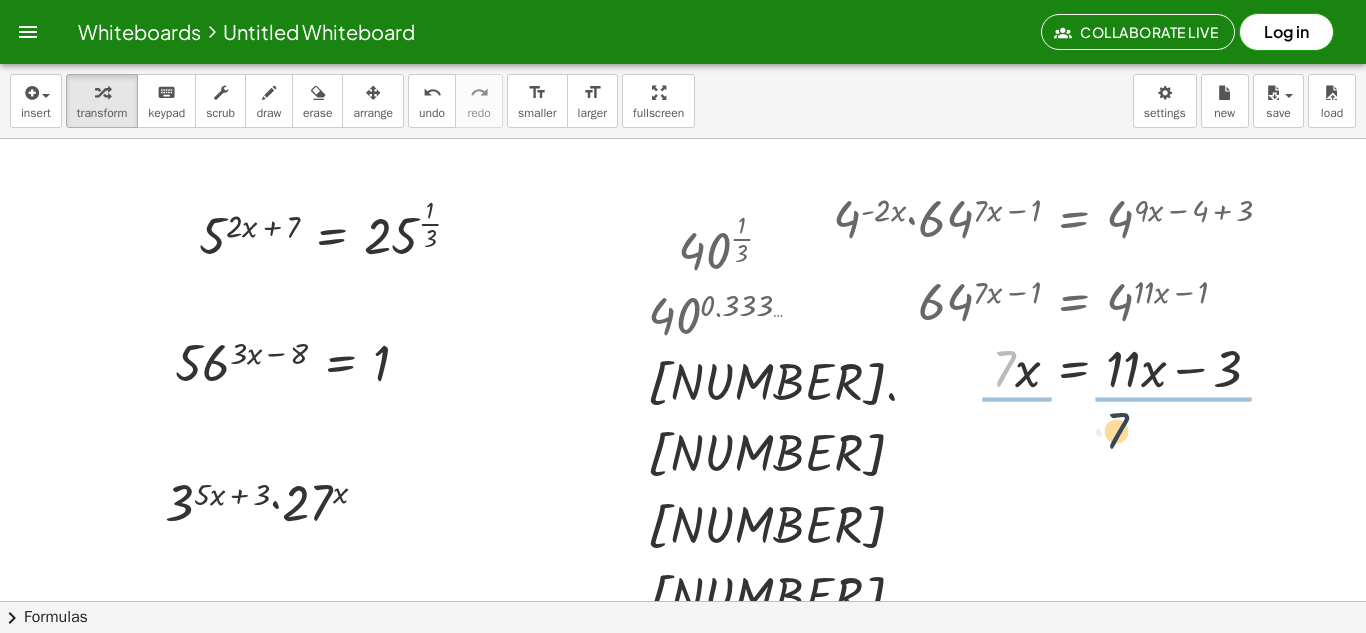 drag, startPoint x: 1004, startPoint y: 402, endPoint x: 1164, endPoint y: 412, distance: 160.3122 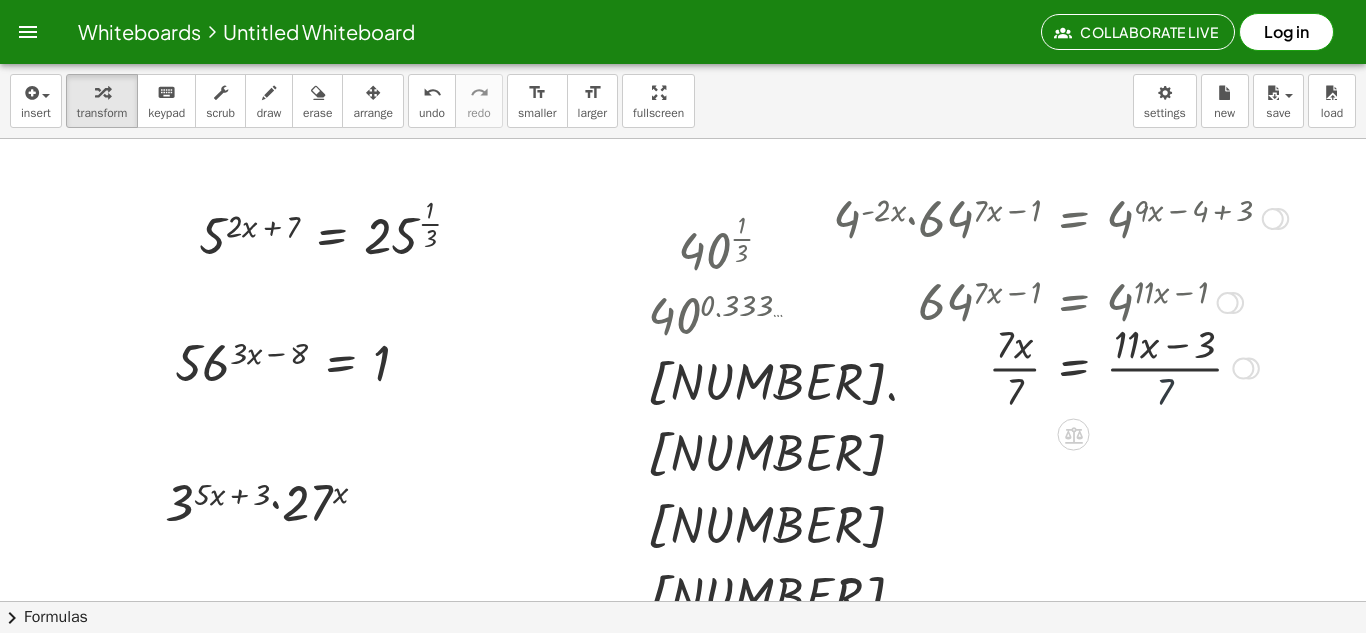 click at bounding box center (1060, 366) 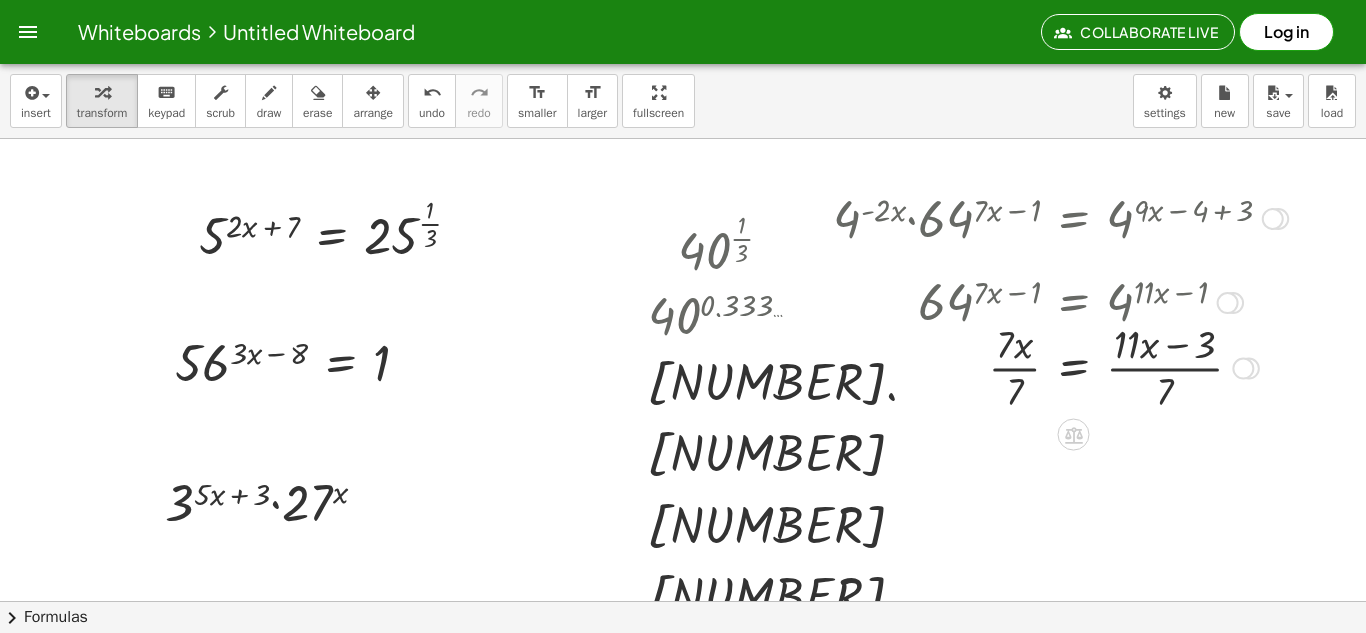 click at bounding box center (1060, 366) 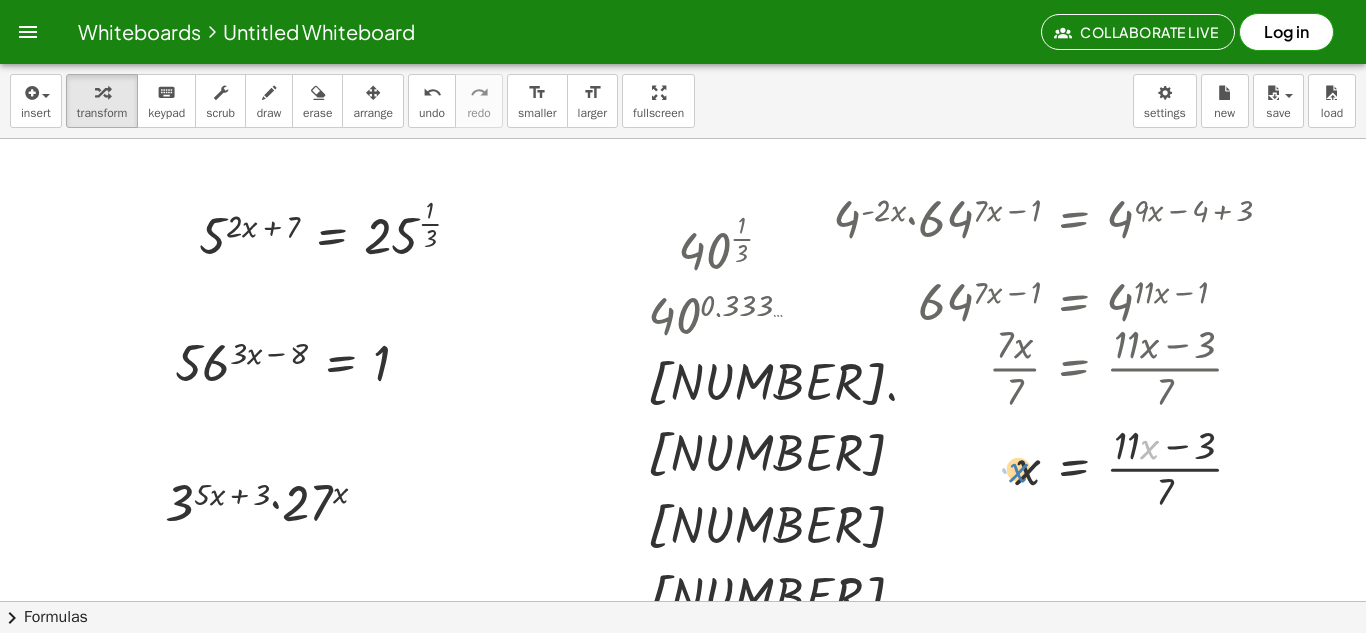 drag, startPoint x: 1141, startPoint y: 455, endPoint x: 1016, endPoint y: 471, distance: 126.01984 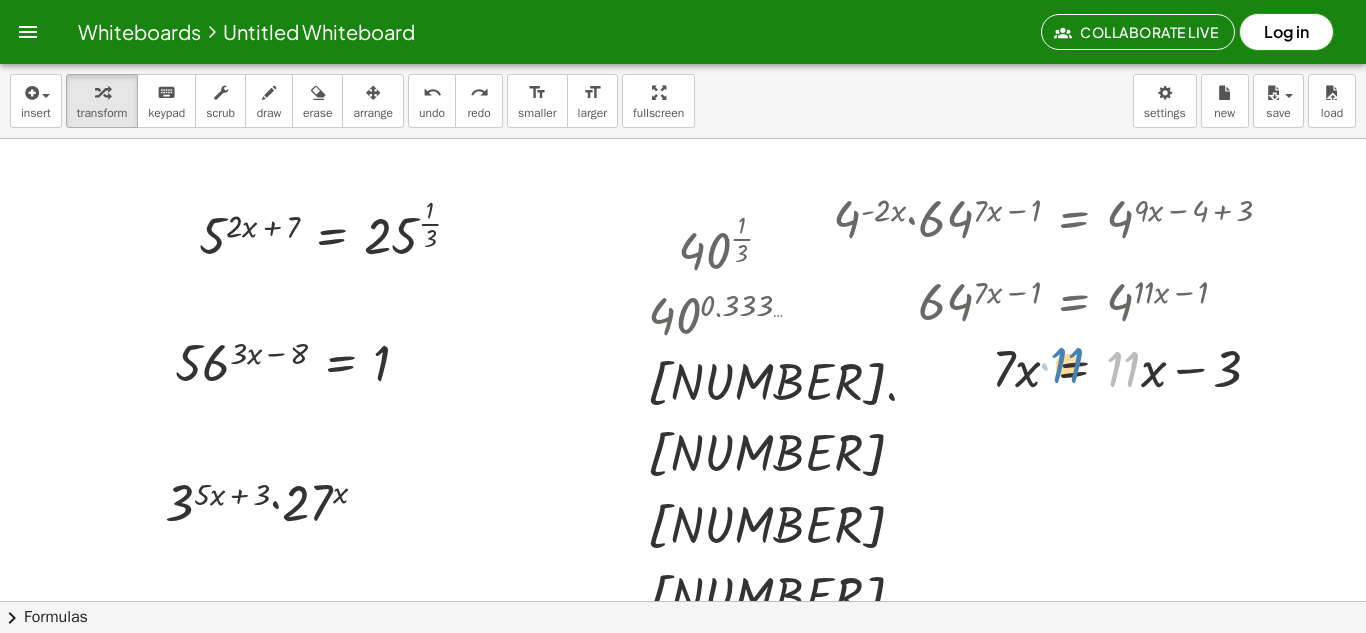 click at bounding box center [1071, 367] 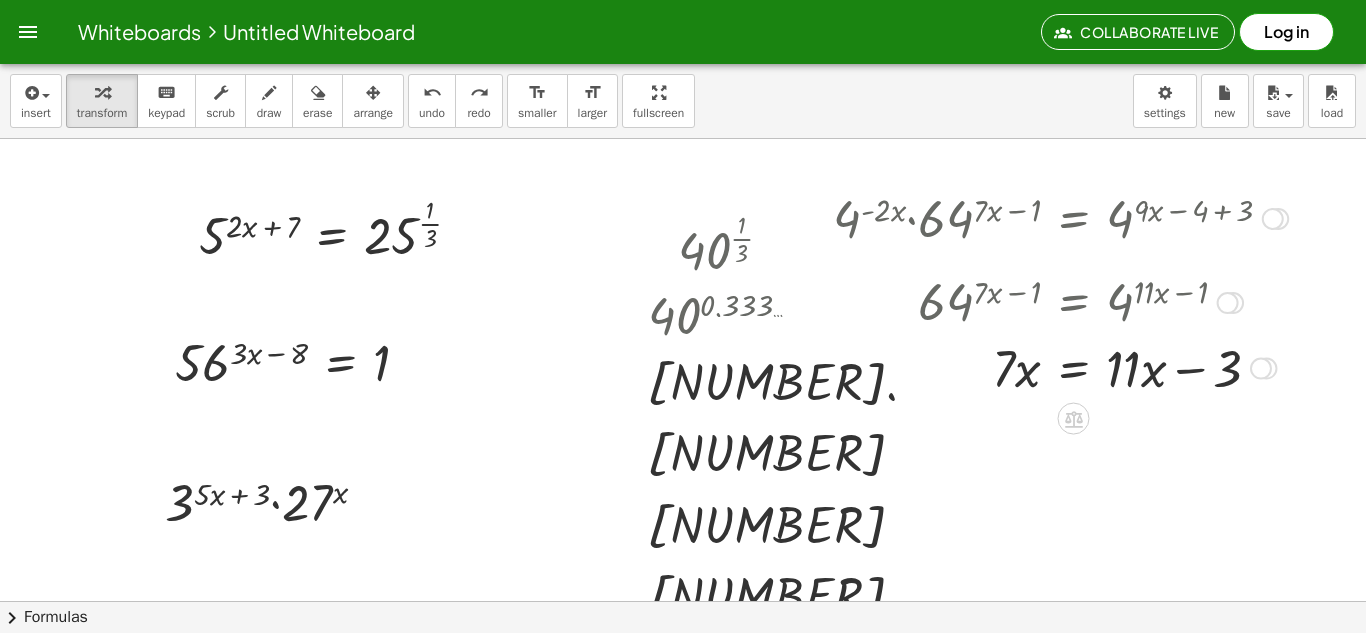 click at bounding box center [1071, 367] 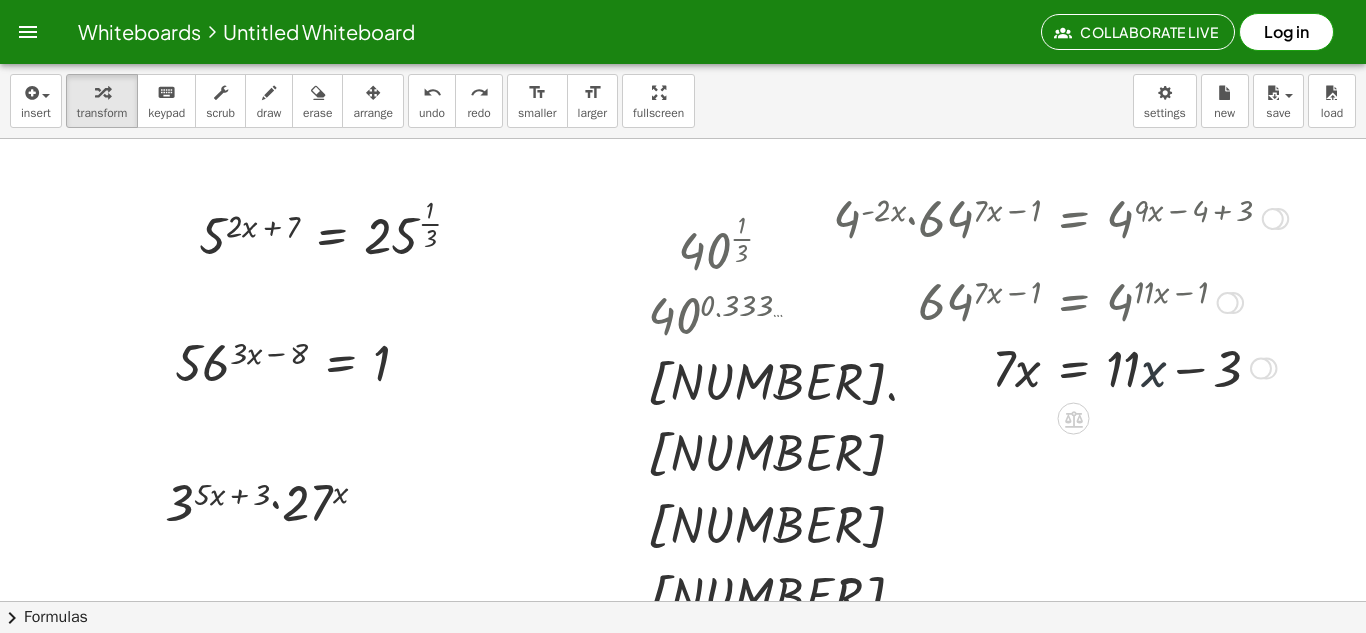 click at bounding box center (1071, 367) 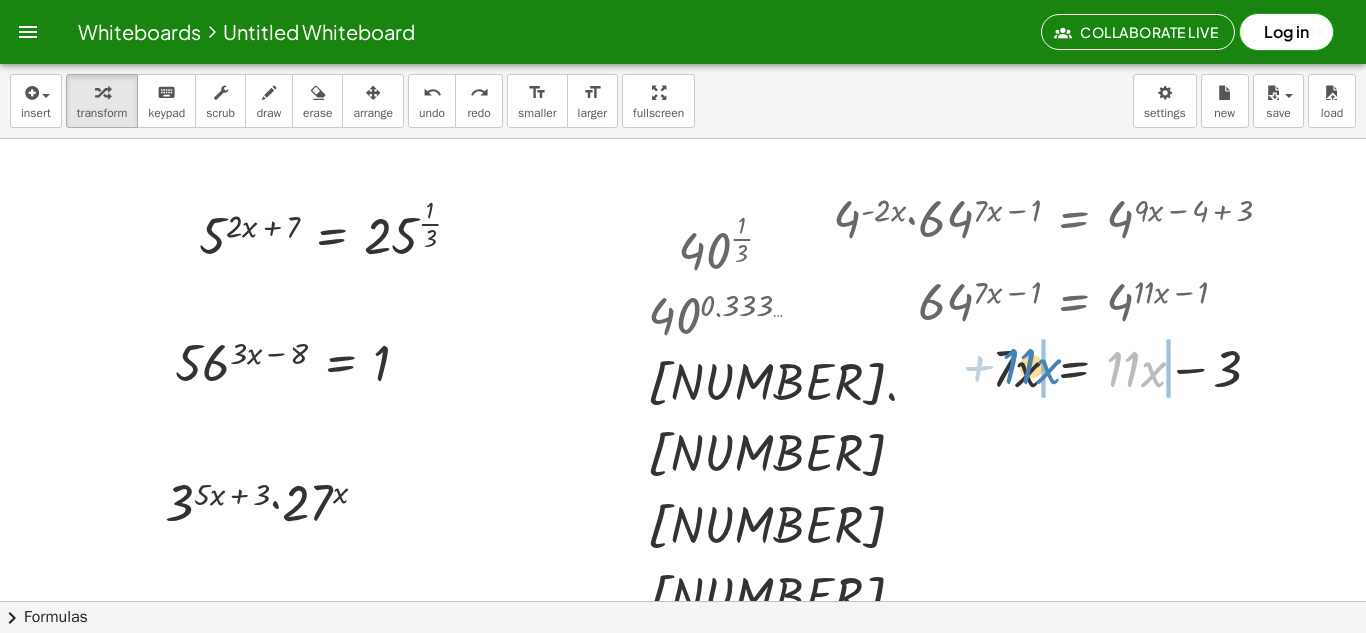 drag, startPoint x: 1129, startPoint y: 375, endPoint x: 1022, endPoint y: 373, distance: 107.01869 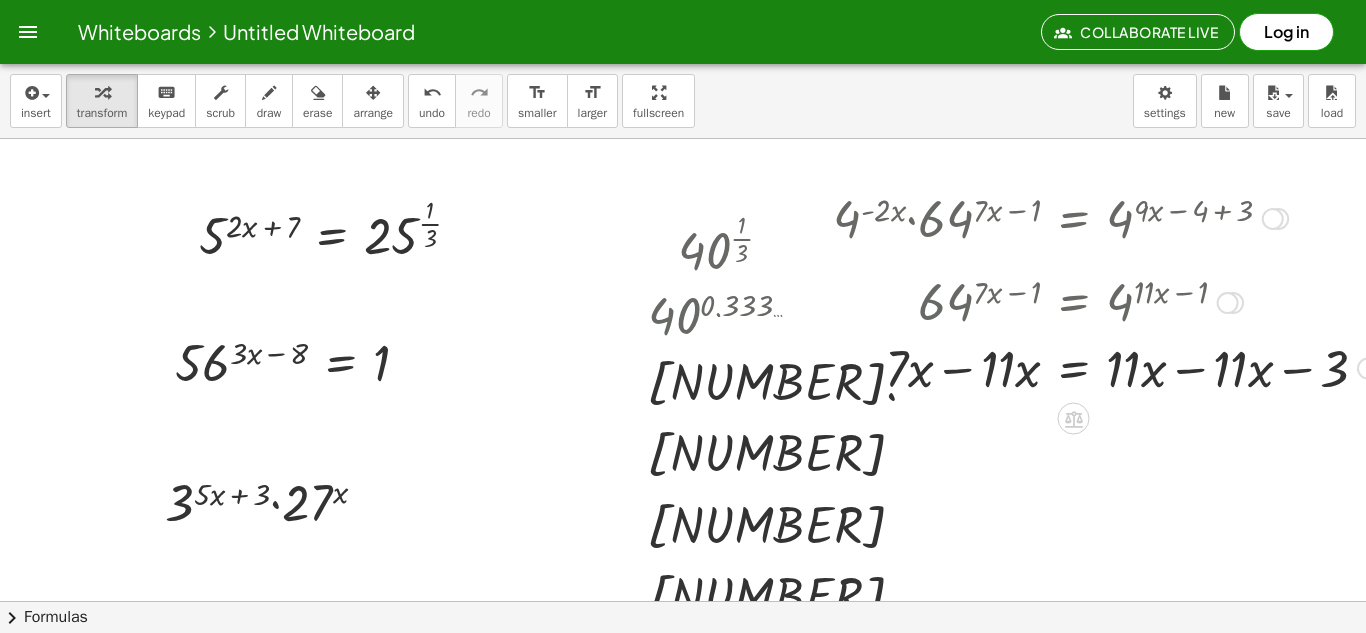 click at bounding box center [1060, 367] 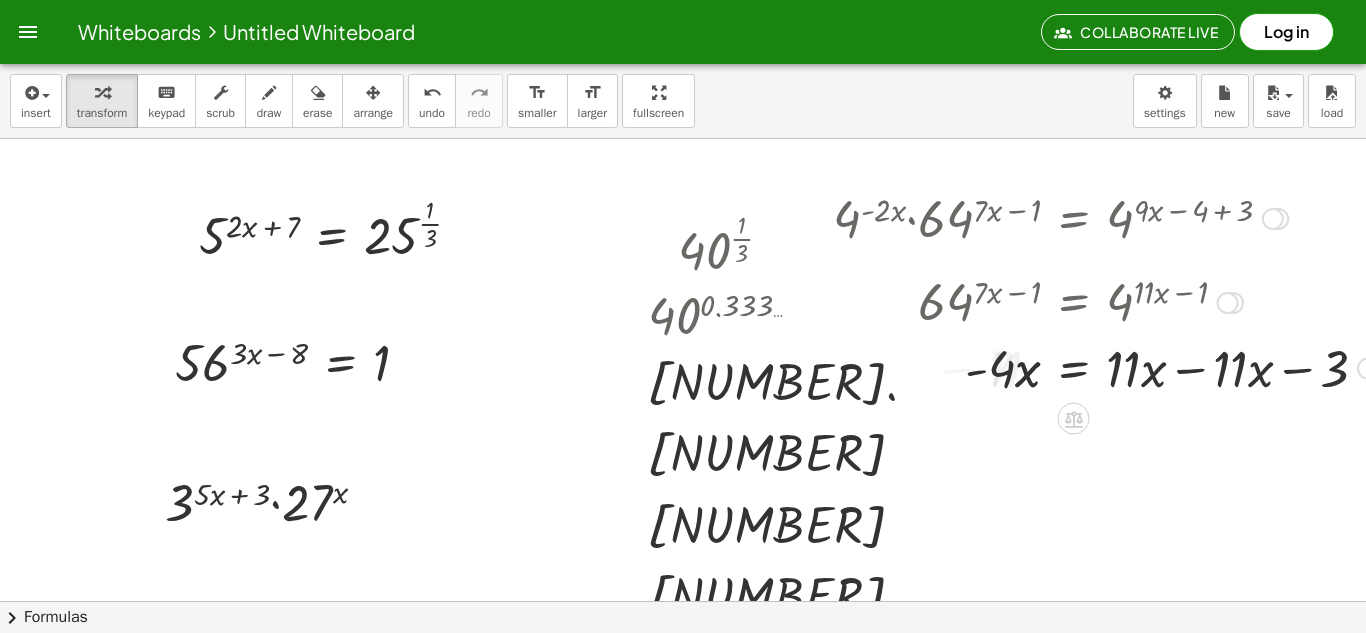 click at bounding box center [1060, 367] 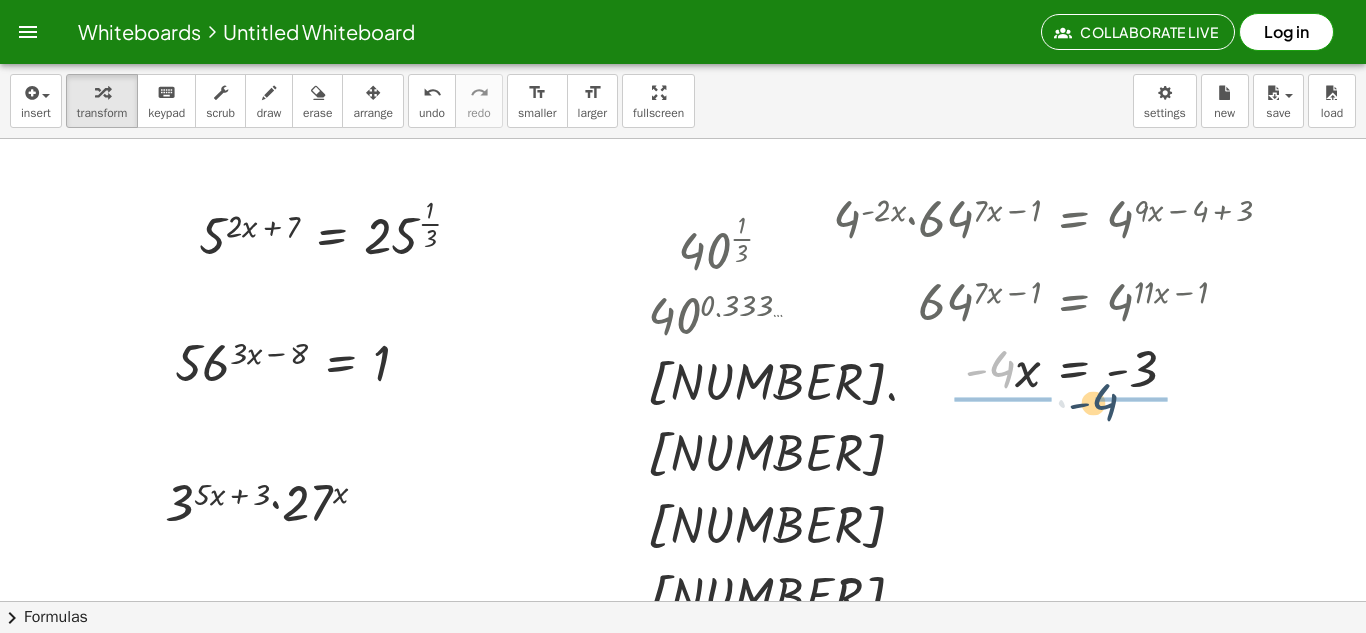 drag, startPoint x: 999, startPoint y: 375, endPoint x: 1122, endPoint y: 407, distance: 127.09445 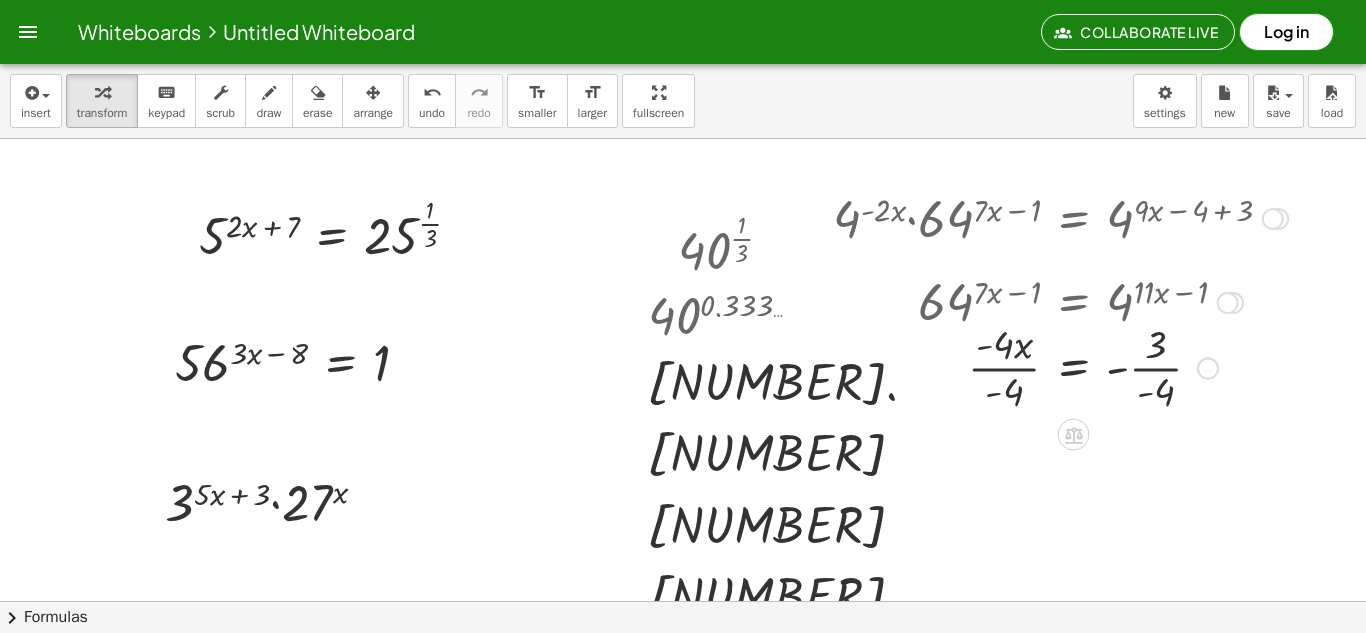 click at bounding box center (1060, 366) 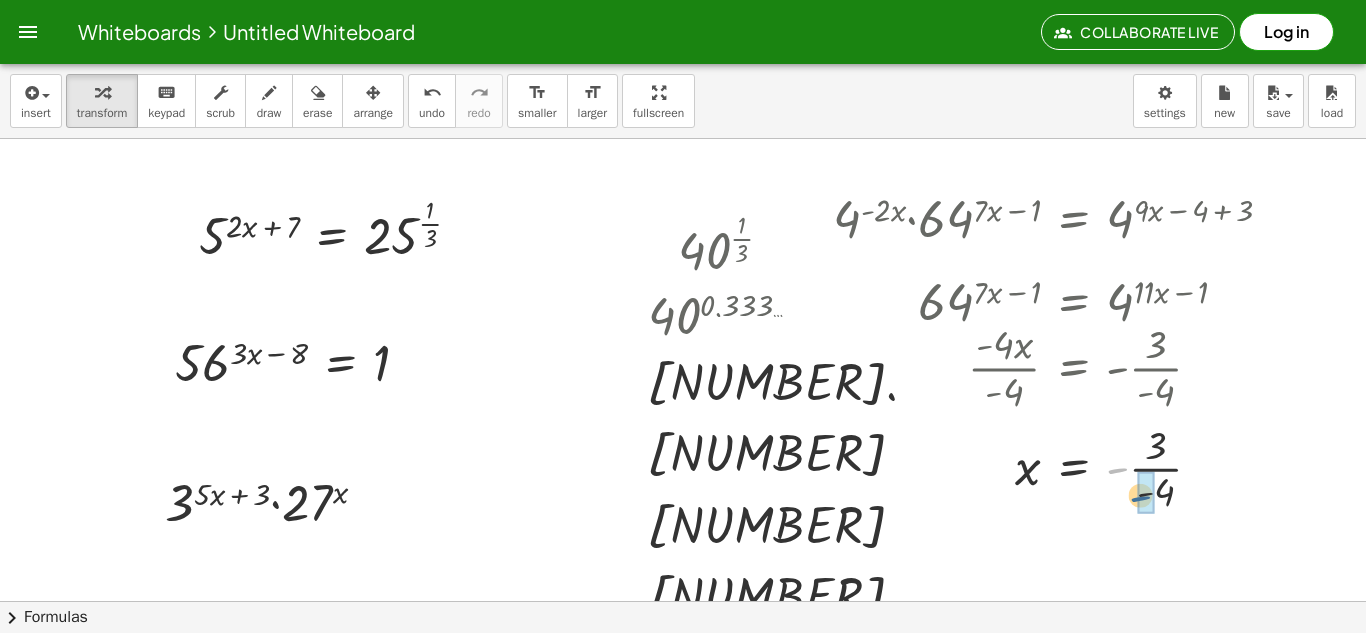 drag, startPoint x: 1119, startPoint y: 475, endPoint x: 1148, endPoint y: 504, distance: 41.01219 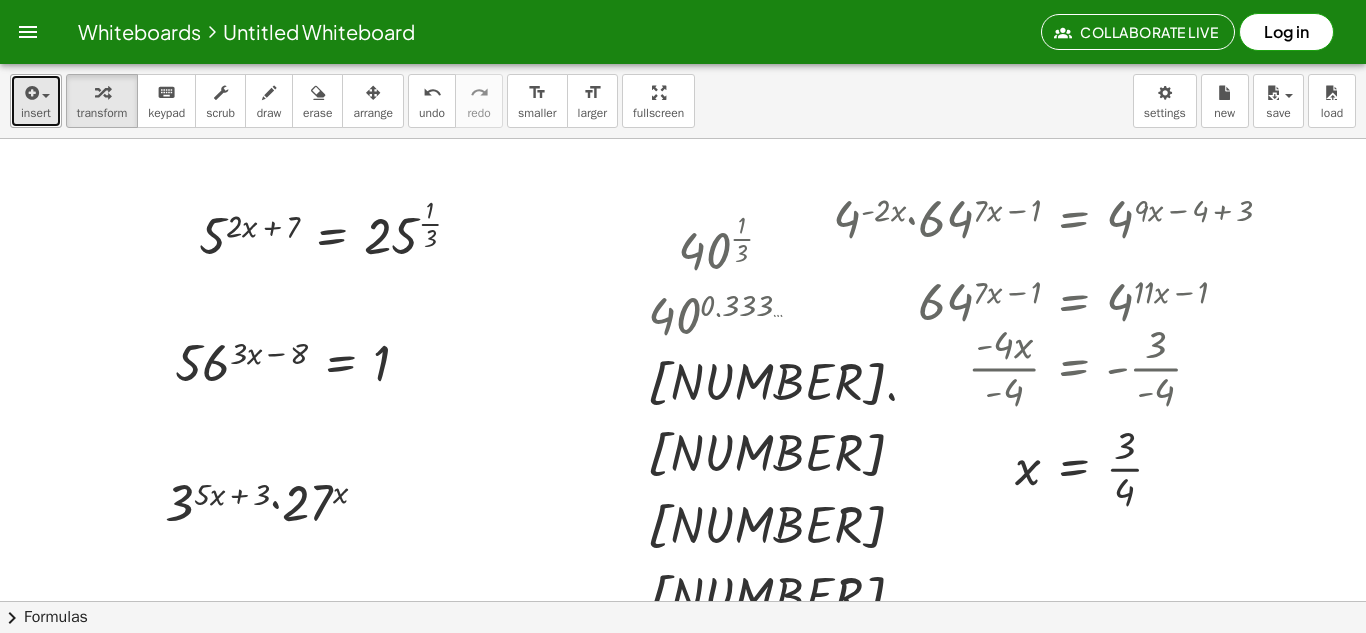 click on "insert" at bounding box center [36, 101] 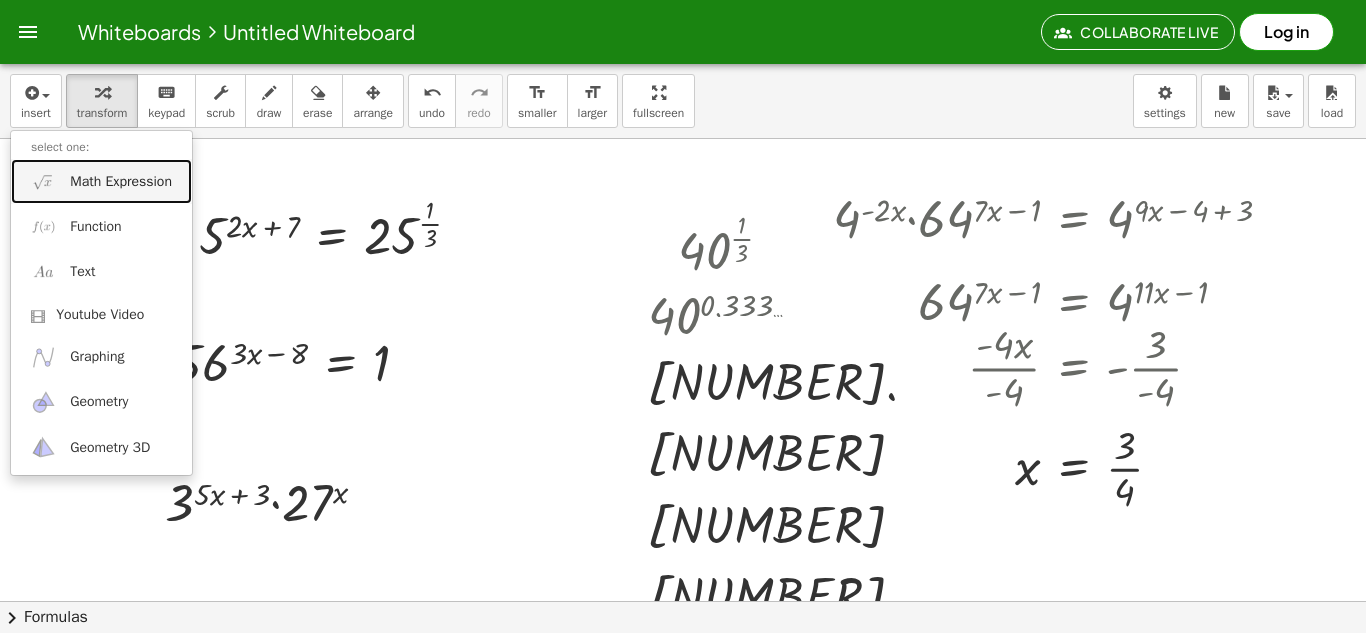 click on "Math Expression" at bounding box center [101, 181] 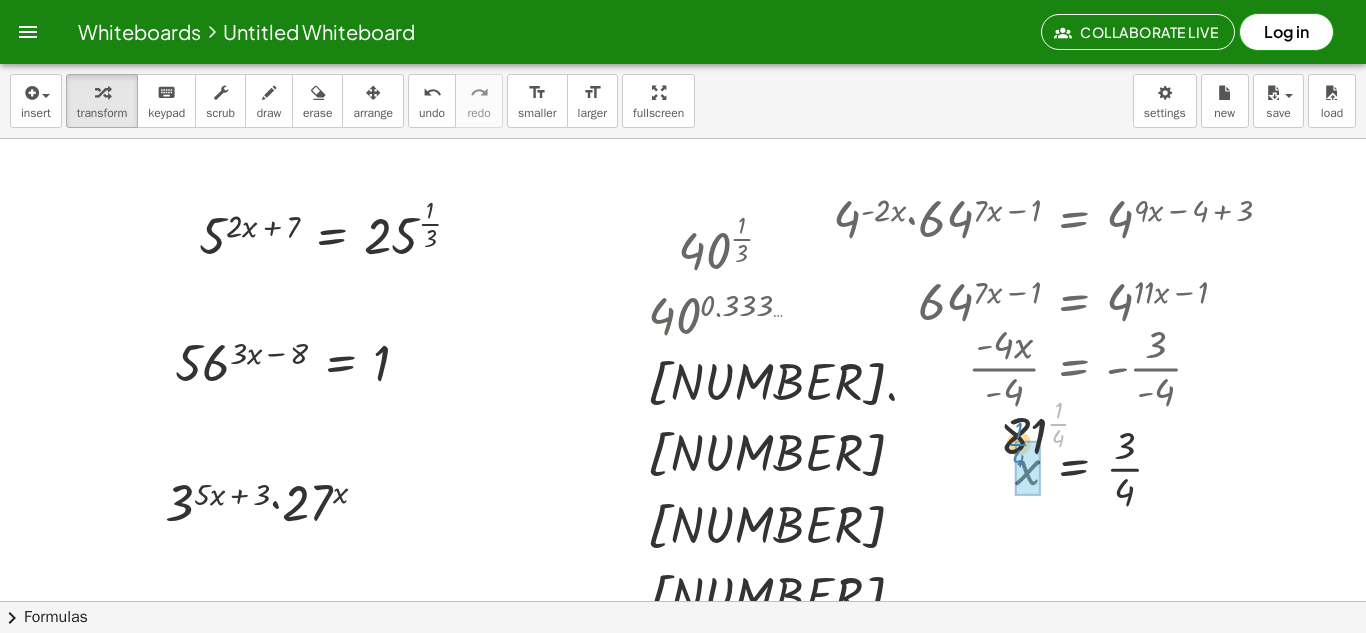 drag, startPoint x: 1057, startPoint y: 424, endPoint x: 1018, endPoint y: 443, distance: 43.382023 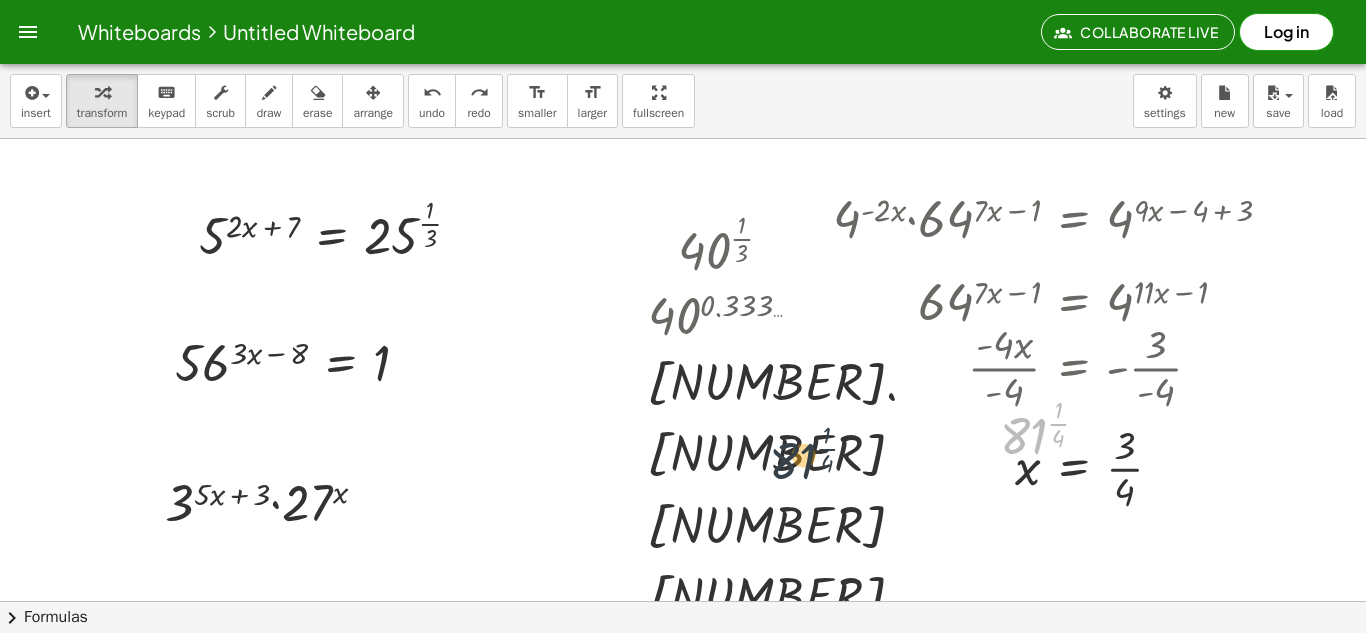 drag, startPoint x: 1038, startPoint y: 442, endPoint x: 804, endPoint y: 470, distance: 235.66927 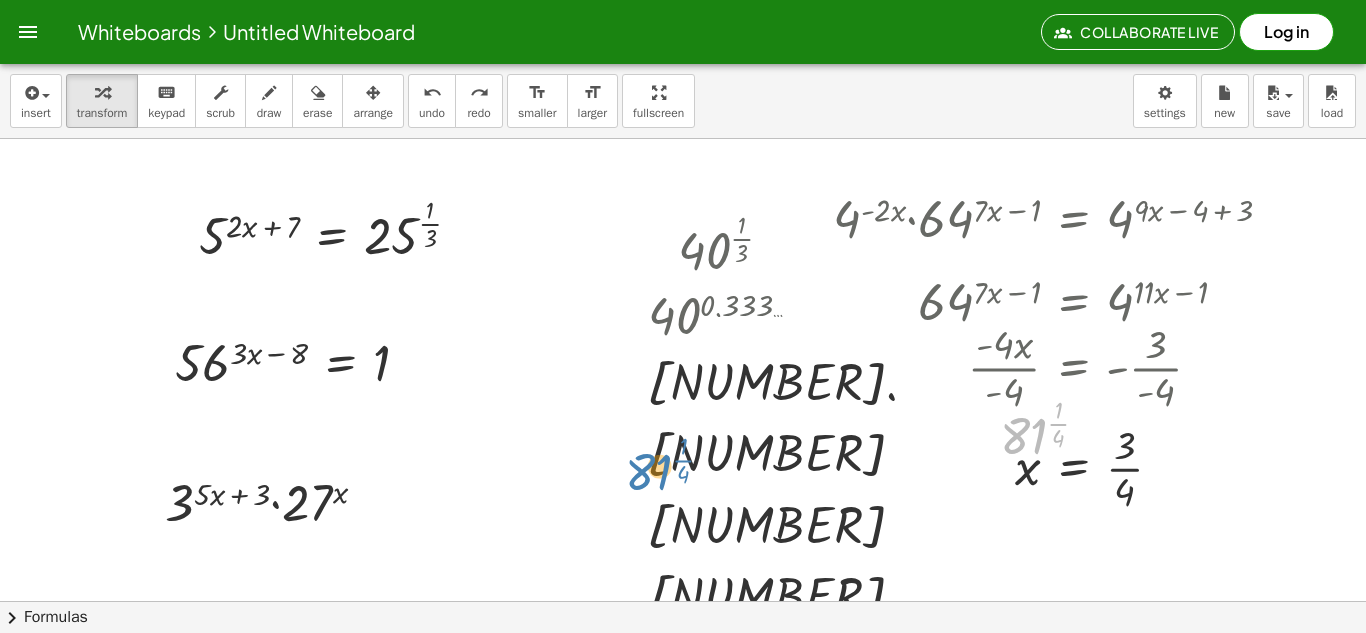 drag, startPoint x: 1019, startPoint y: 429, endPoint x: 527, endPoint y: 480, distance: 494.63623 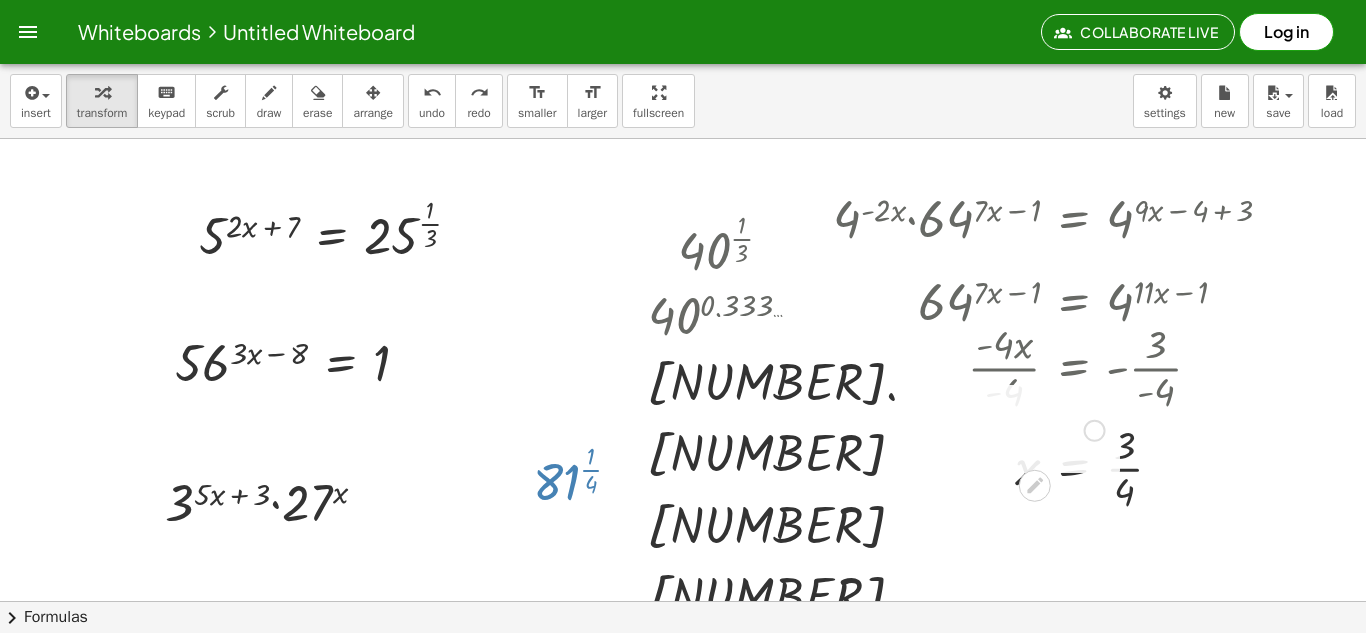 click at bounding box center (684, 601) 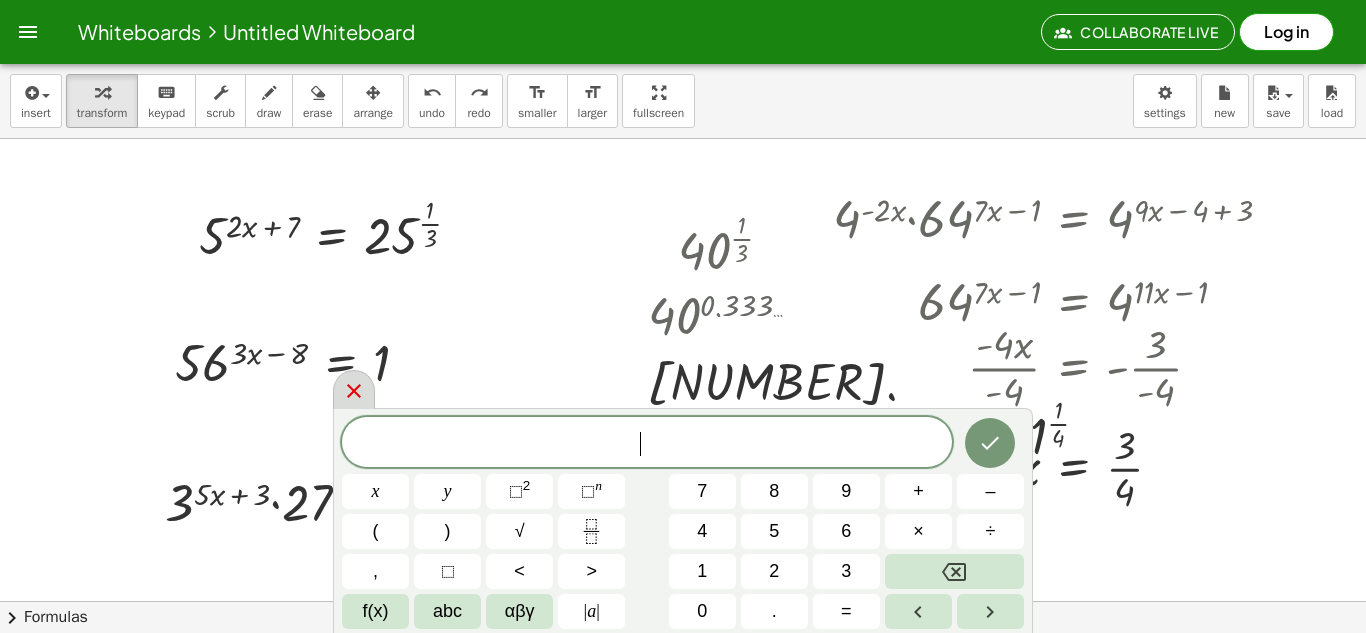 click 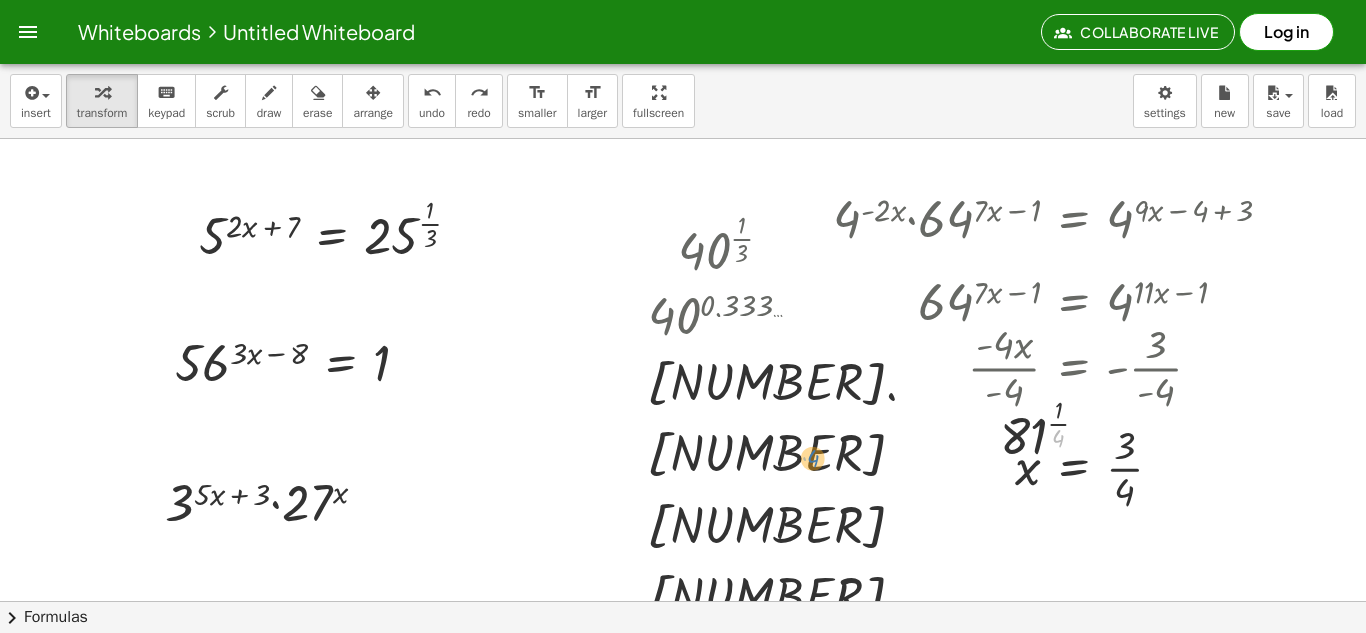 drag, startPoint x: 1075, startPoint y: 458, endPoint x: 842, endPoint y: 477, distance: 233.77339 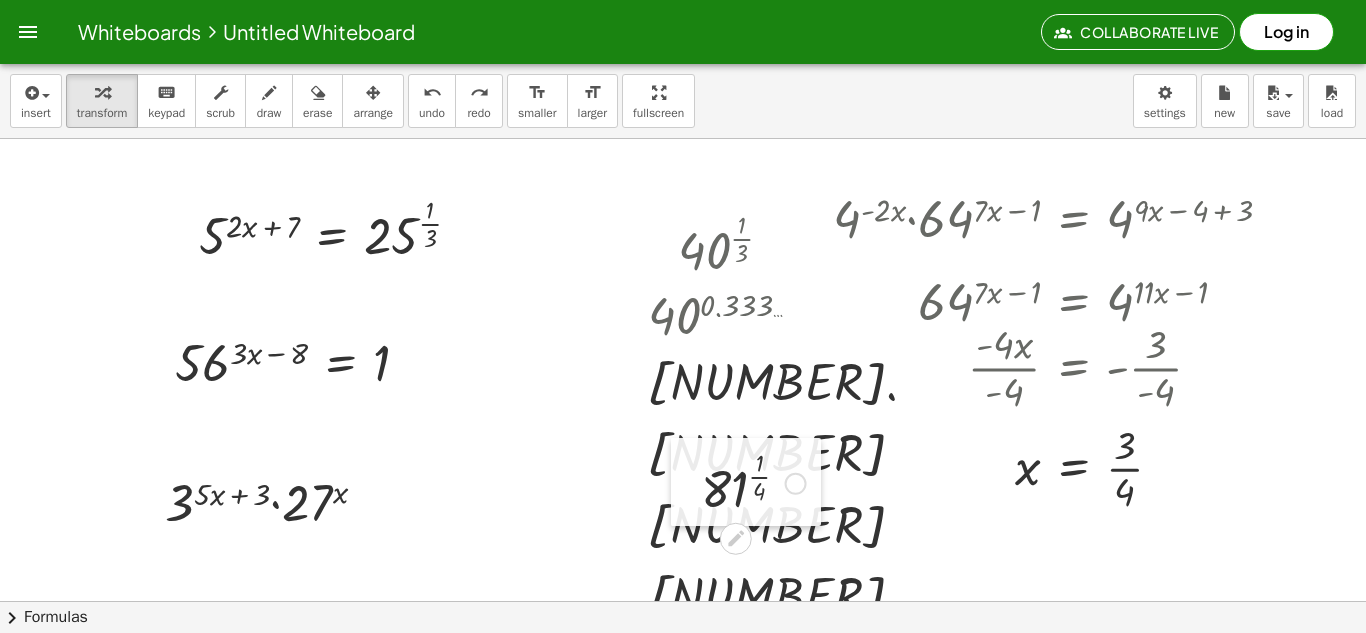drag, startPoint x: 985, startPoint y: 430, endPoint x: 687, endPoint y: 482, distance: 302.5029 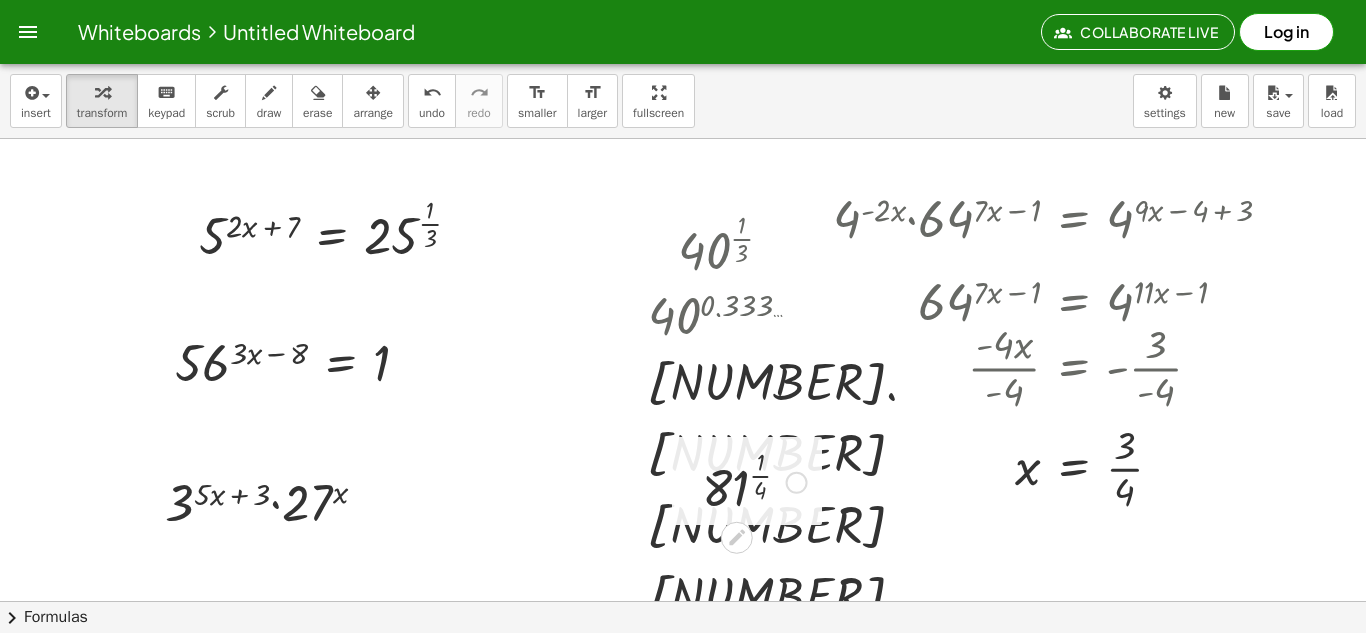 click at bounding box center [754, 481] 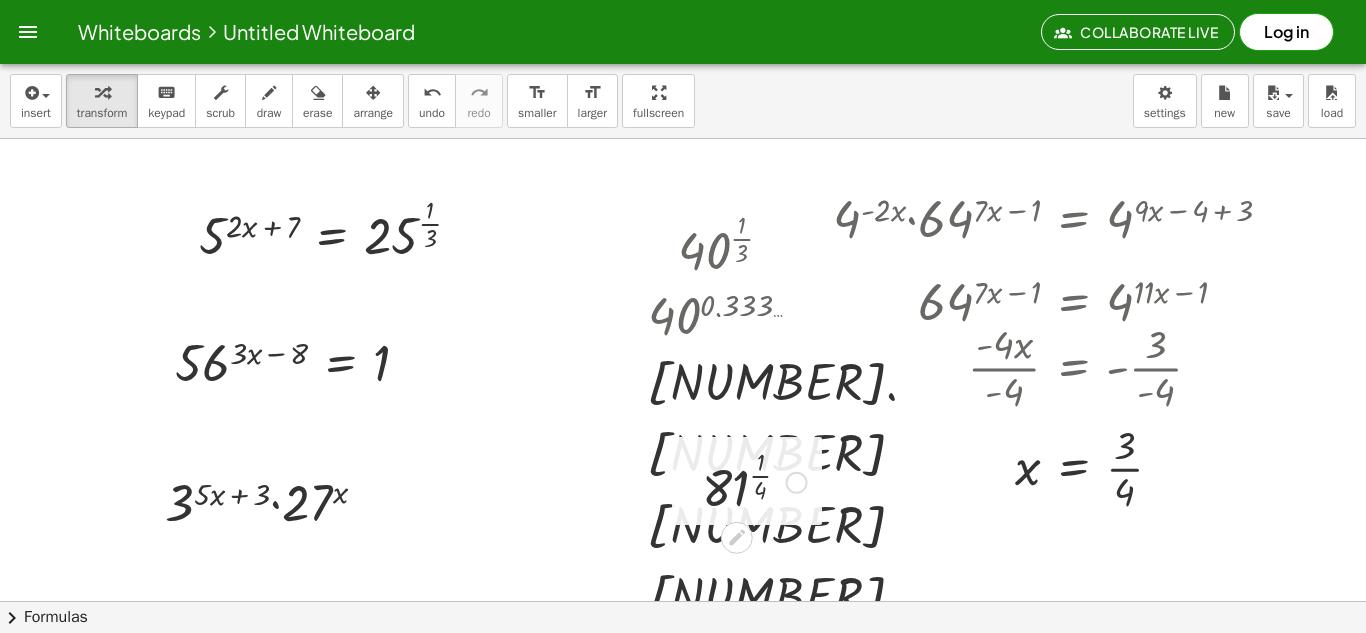click at bounding box center (687, 481) 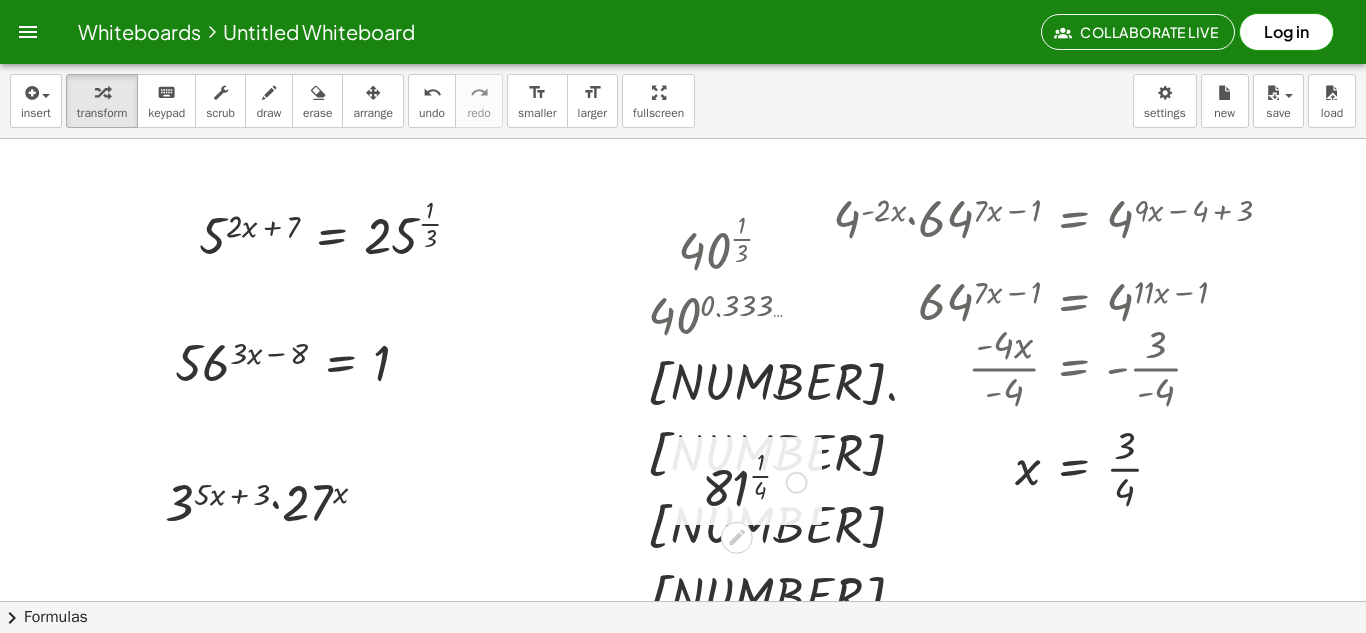 click at bounding box center [754, 481] 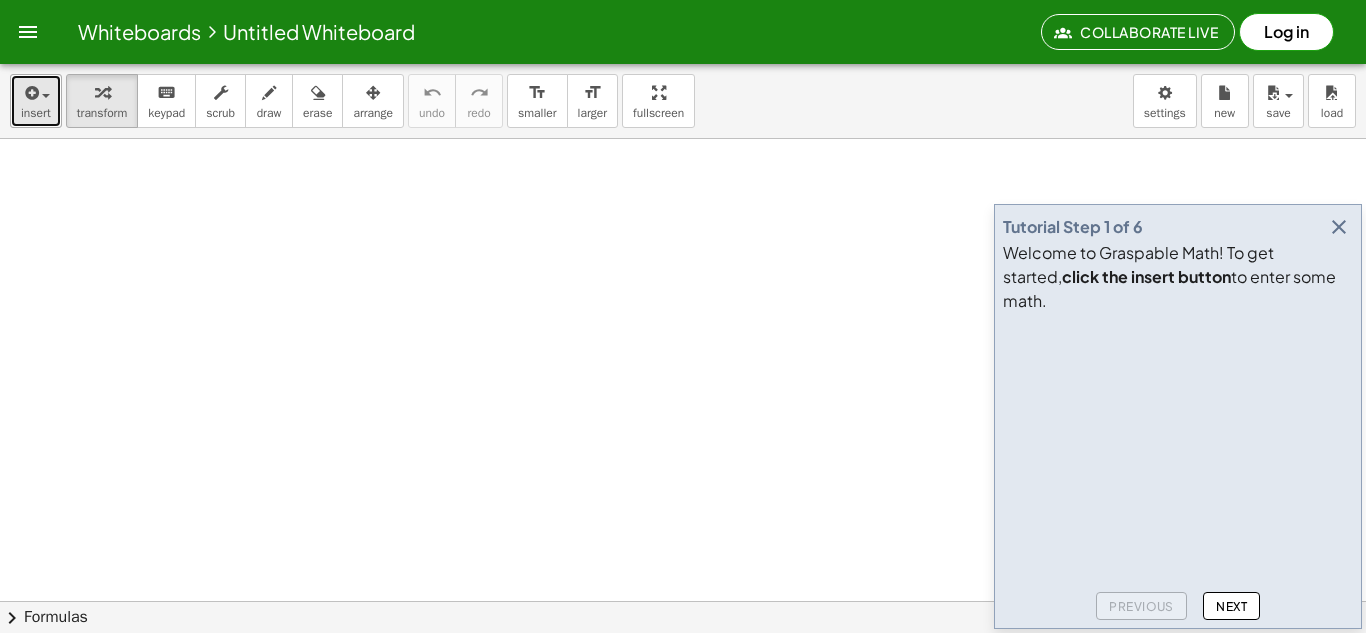 click on "insert" at bounding box center [36, 113] 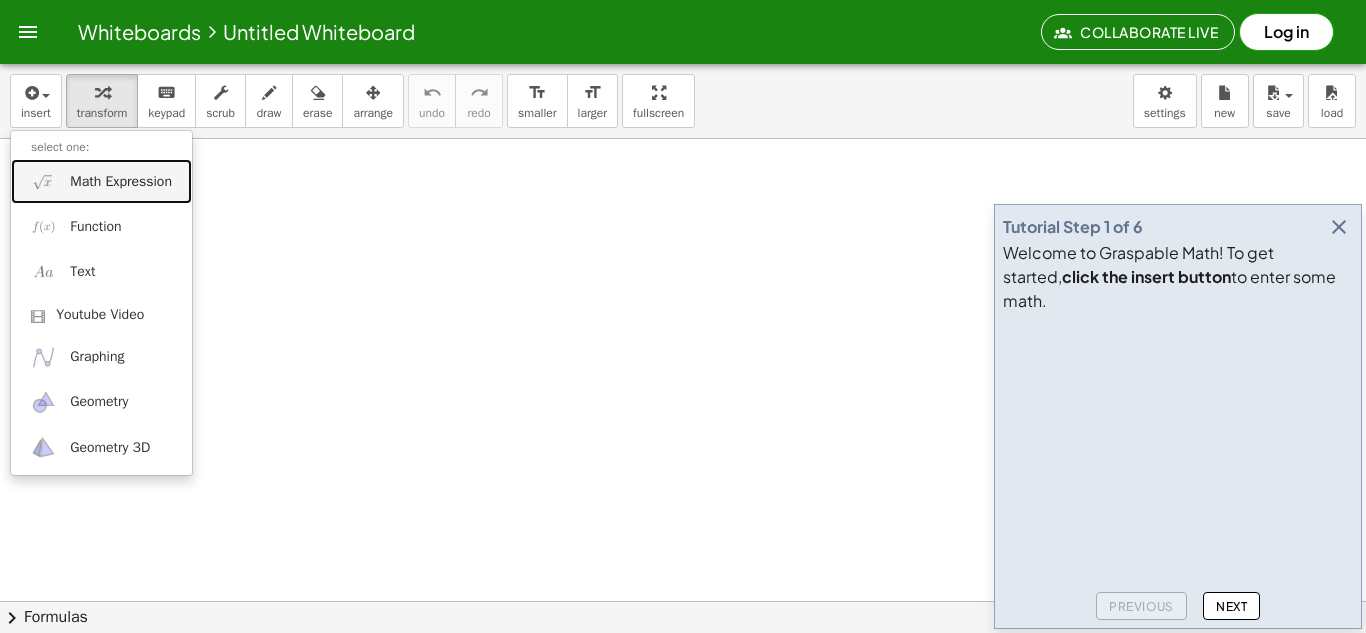 click on "Math Expression" at bounding box center (121, 182) 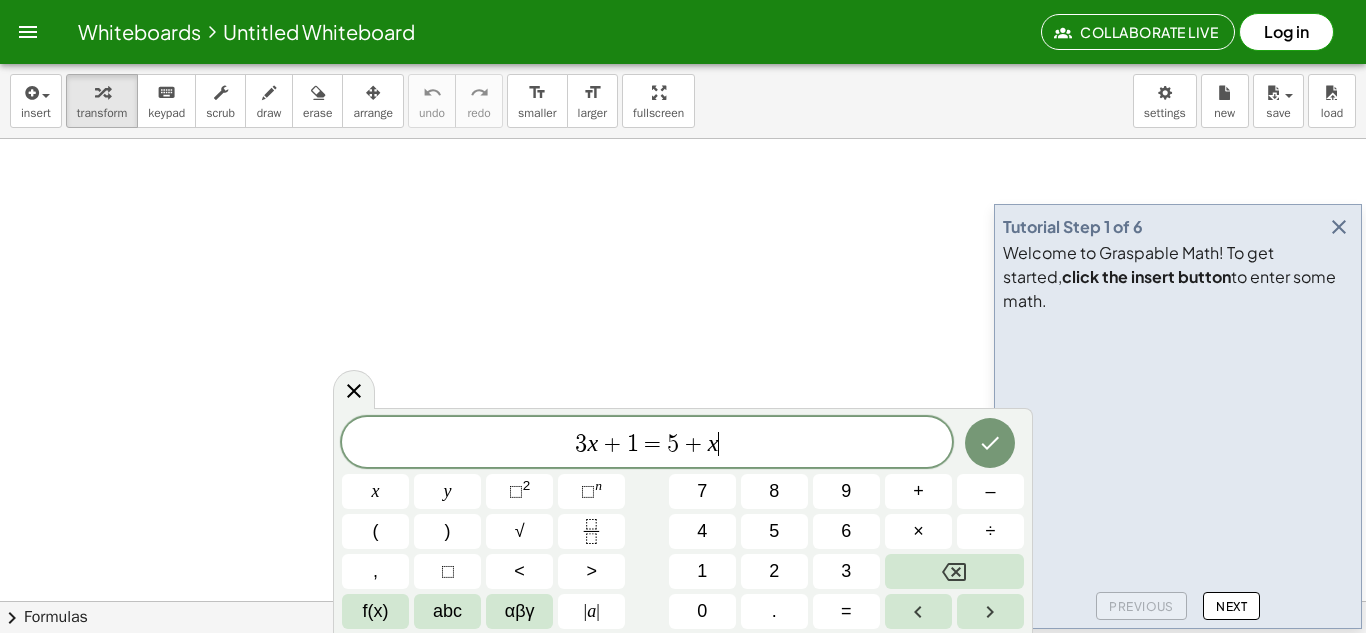 drag, startPoint x: 734, startPoint y: 434, endPoint x: 512, endPoint y: 436, distance: 222.009 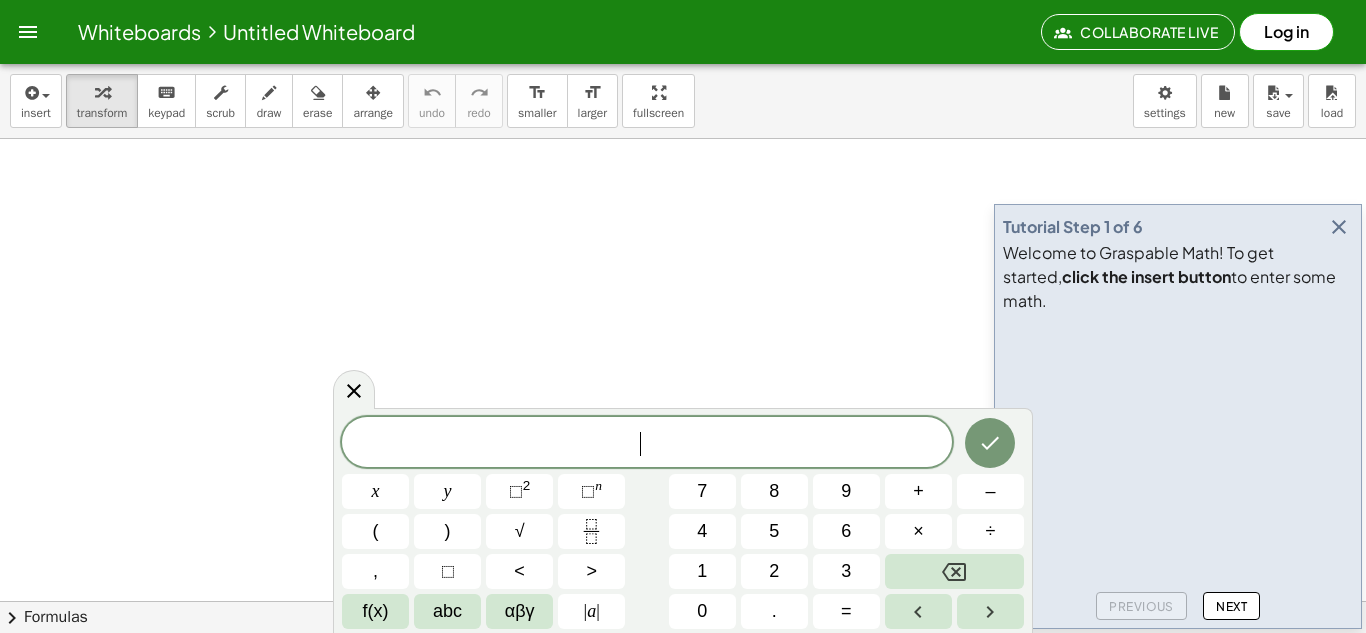 click at bounding box center (1339, 227) 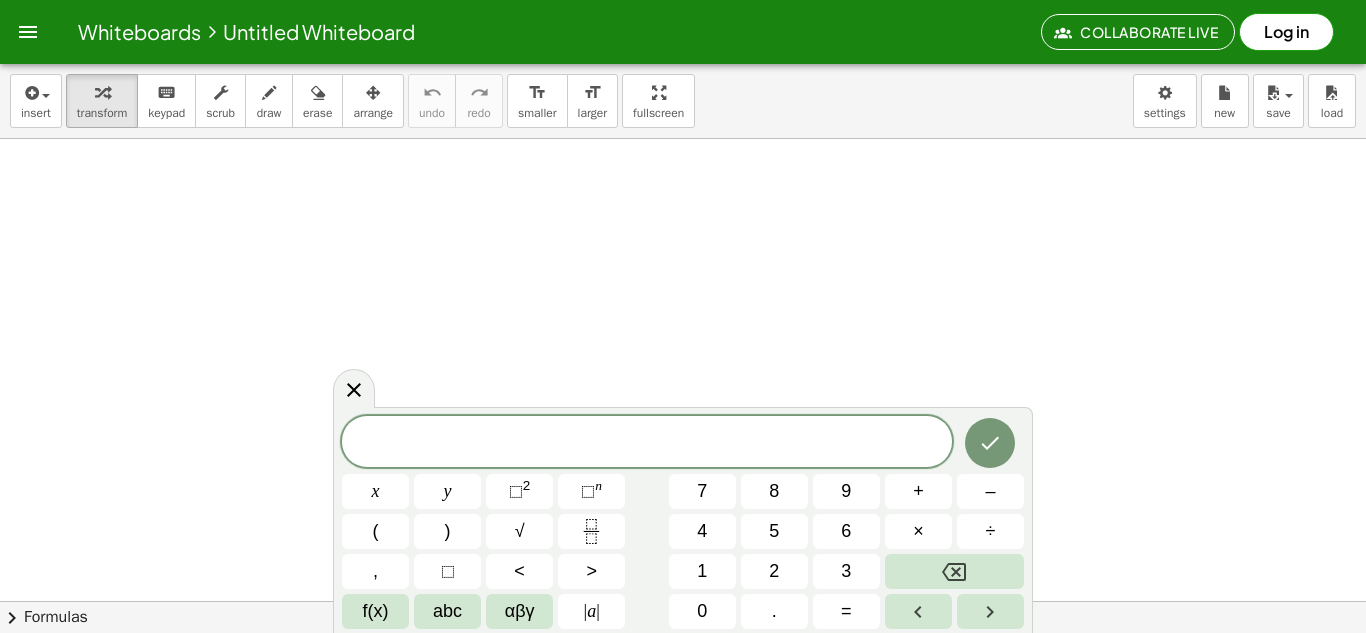 click 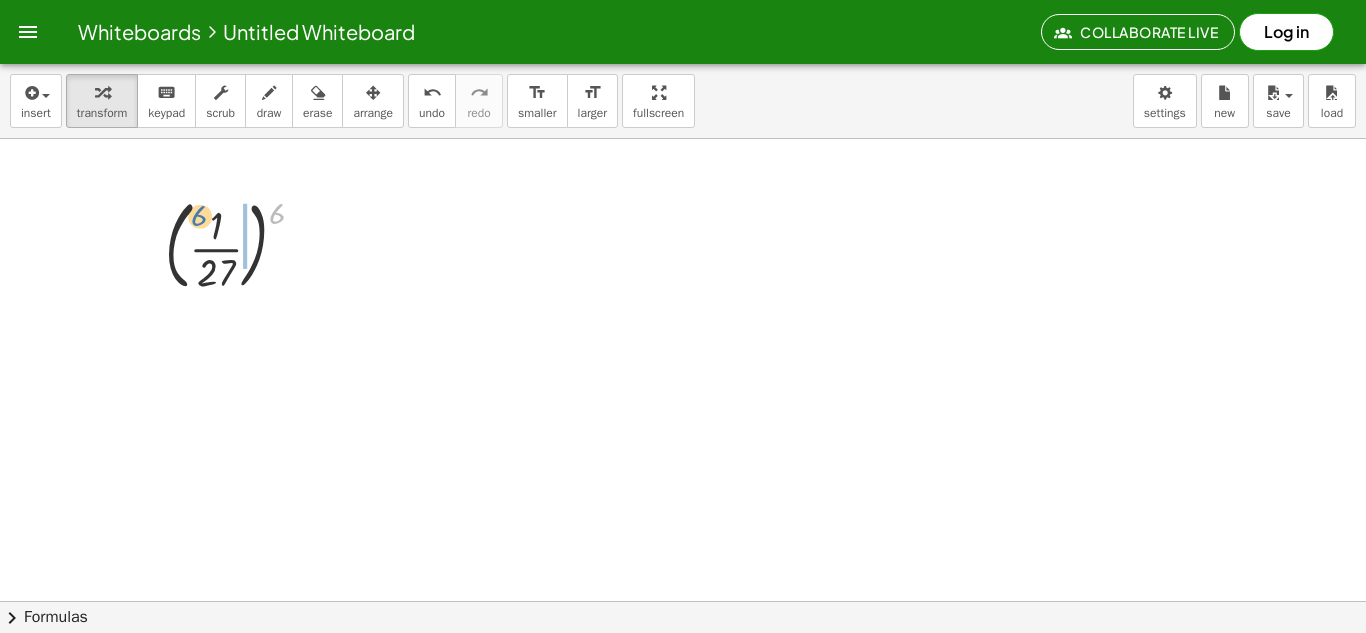 drag, startPoint x: 278, startPoint y: 213, endPoint x: 203, endPoint y: 219, distance: 75.23962 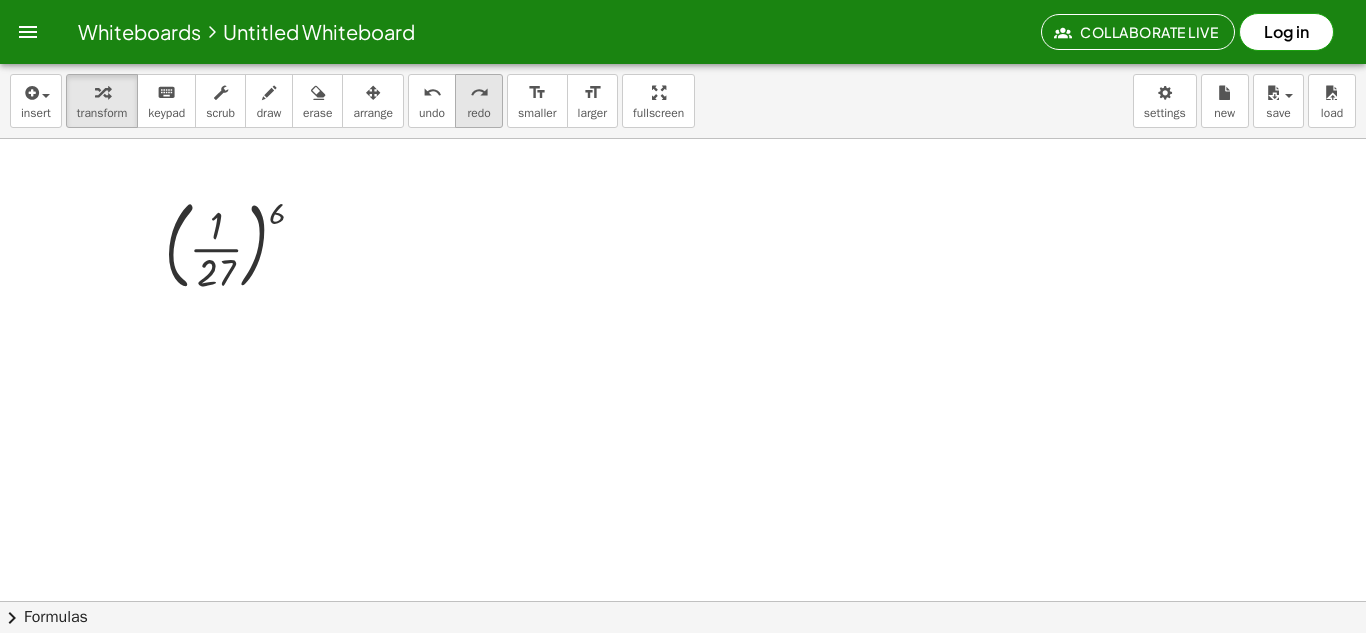 click on "redo" at bounding box center [479, 93] 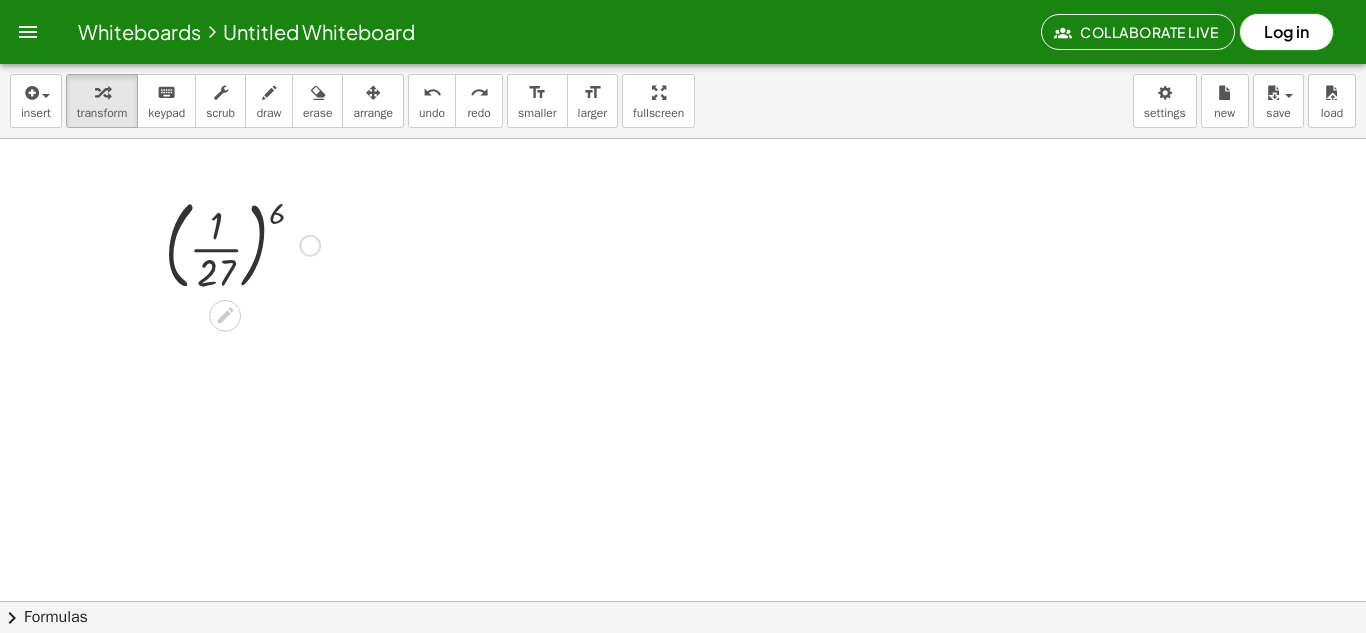 click at bounding box center [242, 244] 